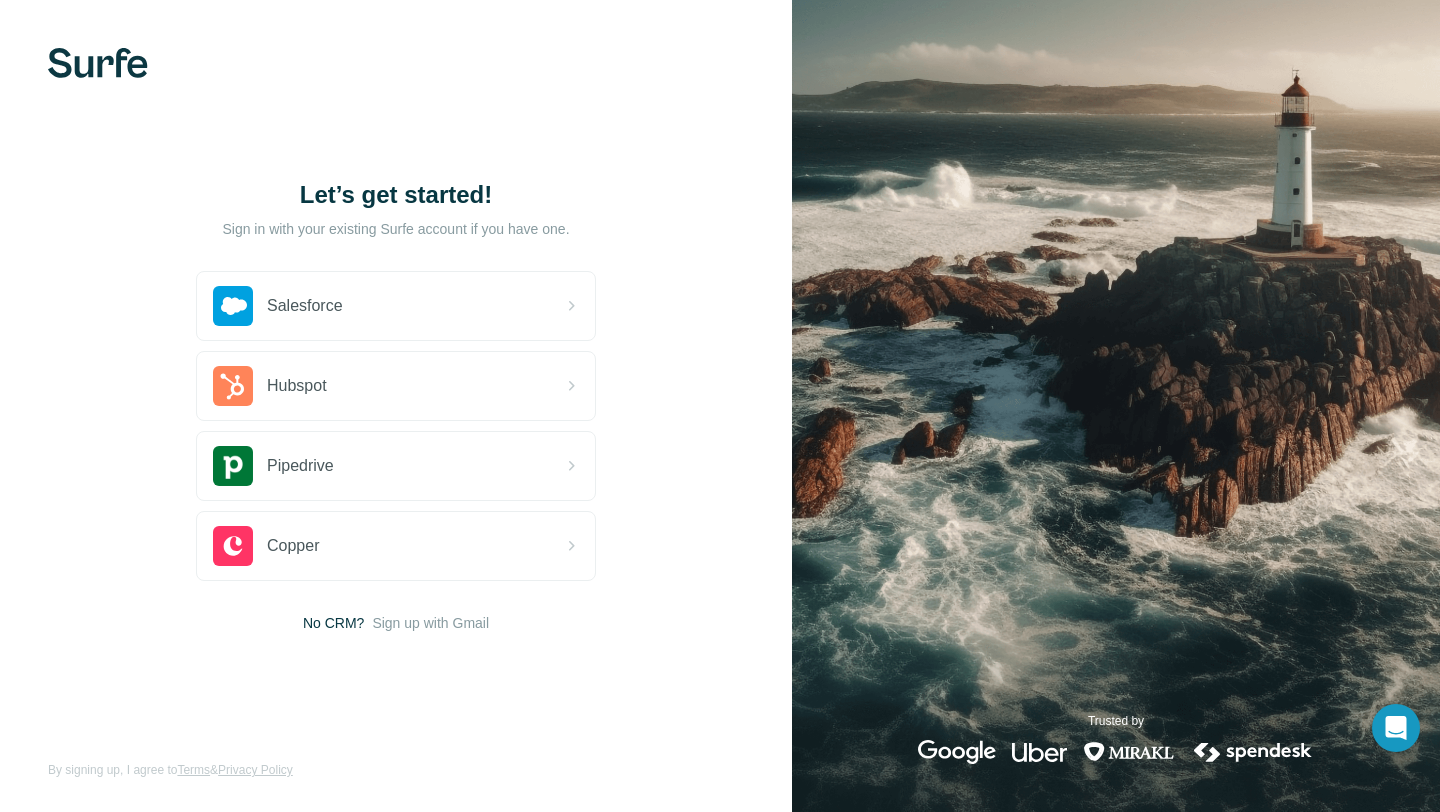 scroll, scrollTop: 0, scrollLeft: 0, axis: both 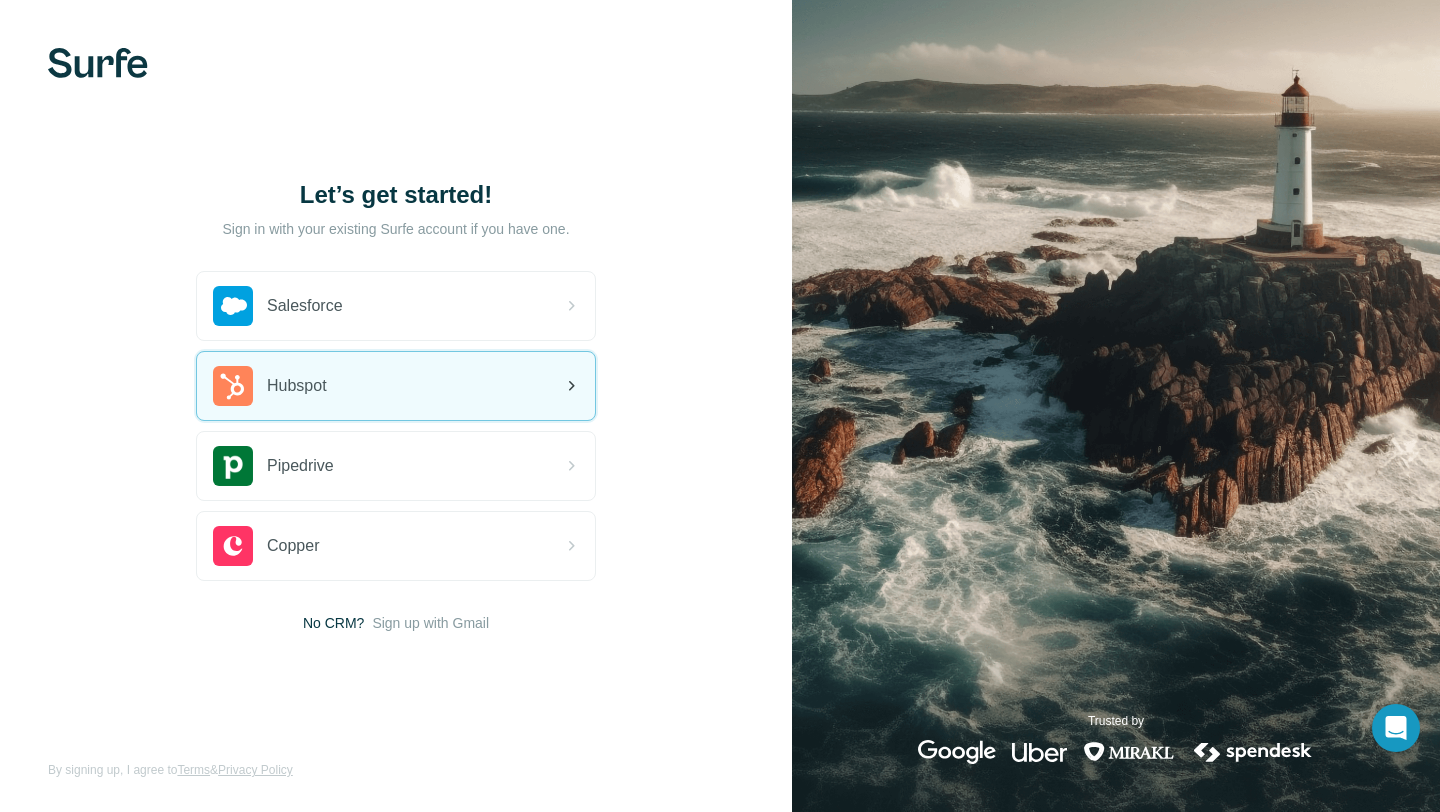 click on "Hubspot" at bounding box center (396, 386) 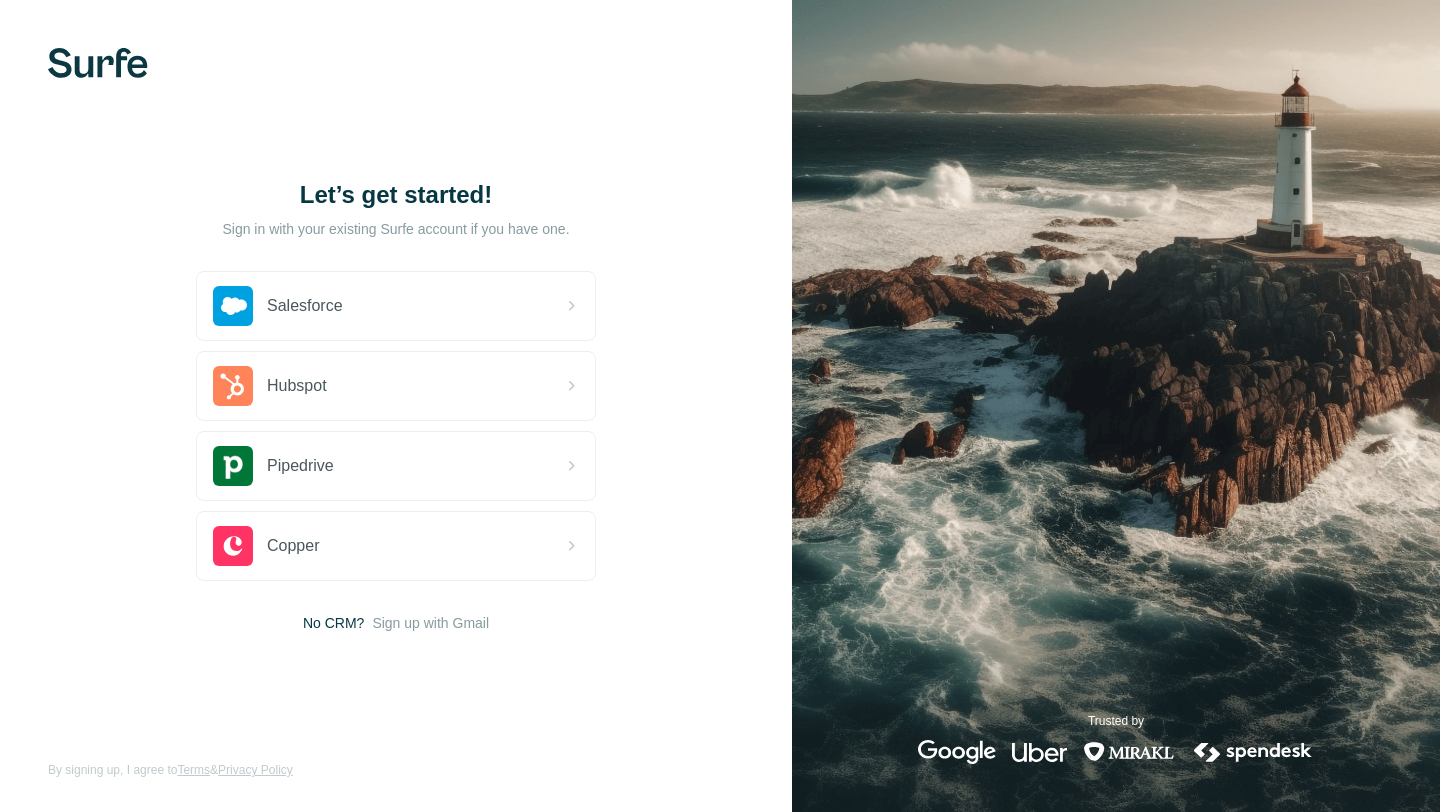 scroll, scrollTop: 0, scrollLeft: 0, axis: both 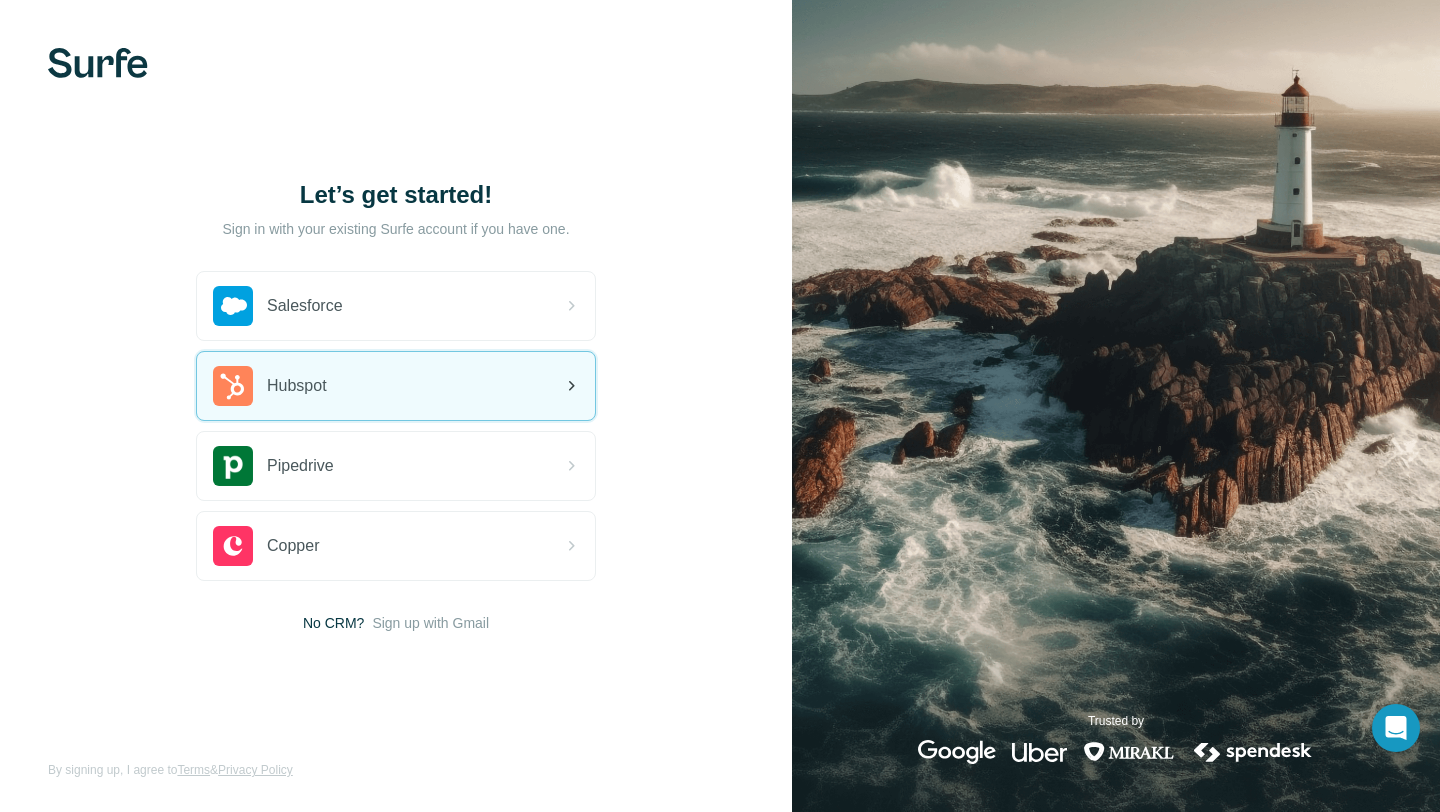 click on "Hubspot" at bounding box center [297, 386] 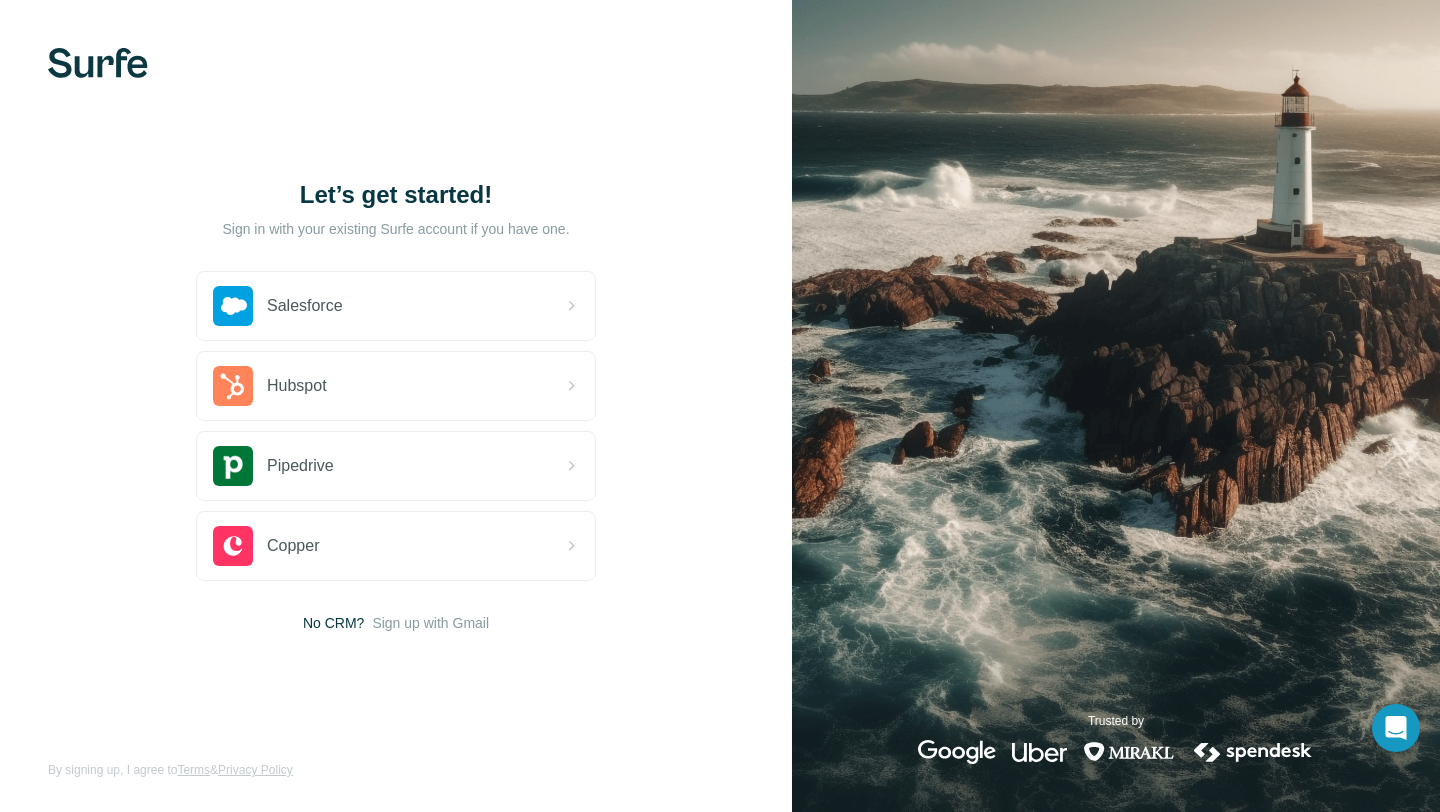 scroll, scrollTop: 0, scrollLeft: 0, axis: both 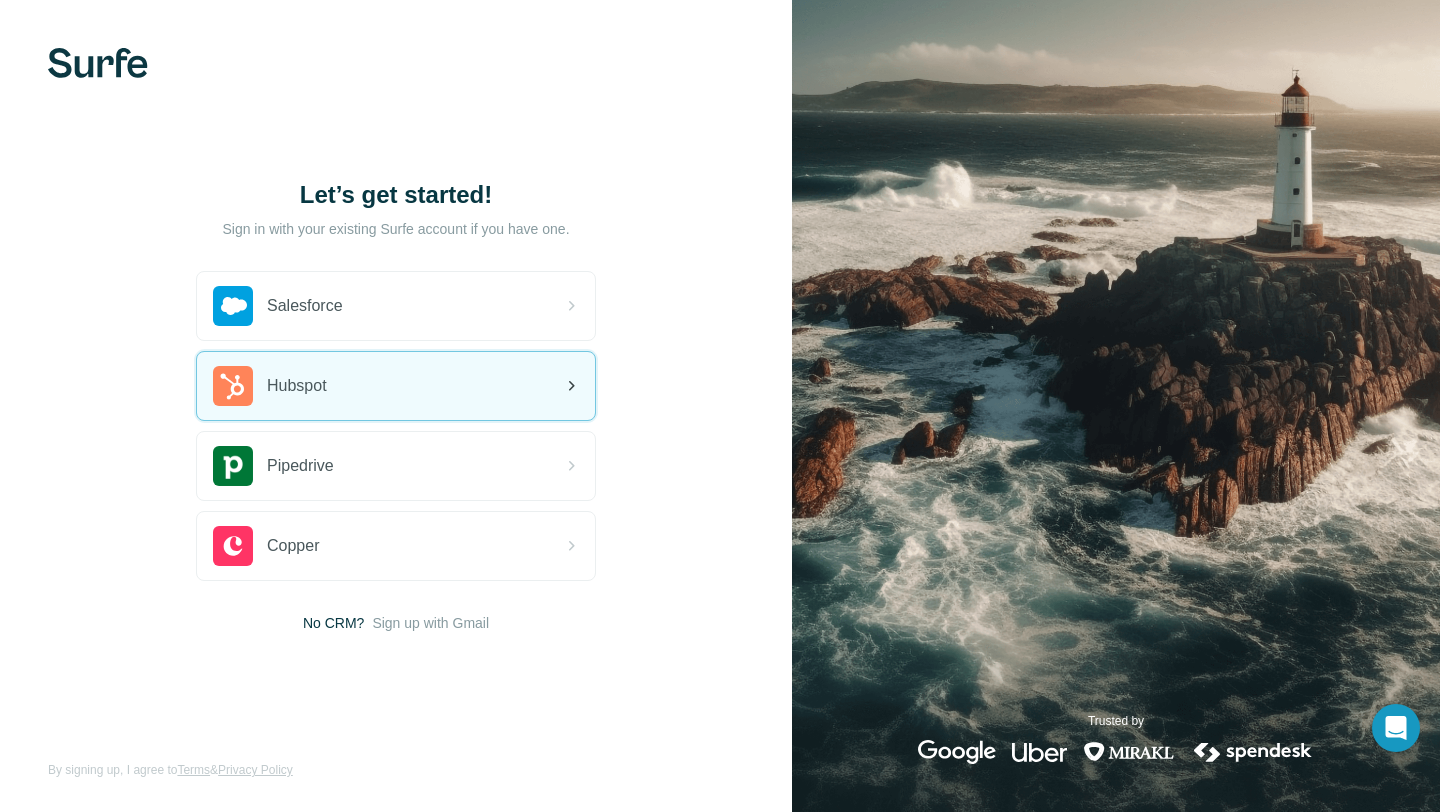 click on "Hubspot" at bounding box center [396, 386] 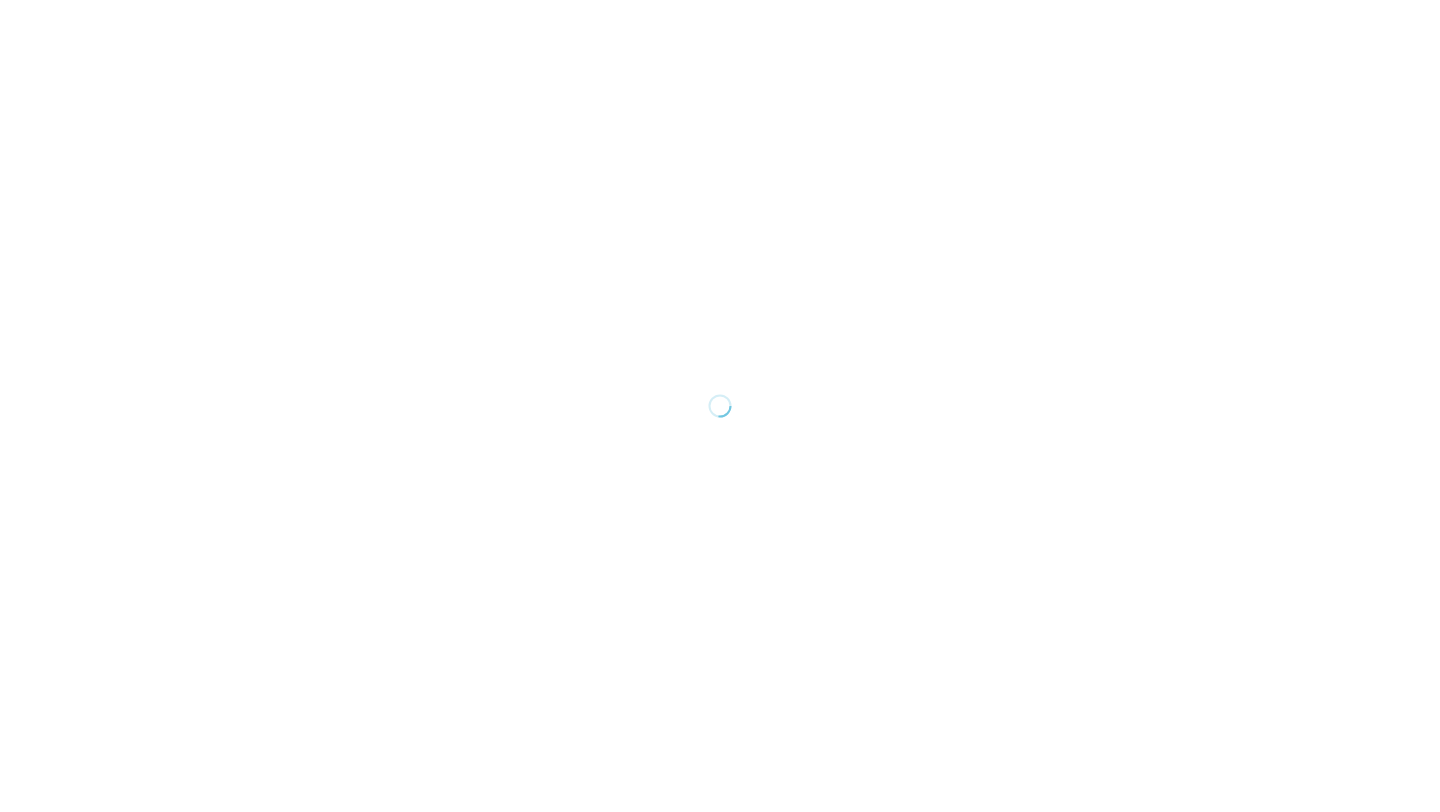 scroll, scrollTop: 0, scrollLeft: 0, axis: both 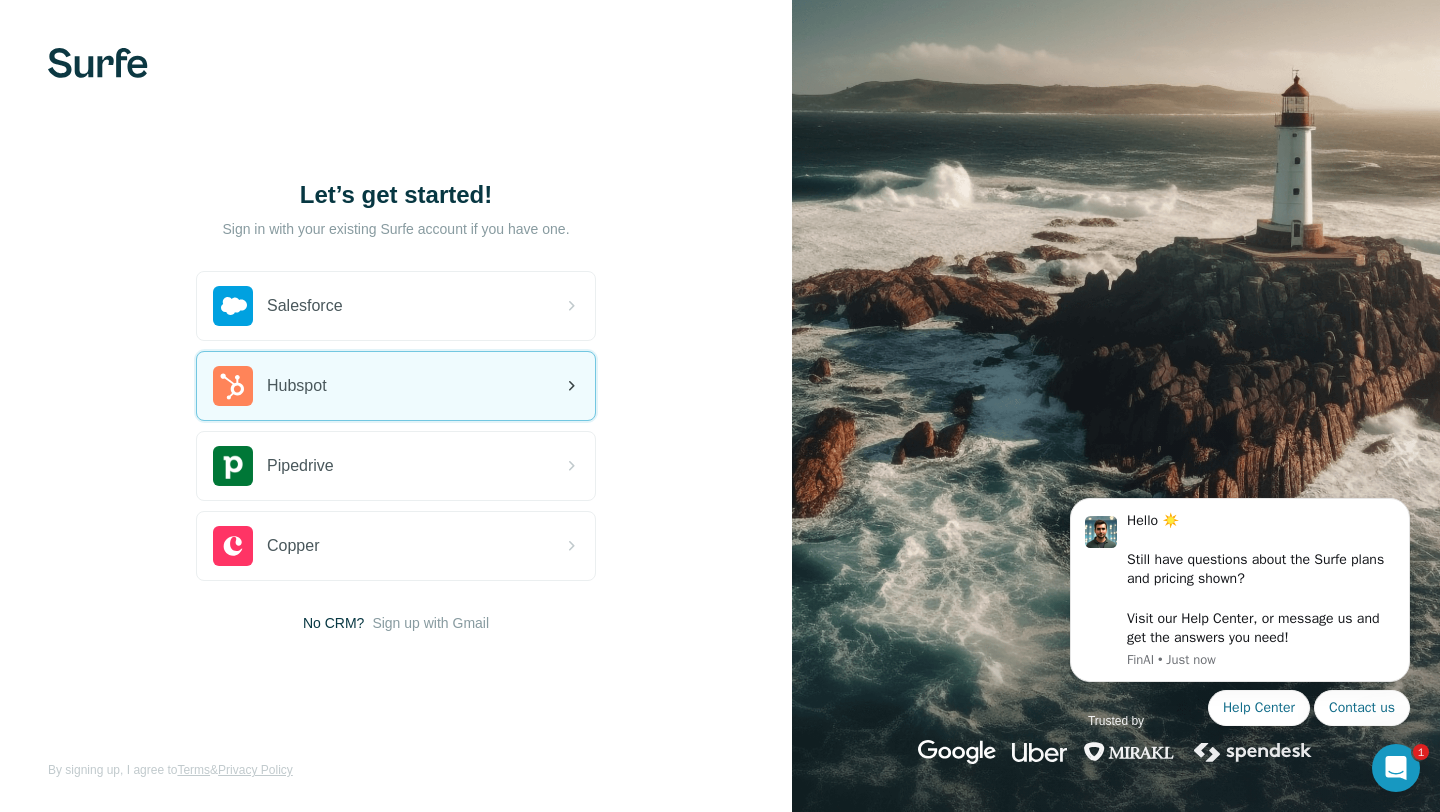 click on "Hubspot" at bounding box center [270, 386] 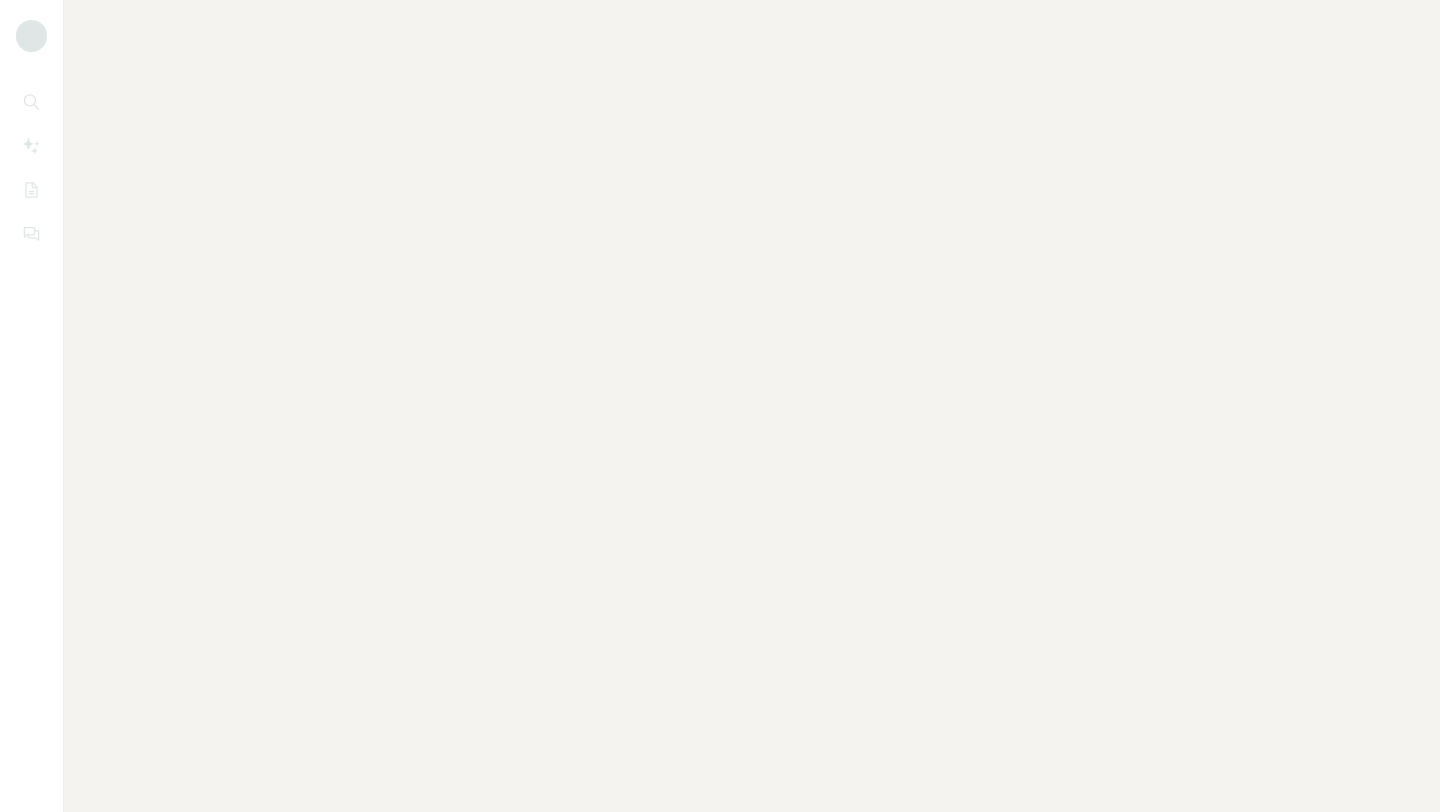 scroll, scrollTop: 0, scrollLeft: 0, axis: both 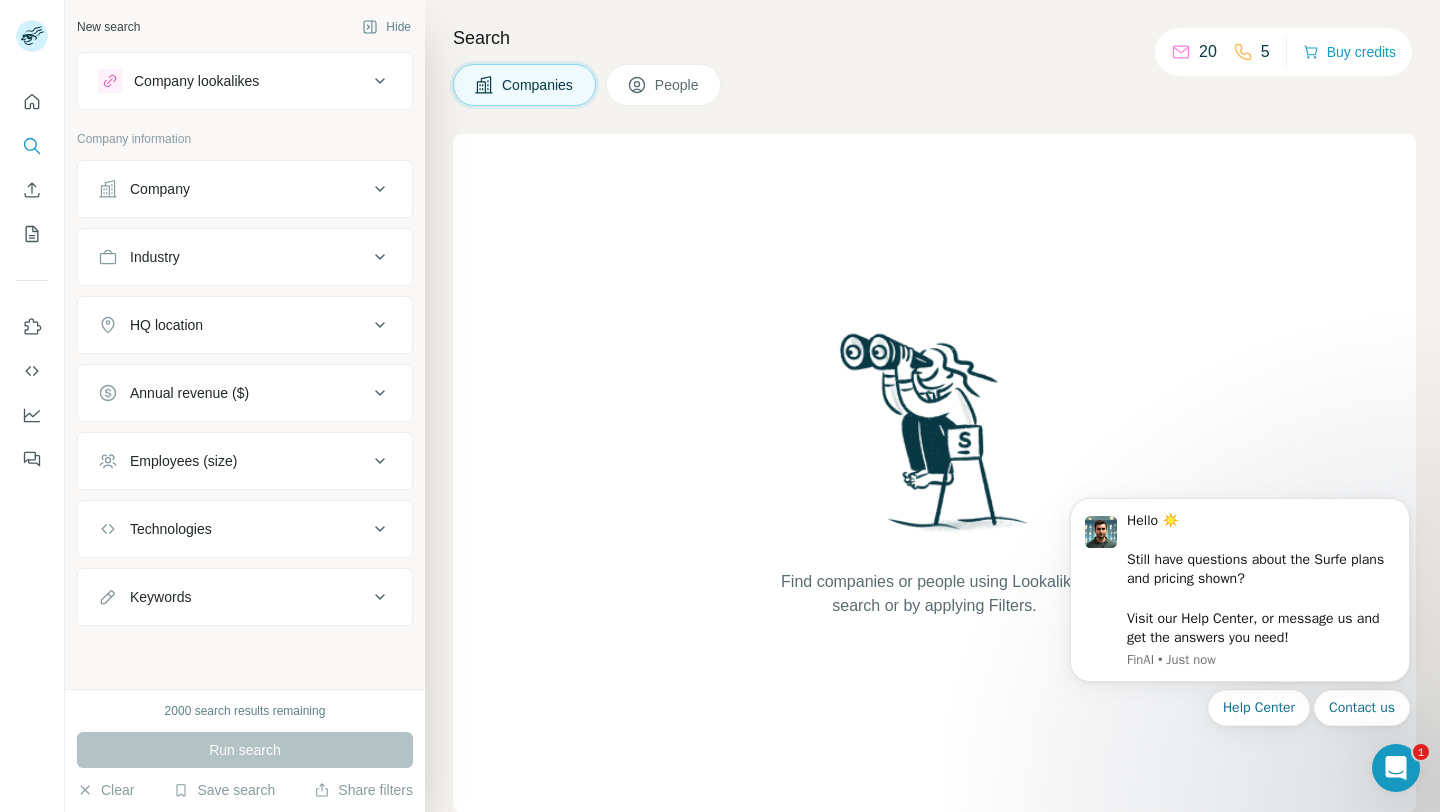 click on "Find companies or people using Lookalikes search or by applying Filters." at bounding box center [934, 473] 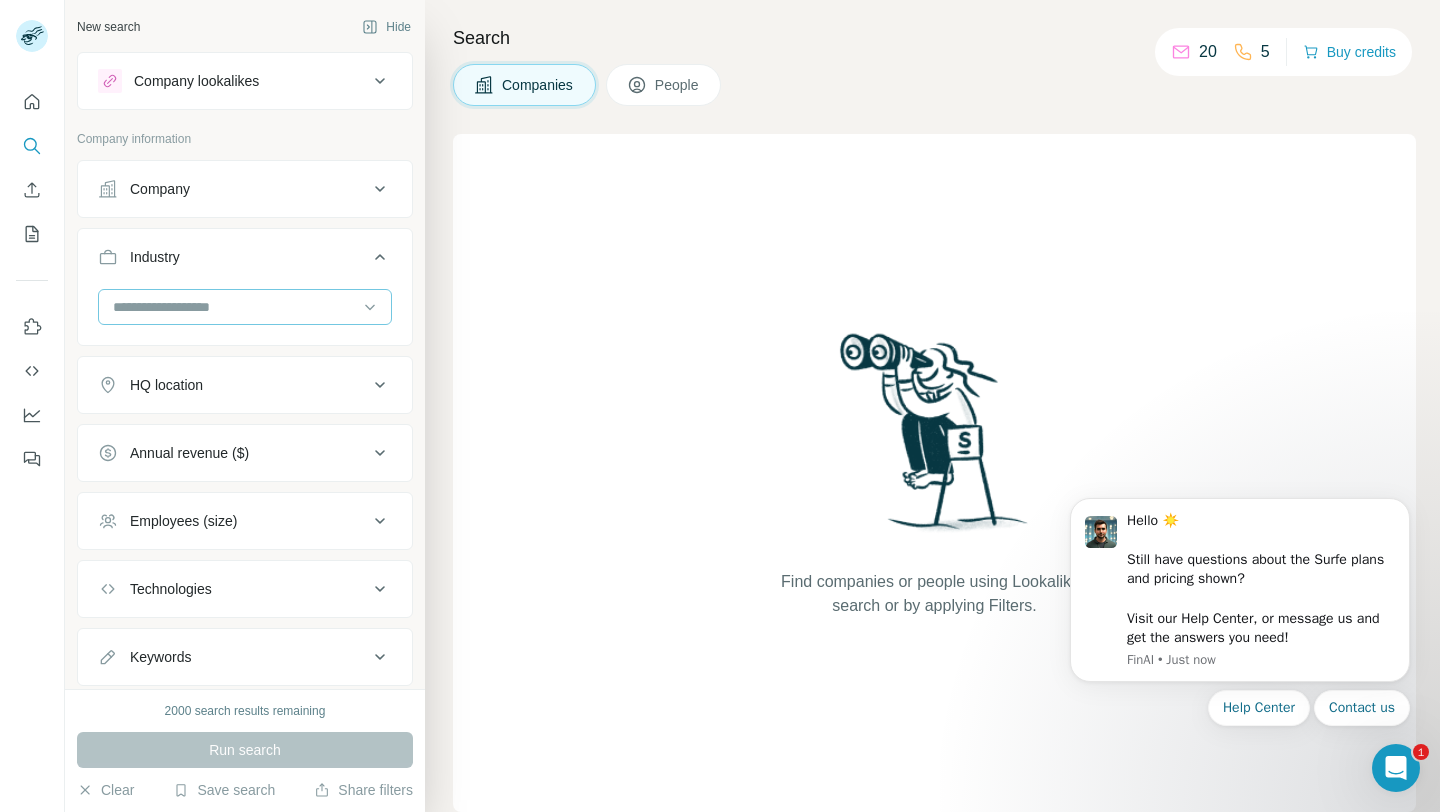 click at bounding box center [234, 307] 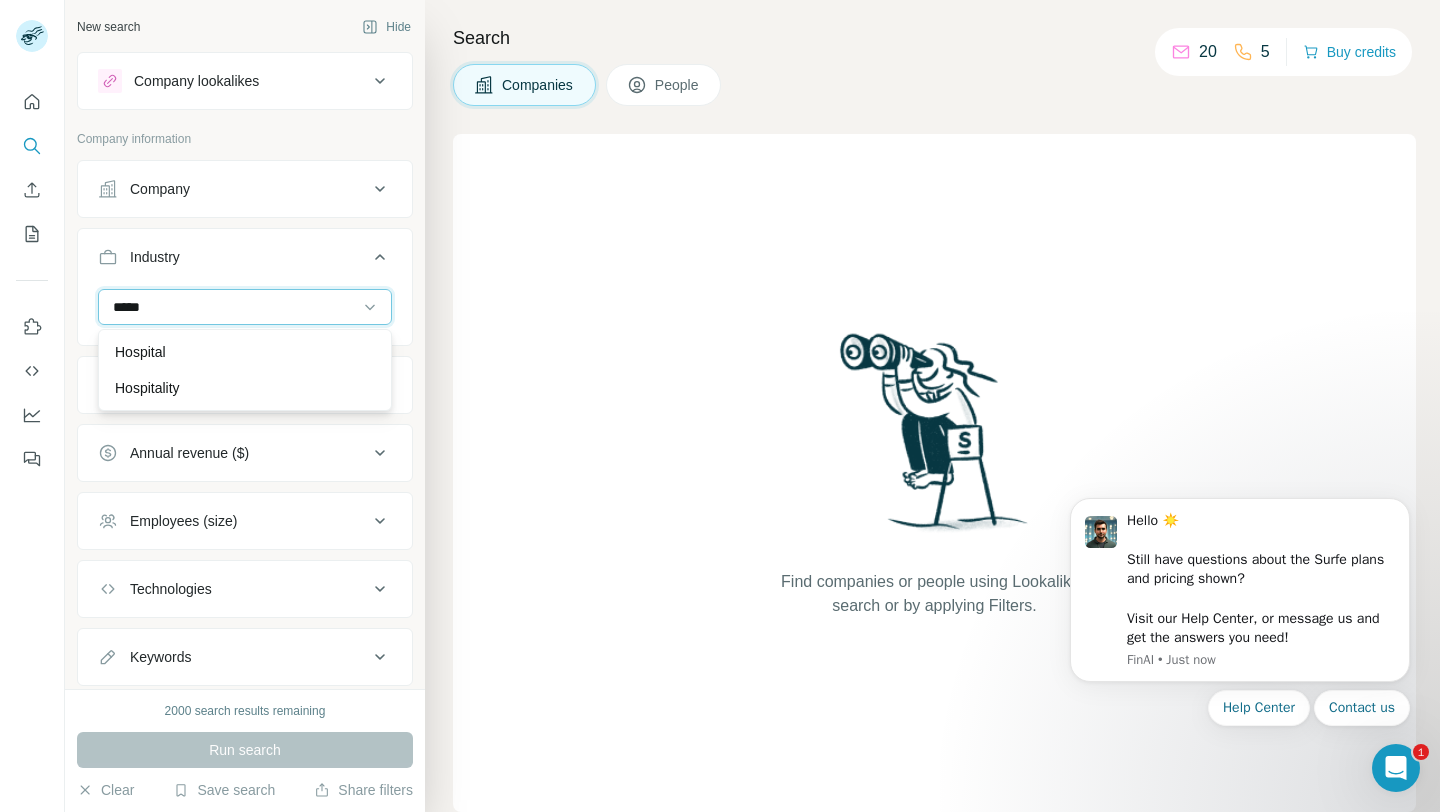 type on "*****" 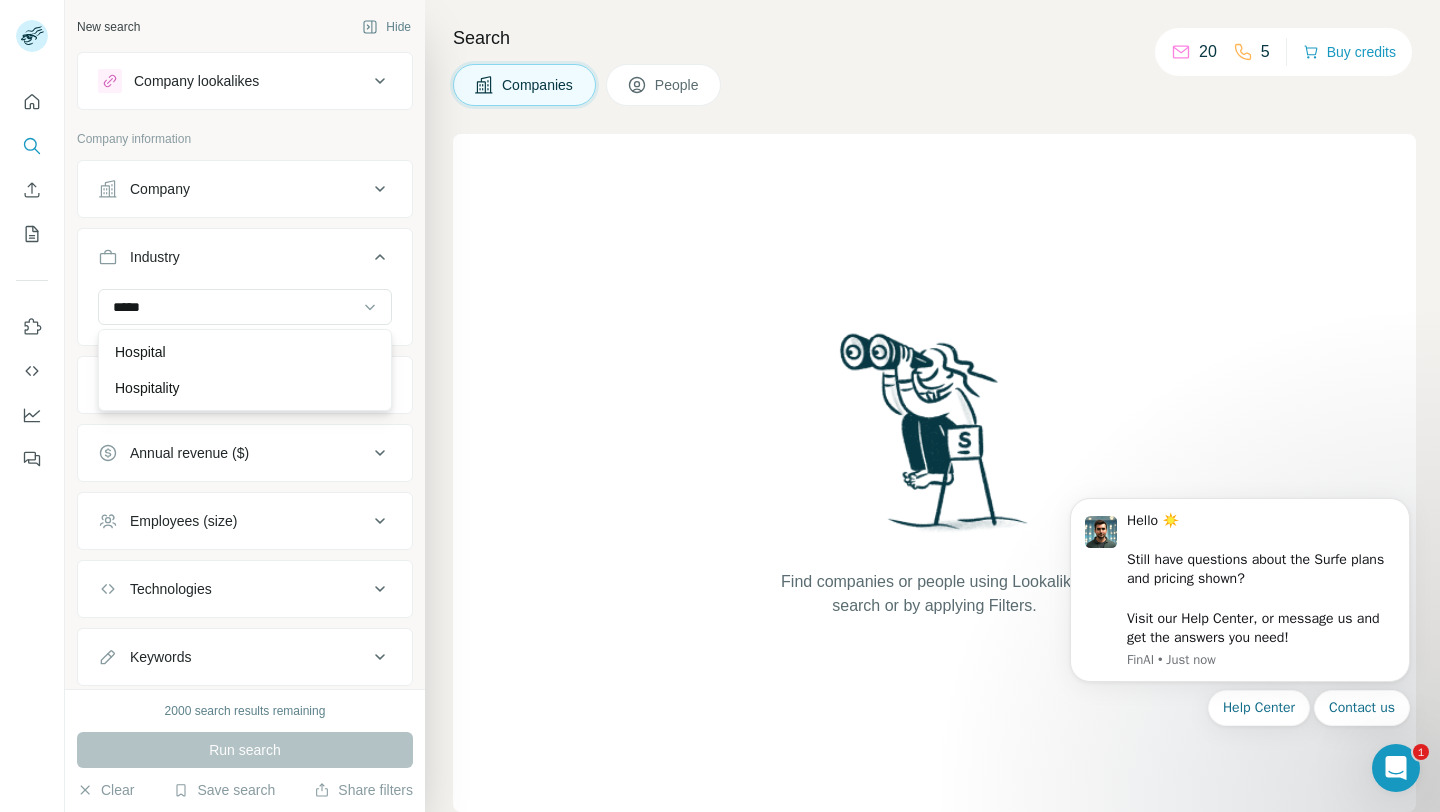 click on "Hospital Hospitality" at bounding box center (245, 370) 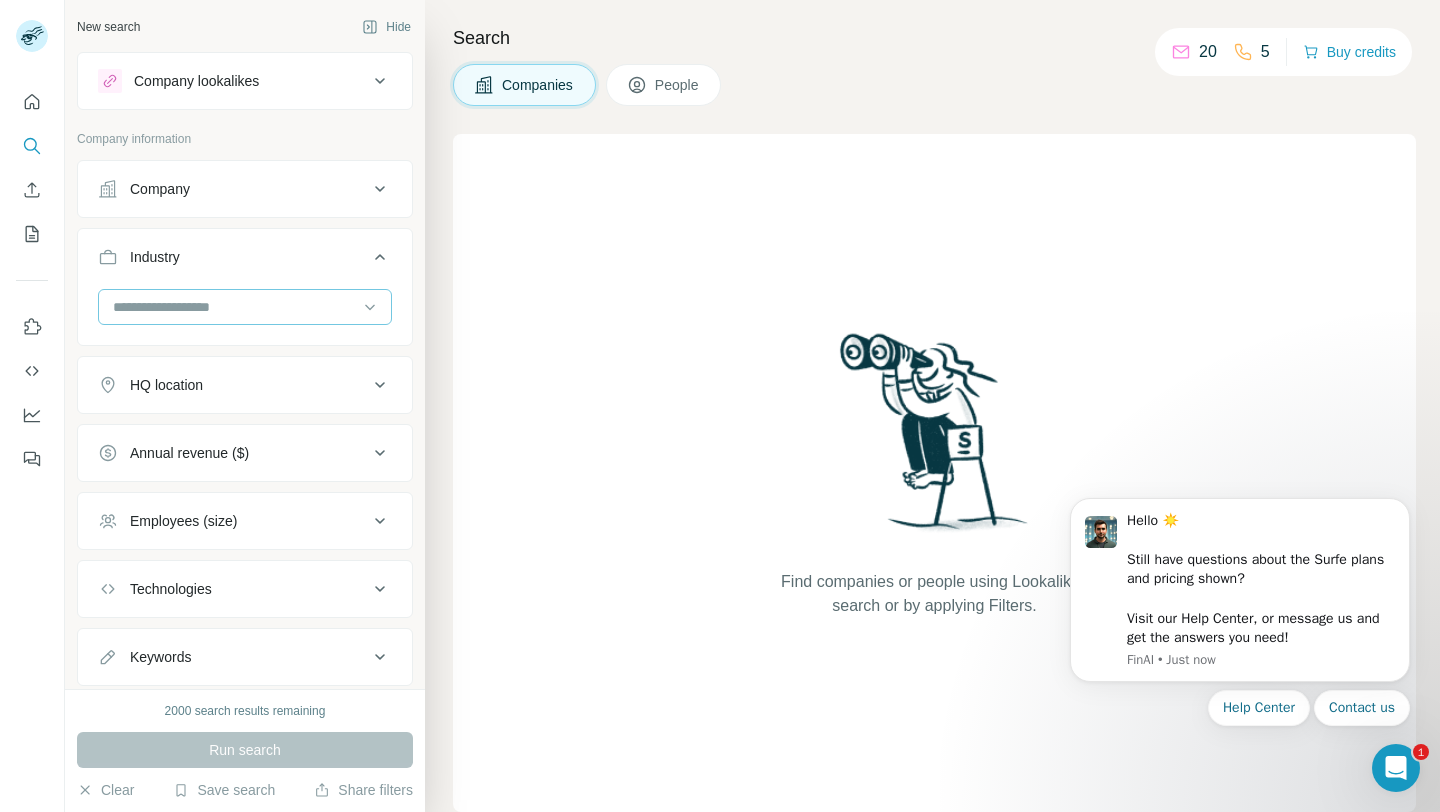 click at bounding box center (234, 307) 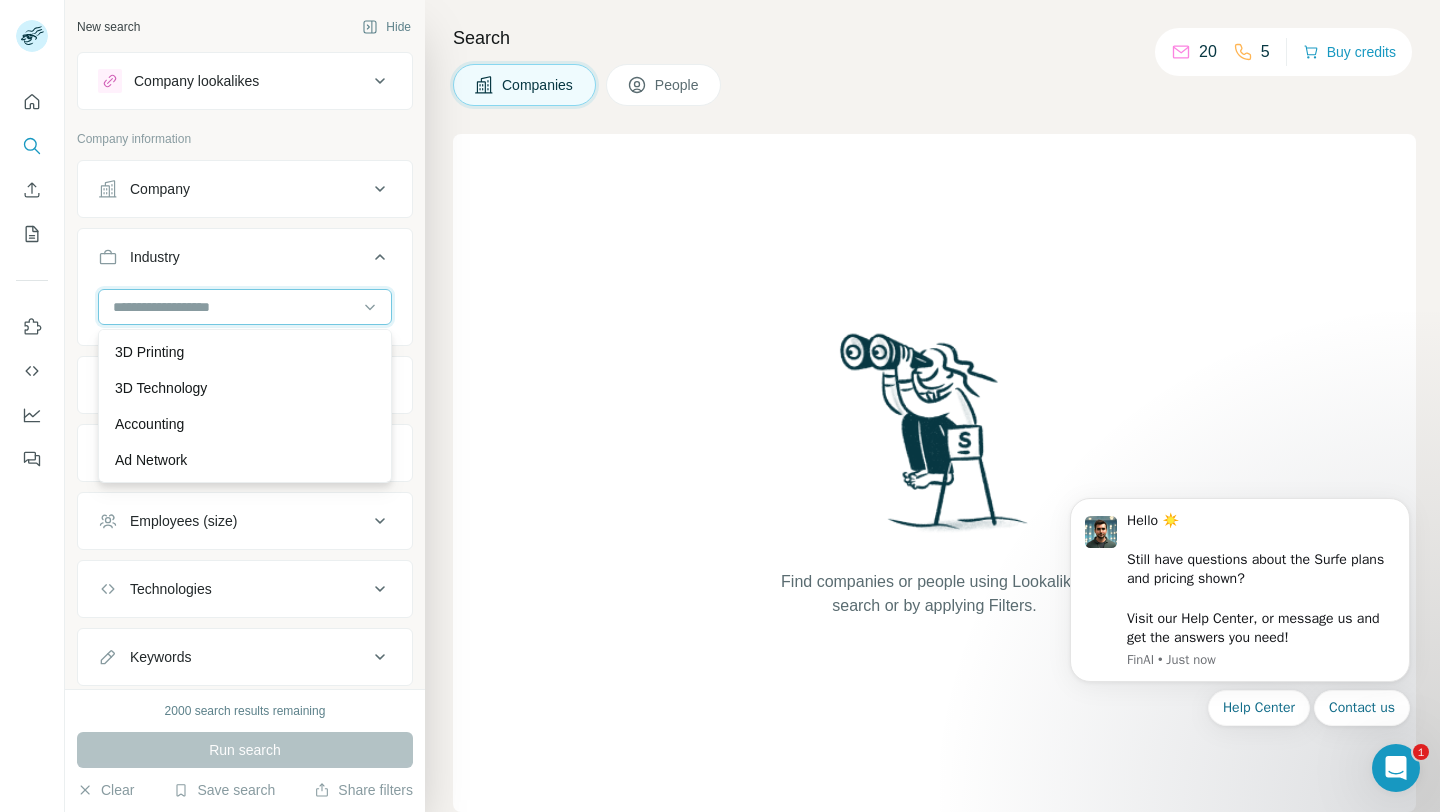 click at bounding box center (234, 307) 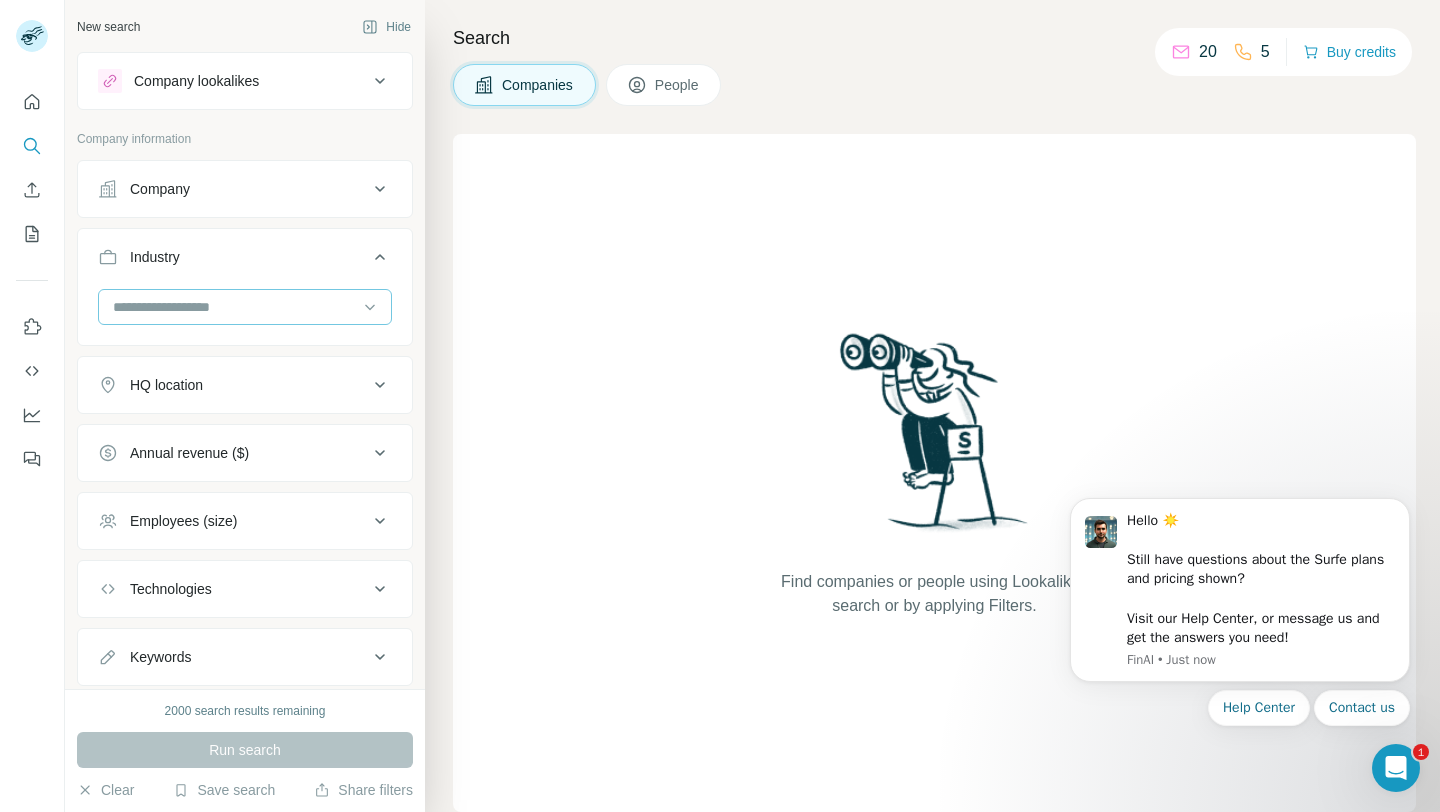 click at bounding box center [234, 307] 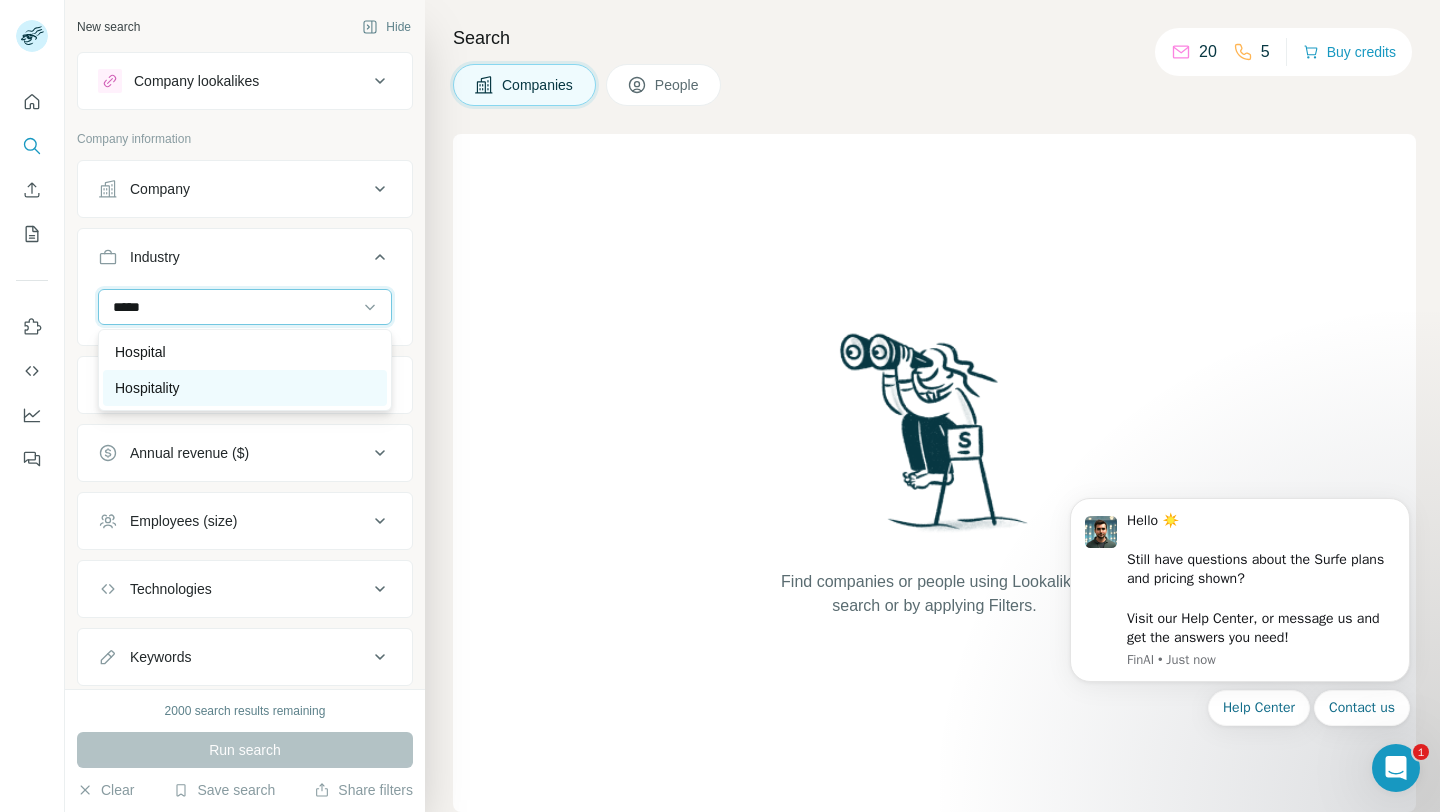 type on "*****" 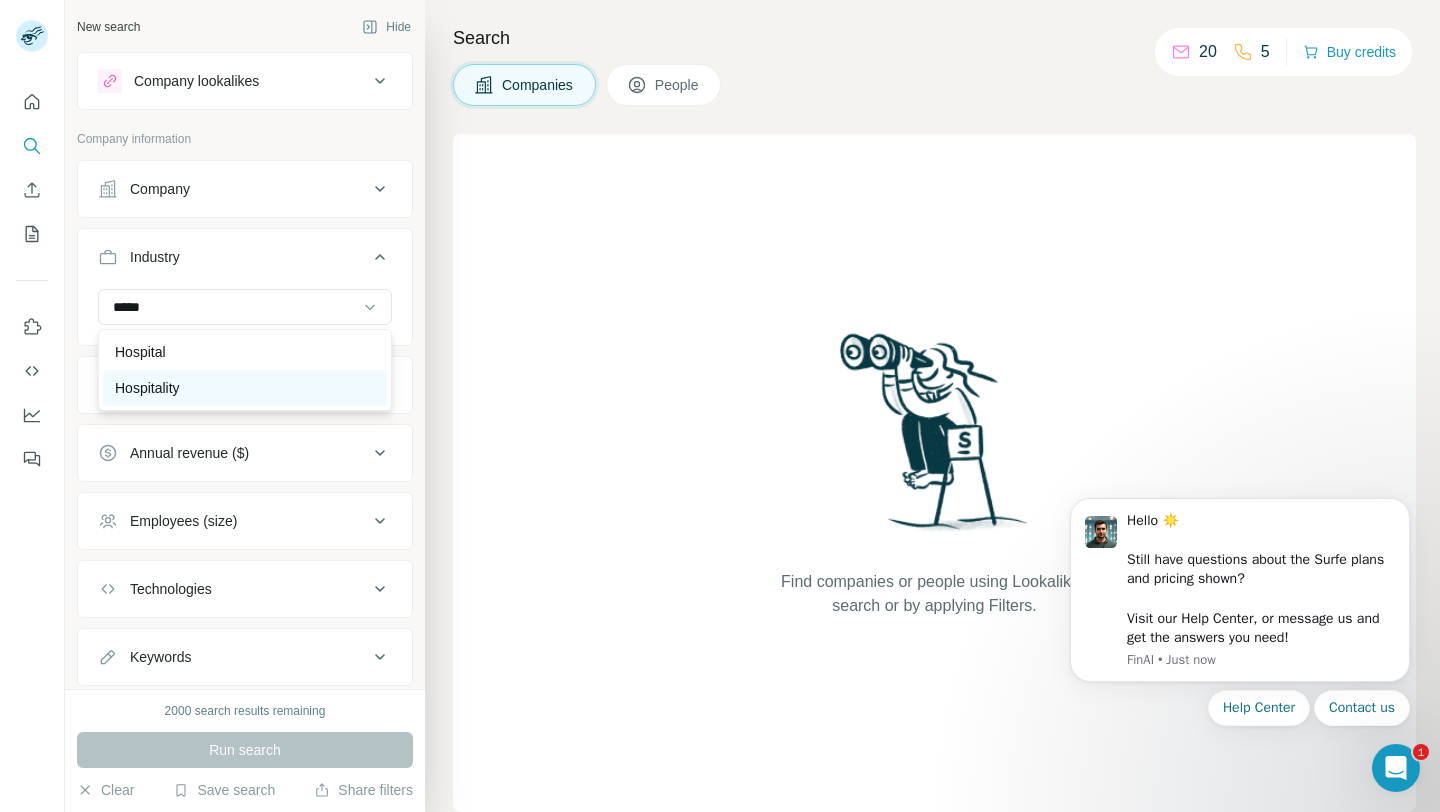 click on "Hospitality" at bounding box center [147, 388] 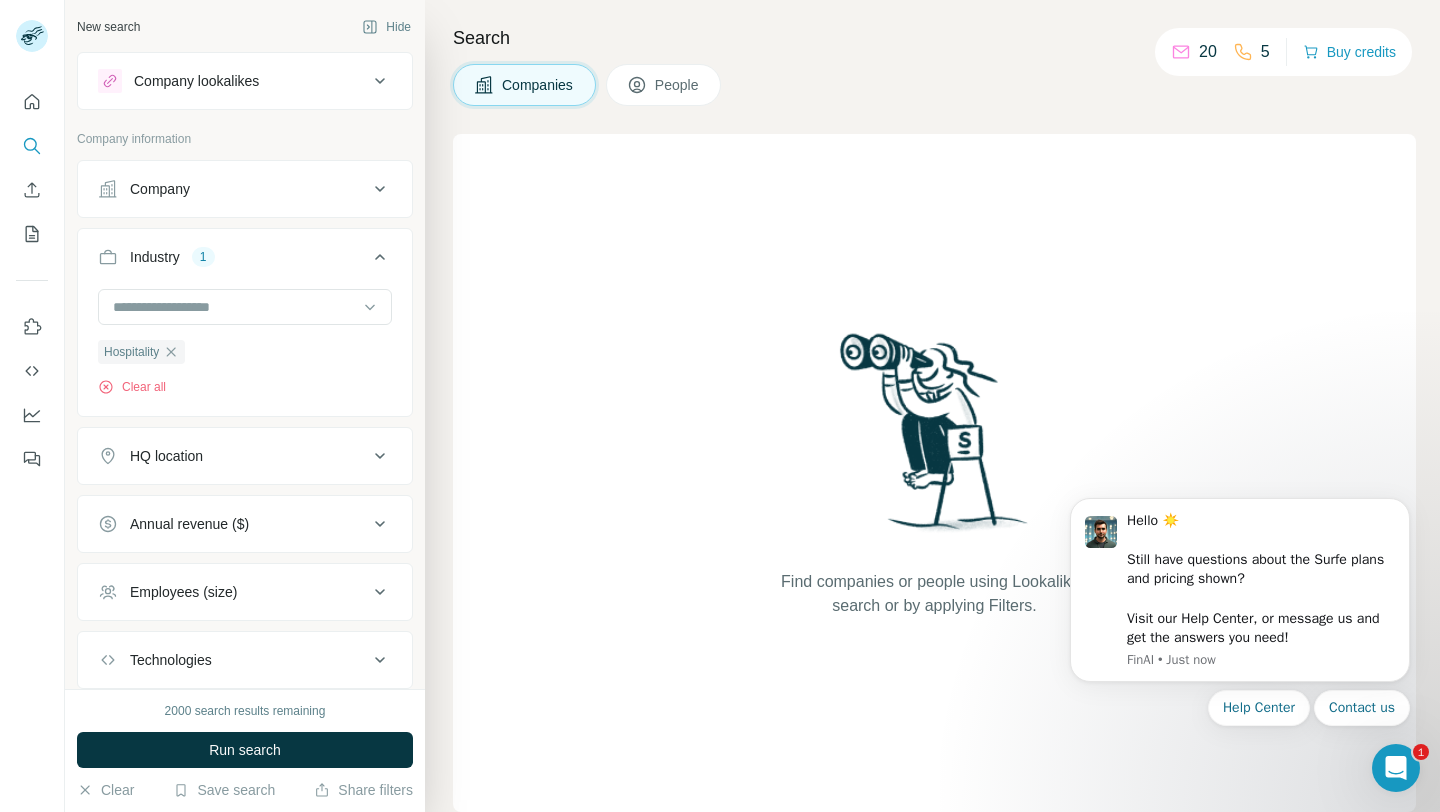 scroll, scrollTop: 124, scrollLeft: 0, axis: vertical 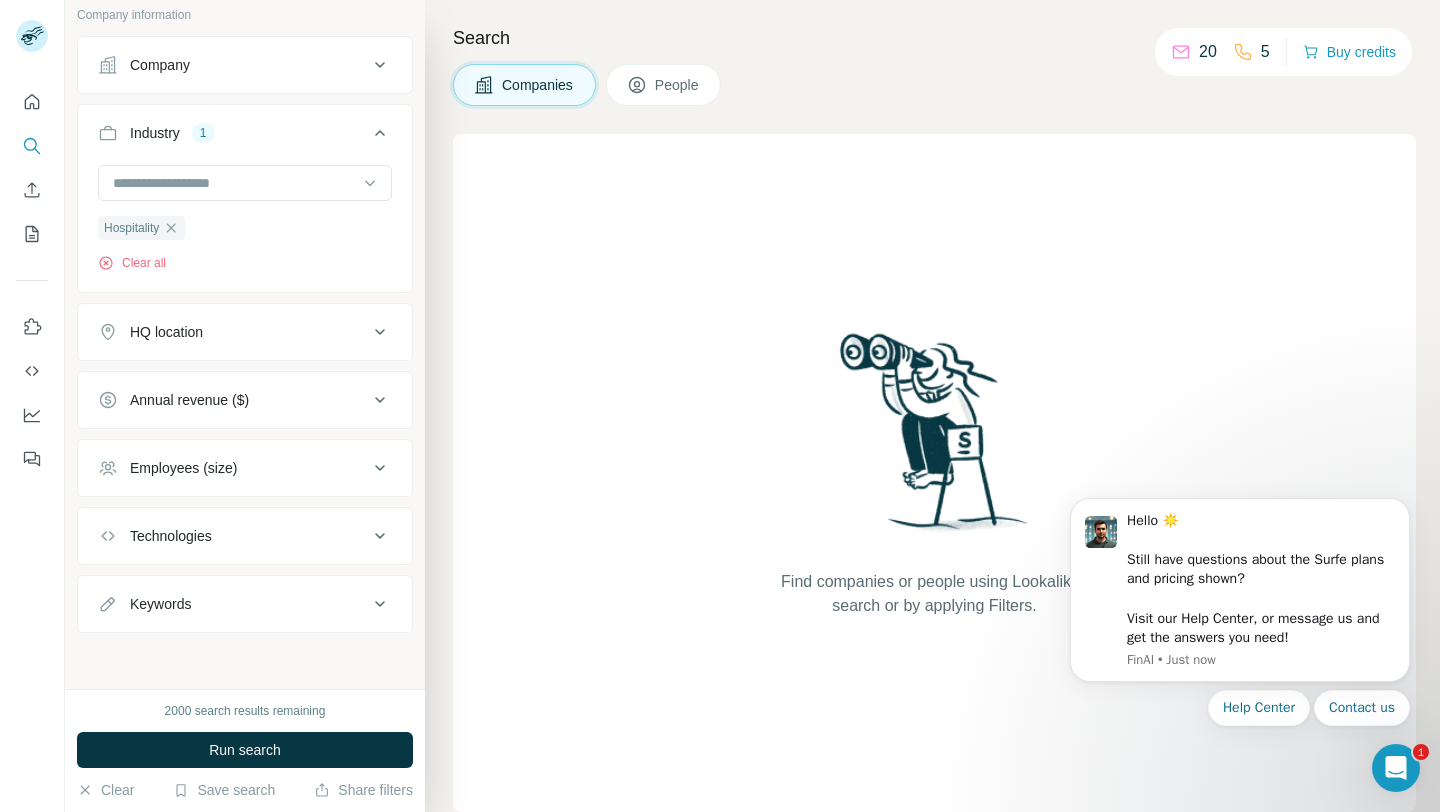click 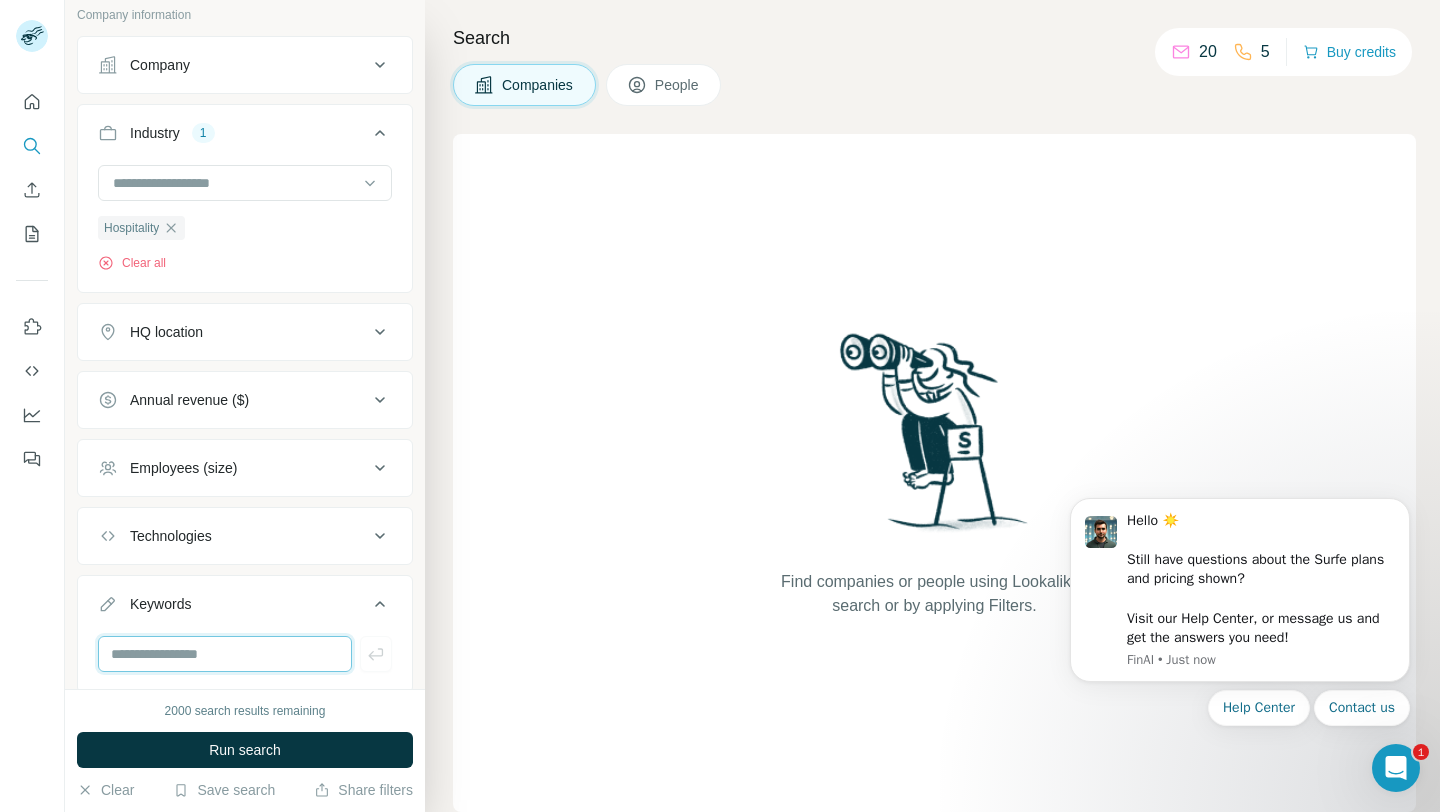 click at bounding box center (225, 654) 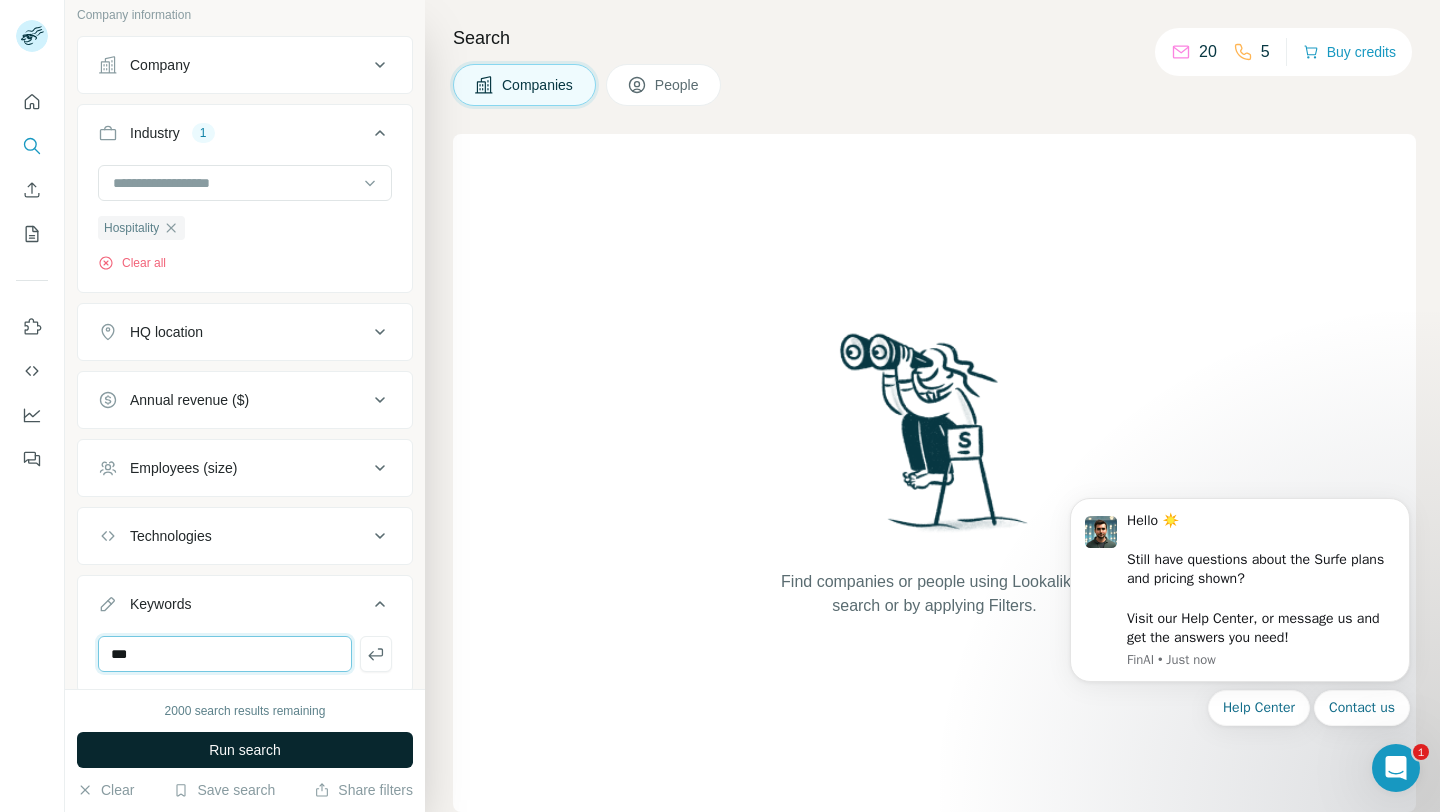 type on "***" 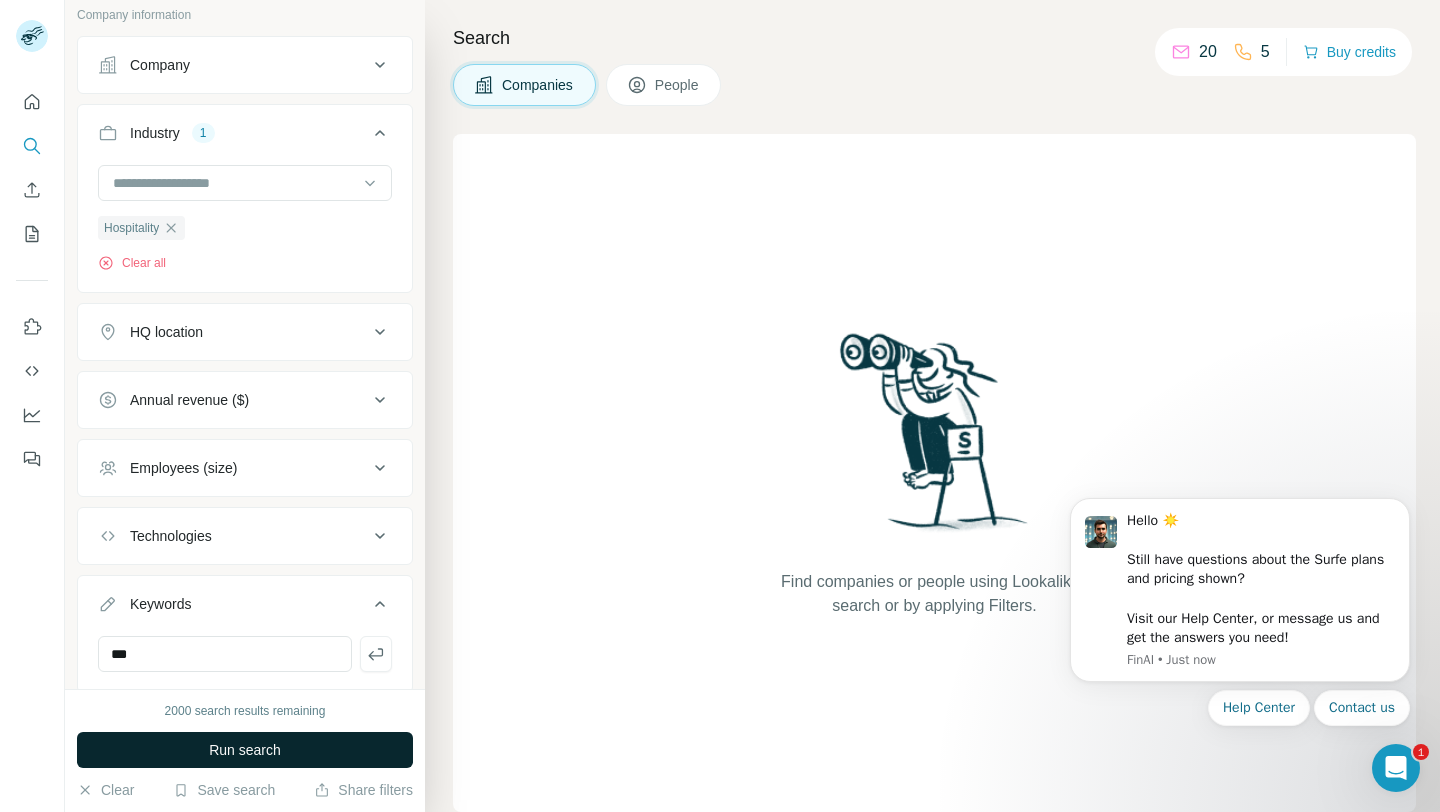 click on "Run search" at bounding box center (245, 750) 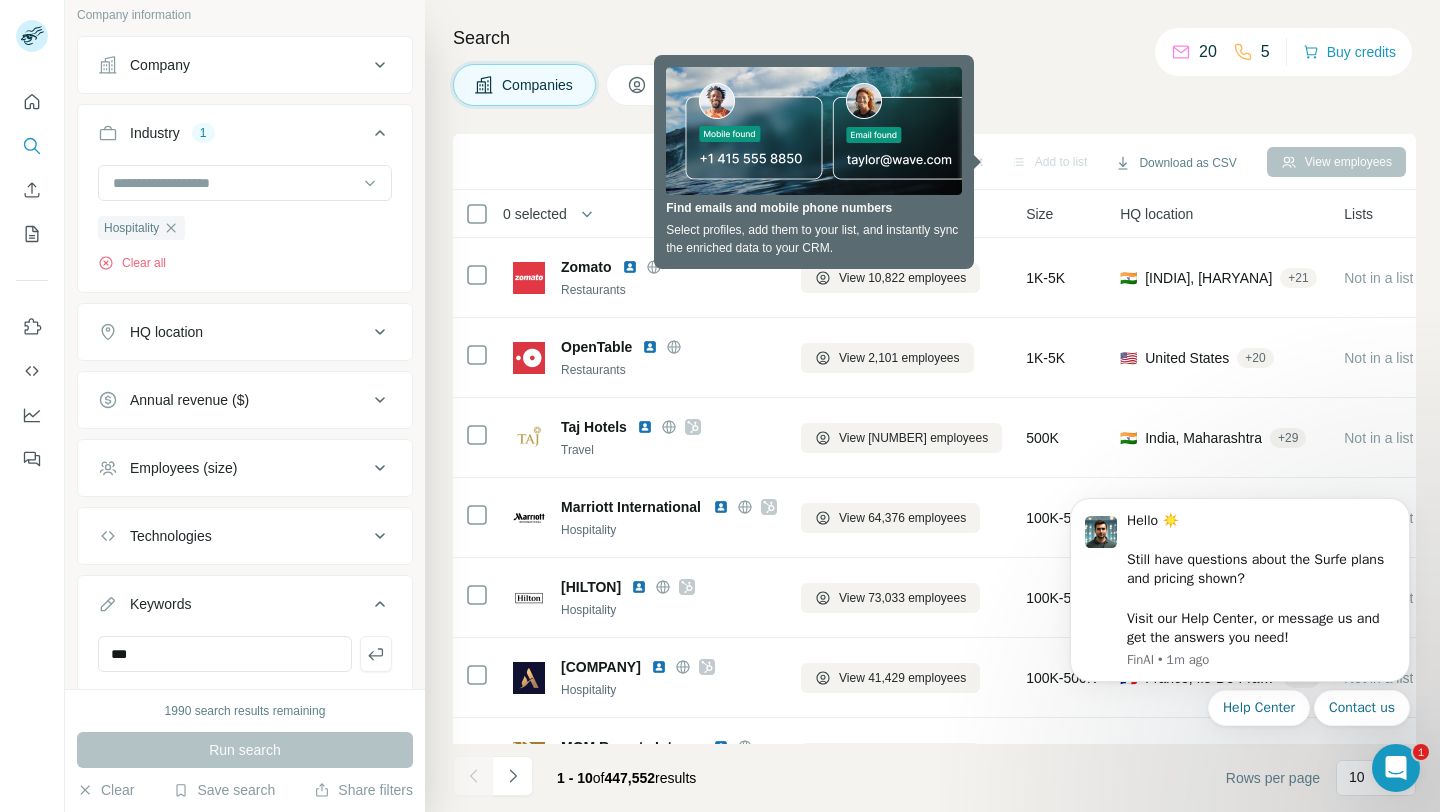 click on "Search Companies People Sync to HubSpot Add to list Download as CSV View employees 0 selected Companies Employees Size HQ location Lists Annual revenue About Technologies Industry Keywords Zomato Restaurants View 10,822 employees 1K-5K 🇮🇳 [INDIA], [HARYANA] + 21 Not in a list - Akamai, Akamai Web Application Protector, Apache, Braintree, Cart Functionality, Cloudflare, Docusaurus, Envoy, Express, Facebook Pixel, FooPlugins FooGallery, Google Hosted Libraries, Google PageSpeed, Google Sign-in, Google Tag Manager, Loadable-Components, Lodash, Microsoft Advertising, MySQL, New Relic, NextGEN Gallery, Node.js, PHP, Prototype, React, RequireJS, ShareThis, Twenty Nineteen, Twitter Emoji (Twemoji), WordPress, WordPress Super Cache, cdnjs, jQuery, jQuery Migrate, styled-components, webpack Restaurants, Food and Beverage, Shopping Mall, Catering, Hospitality [EAST_HERTFORDSHIRE] [HERTFORDSHIRE] popular cuisines [UNITED_KINGDOM] [NORWICH] [LONDON] food options favourite dining cafes largest food popular restaurant [WEST_SUFFOLK]" at bounding box center [932, 406] 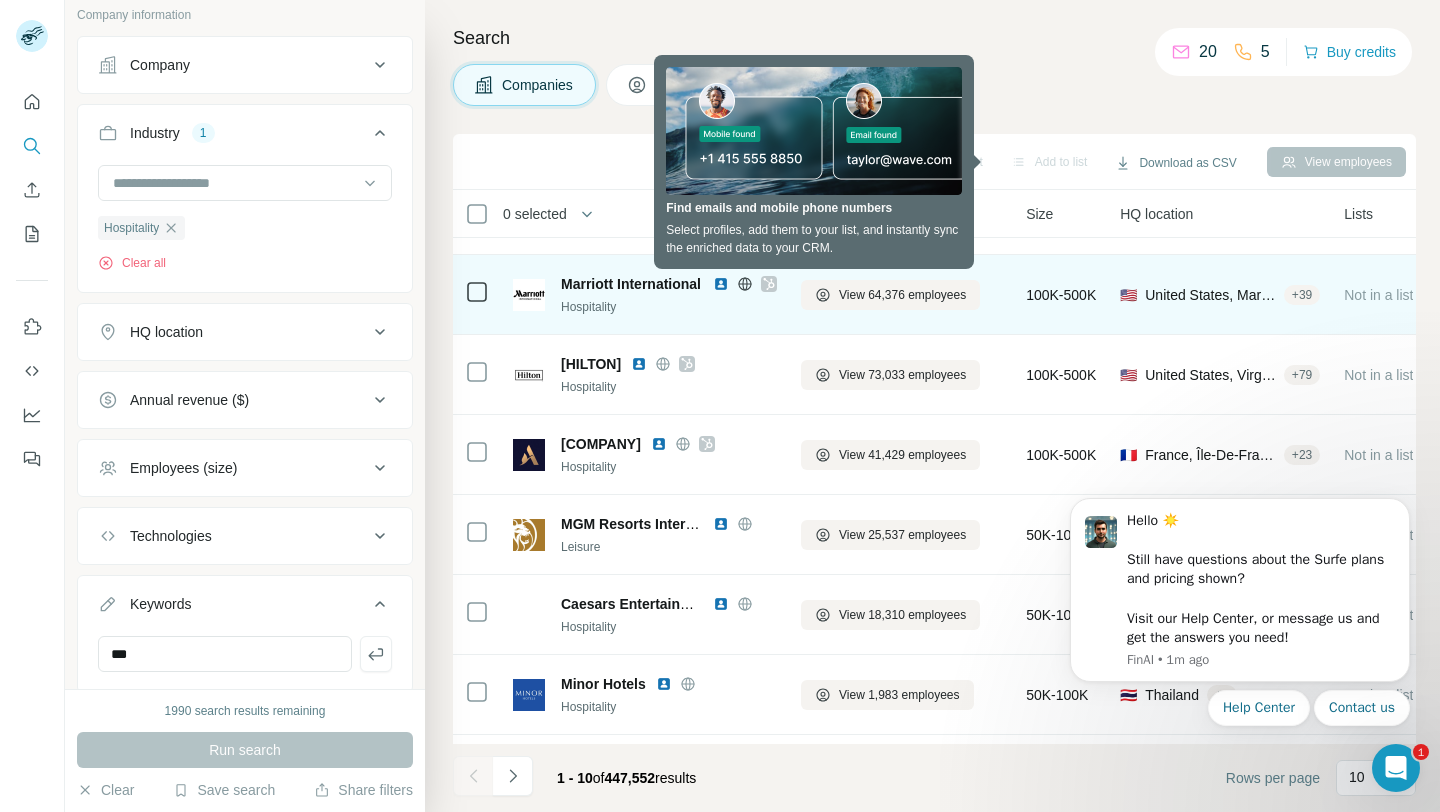 scroll, scrollTop: 294, scrollLeft: 0, axis: vertical 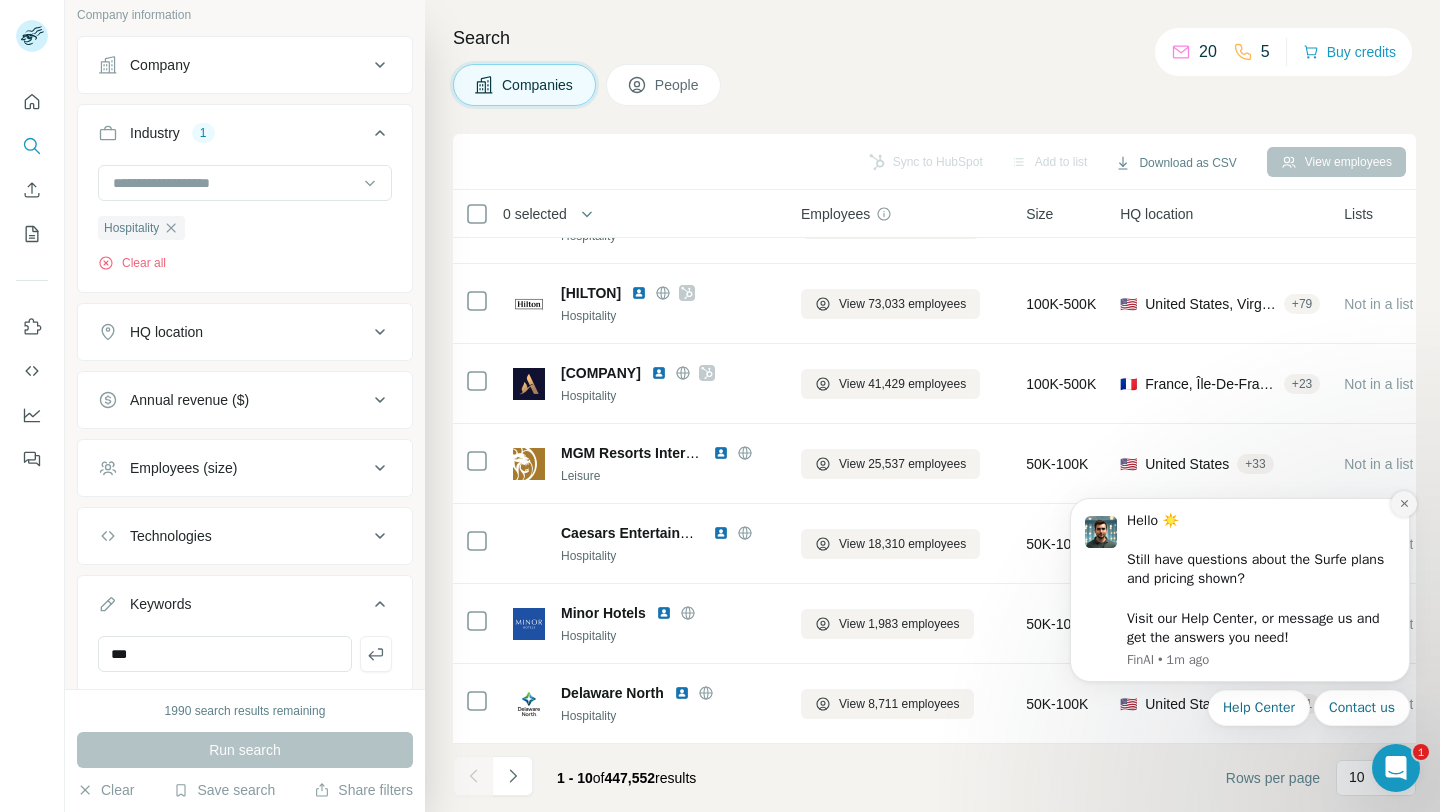 click 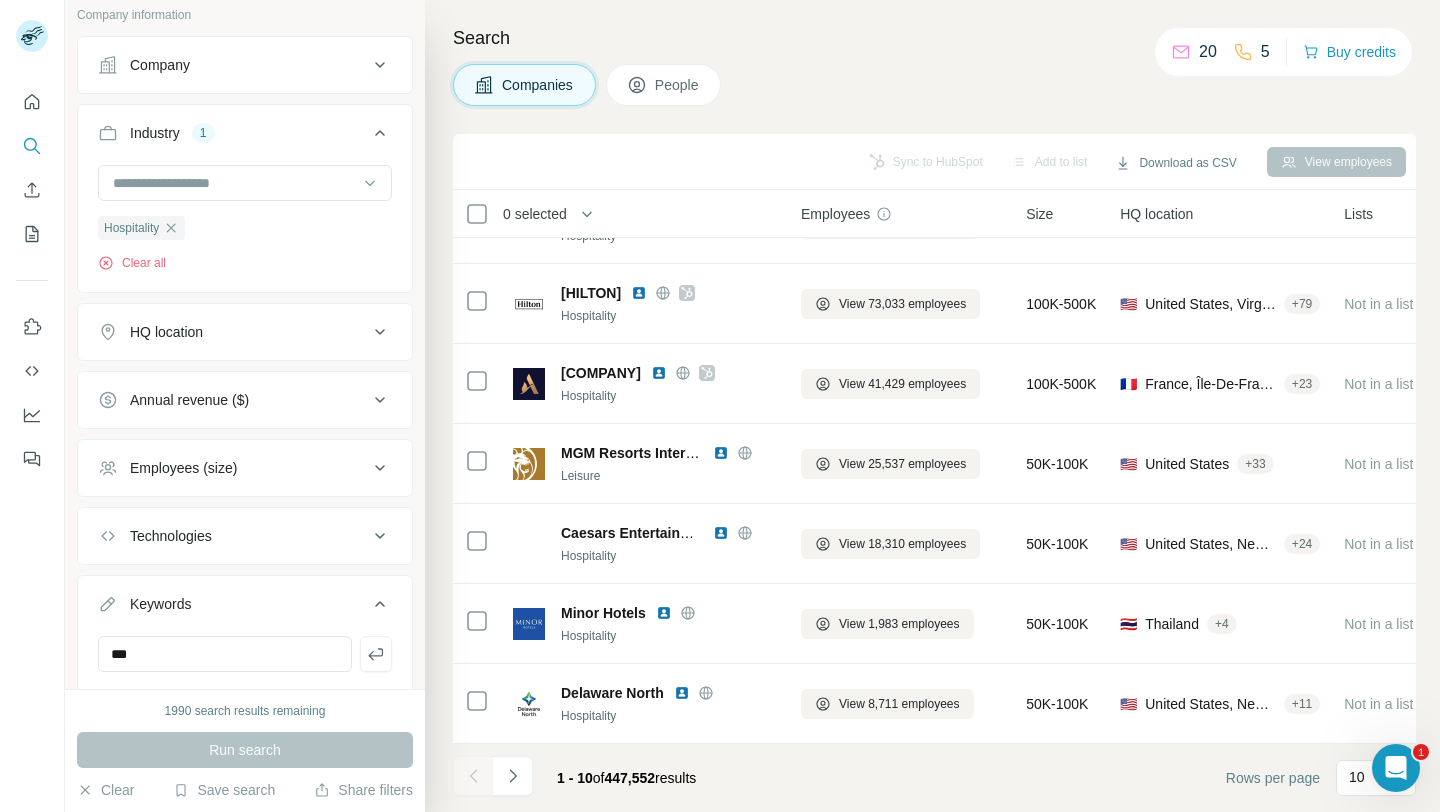 scroll, scrollTop: 0, scrollLeft: 0, axis: both 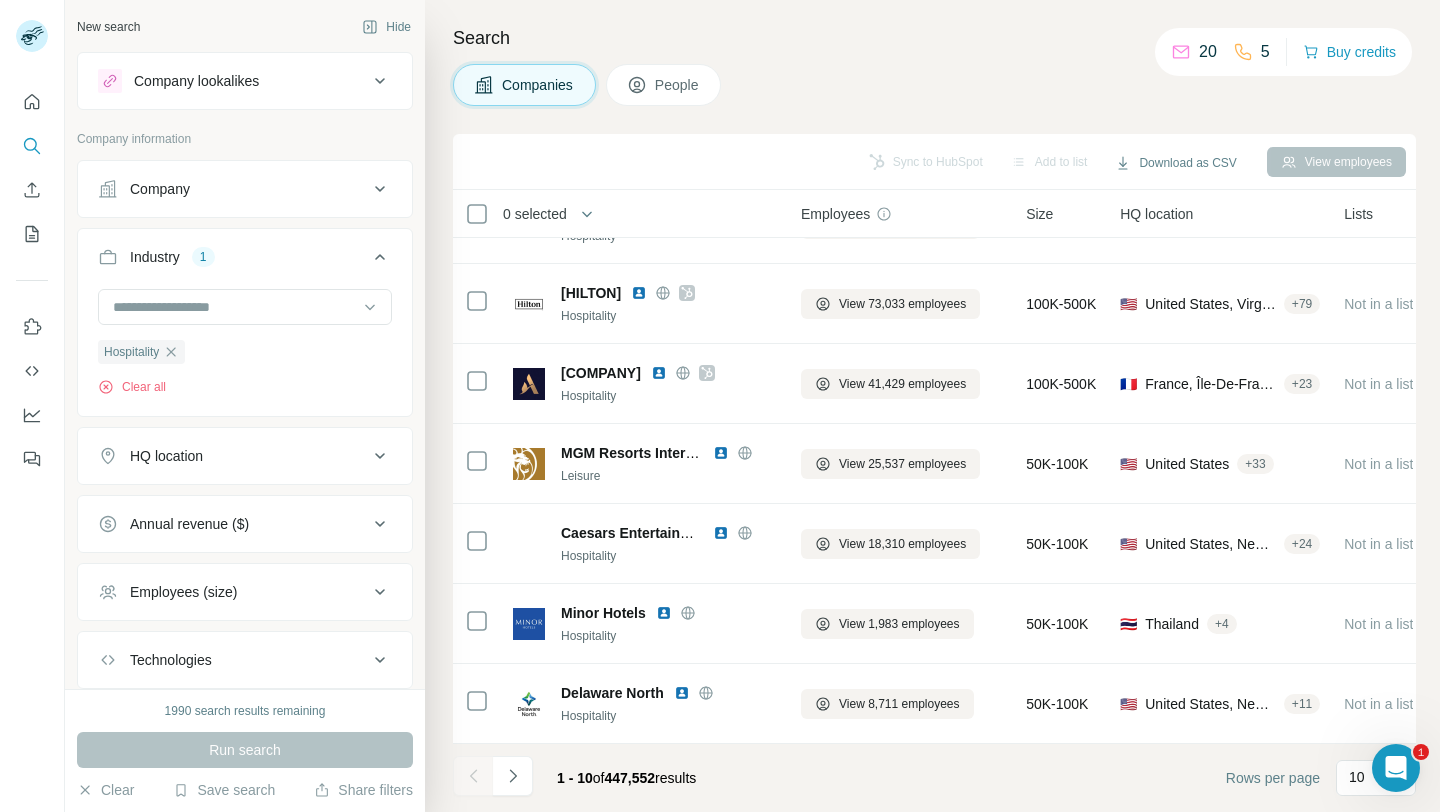 click 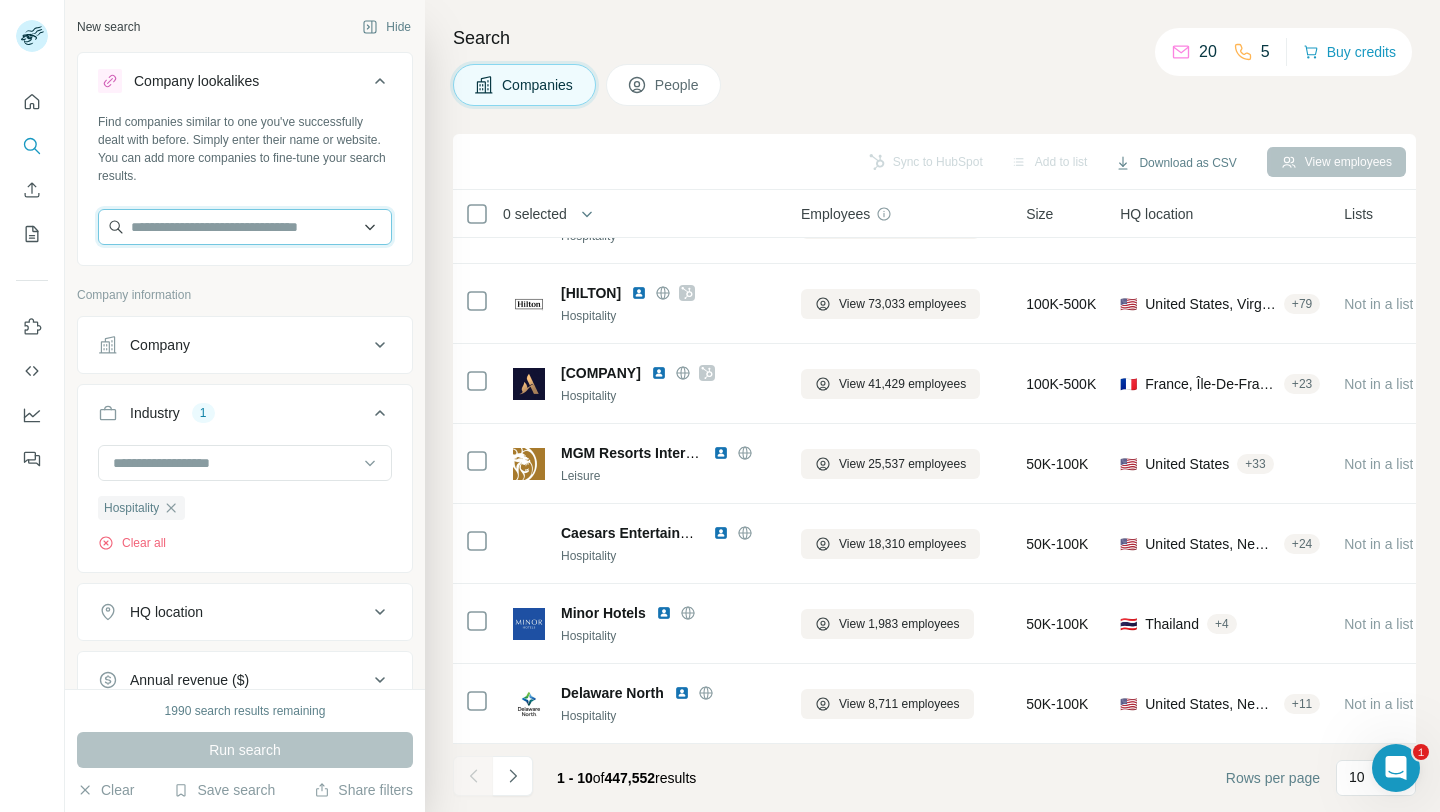 click at bounding box center (245, 227) 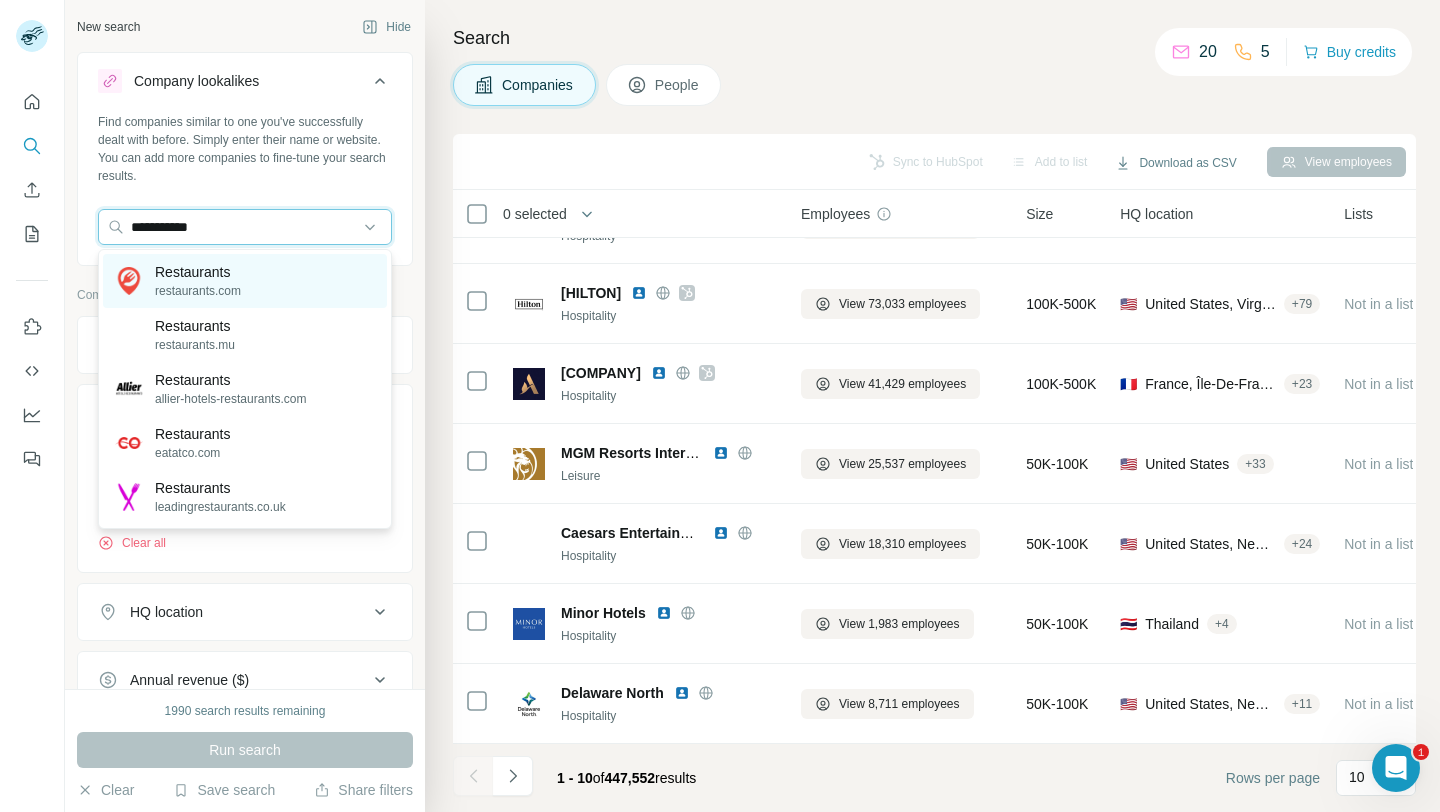 type on "**********" 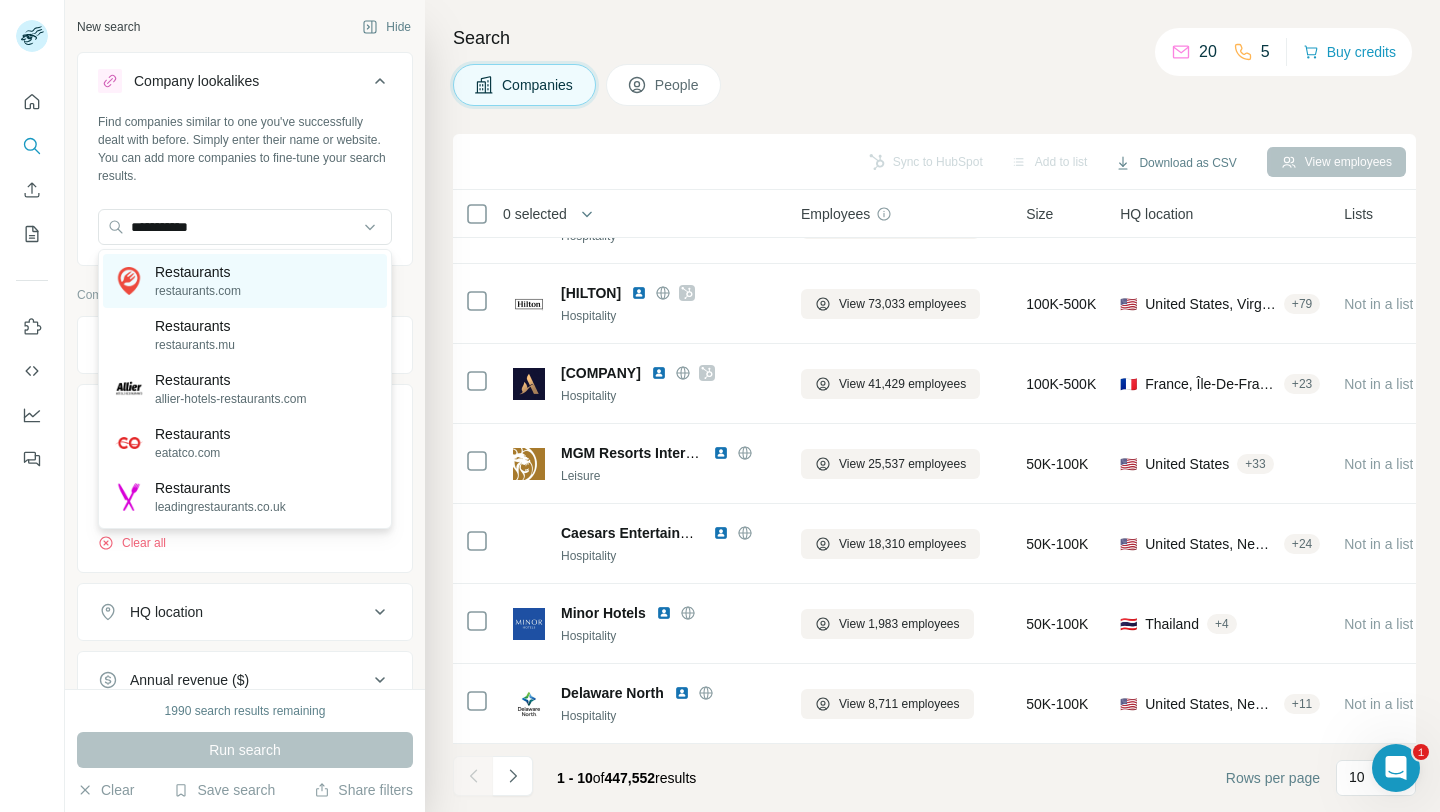click on "restaurants.com" at bounding box center [198, 291] 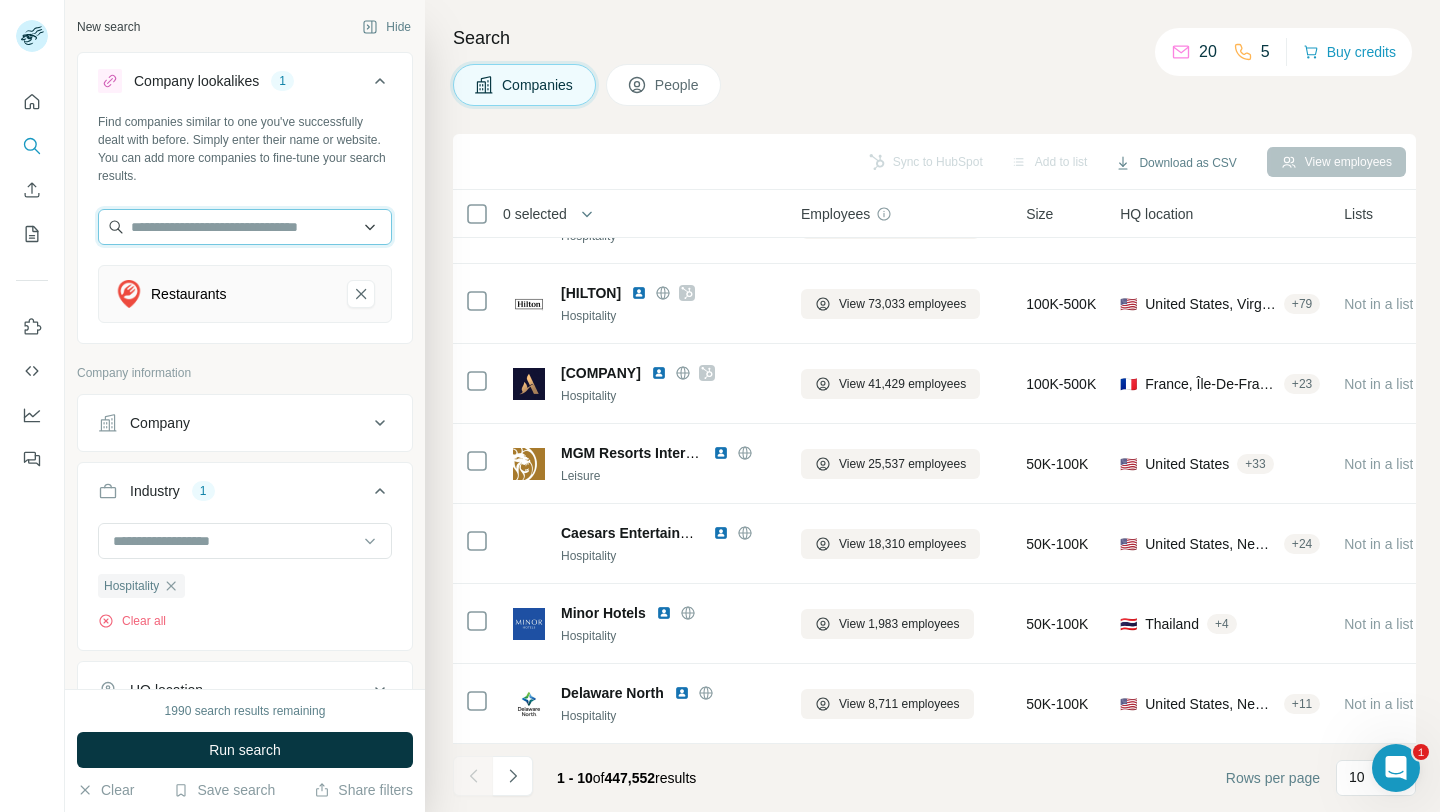 click at bounding box center (245, 227) 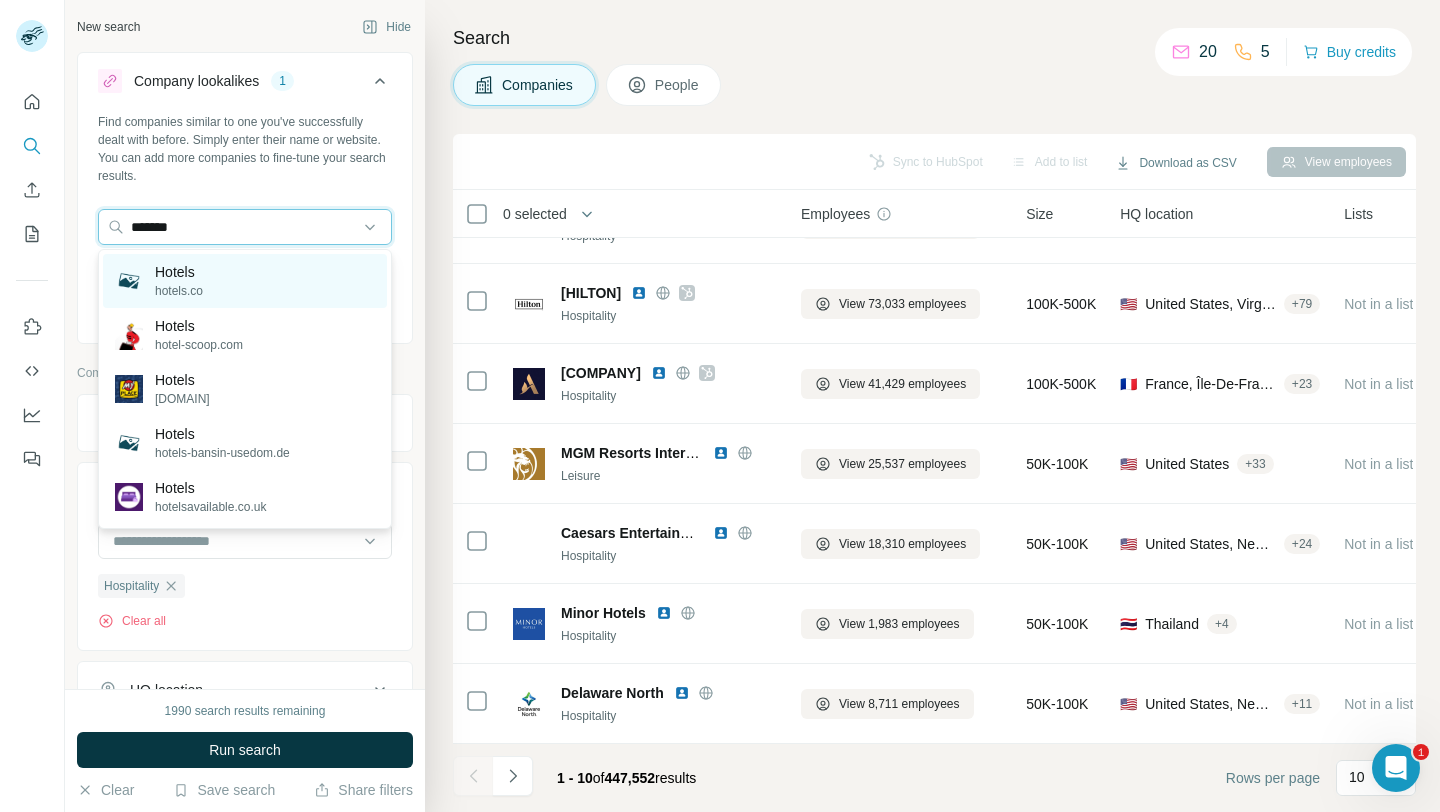 type on "******" 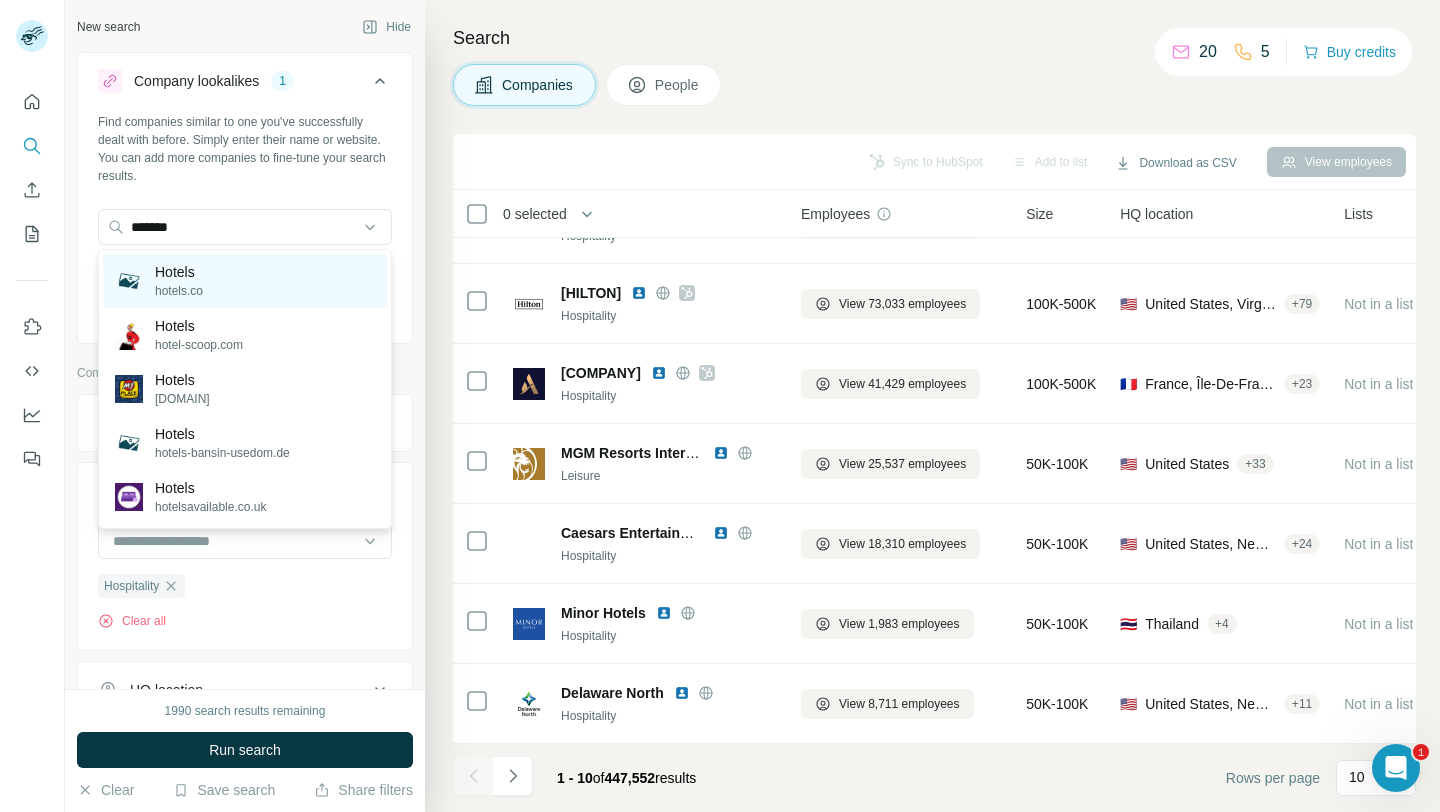 click on "[BRAND] hotels.co" at bounding box center (245, 281) 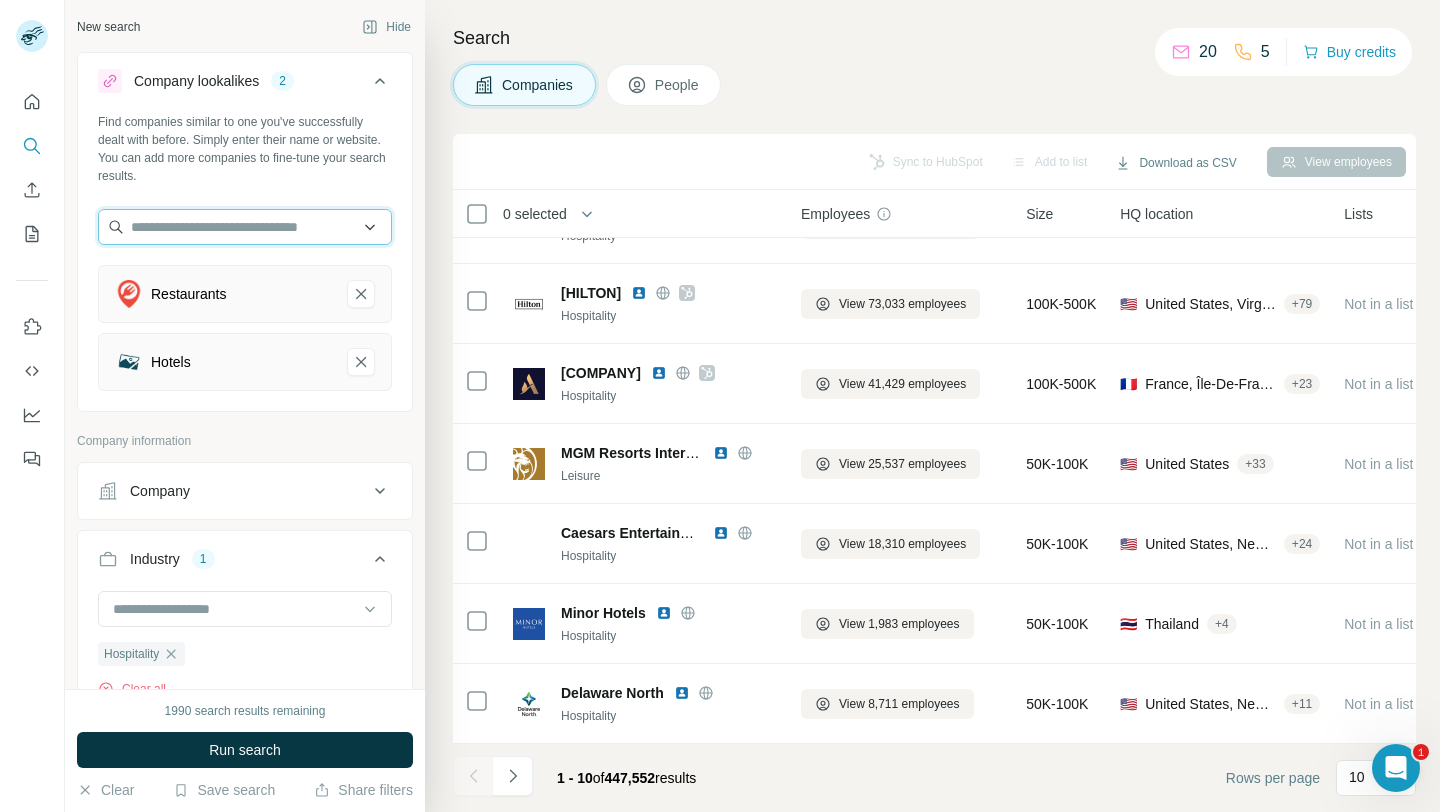 click at bounding box center (245, 227) 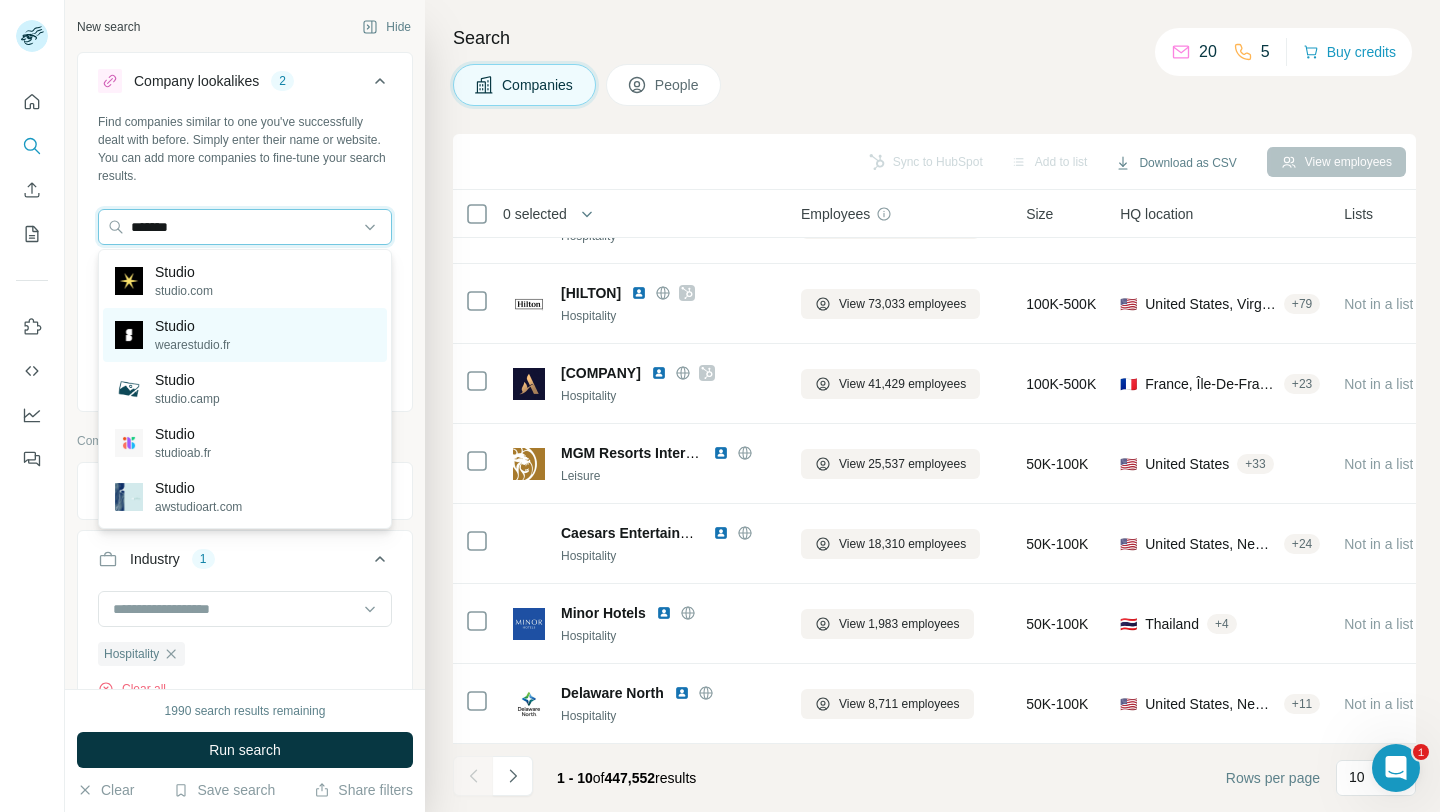 type on "******" 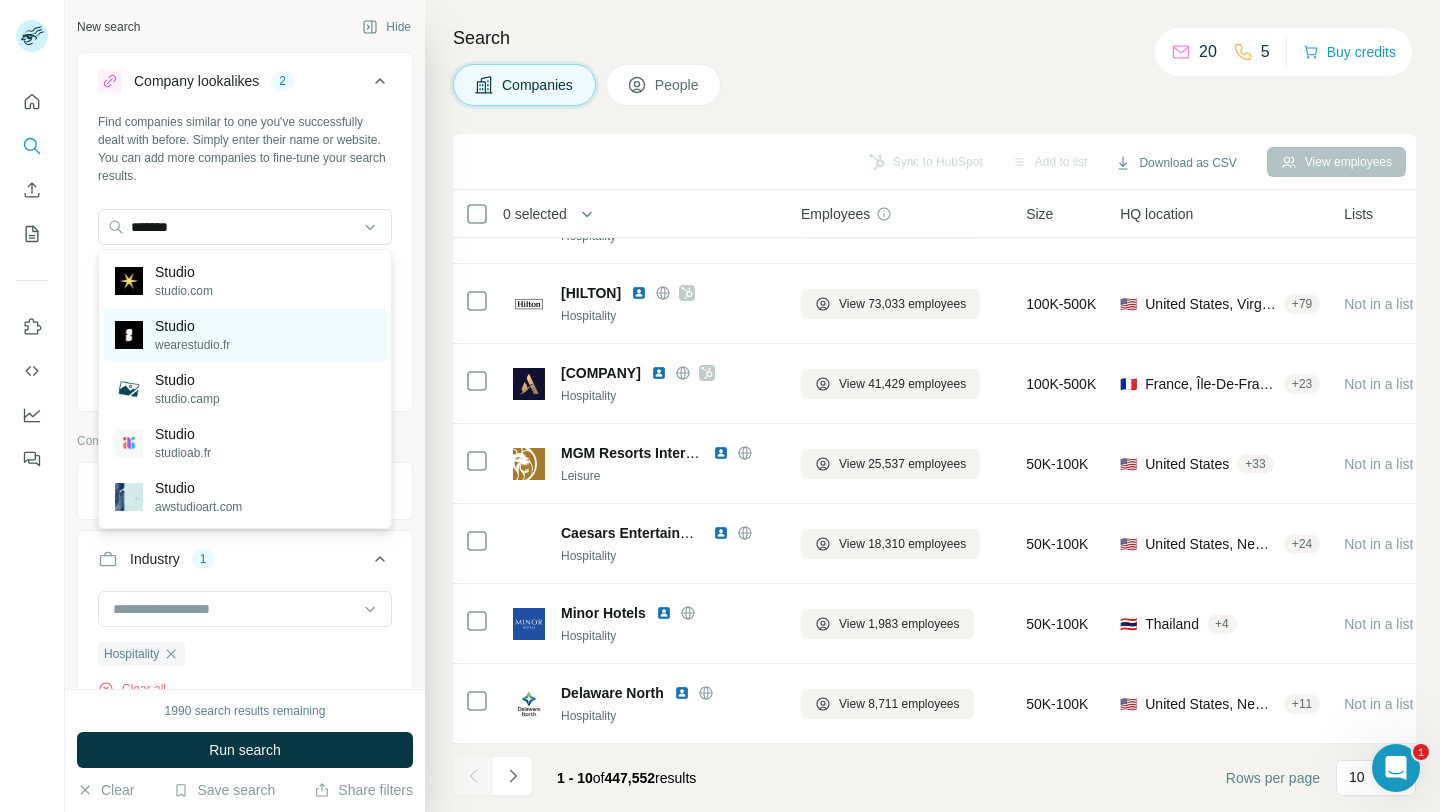 click on "Studio" at bounding box center [192, 326] 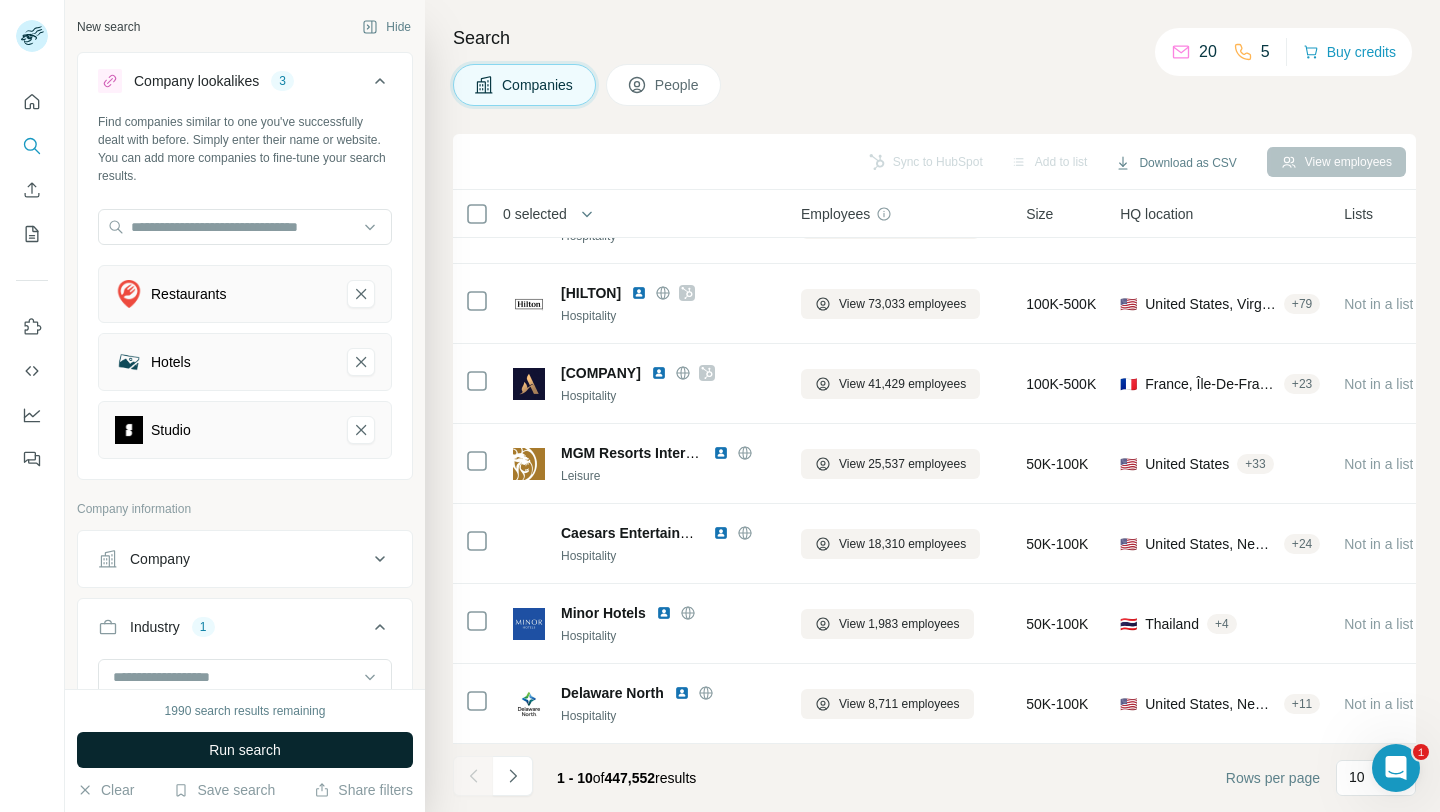 click on "Run search" at bounding box center [245, 750] 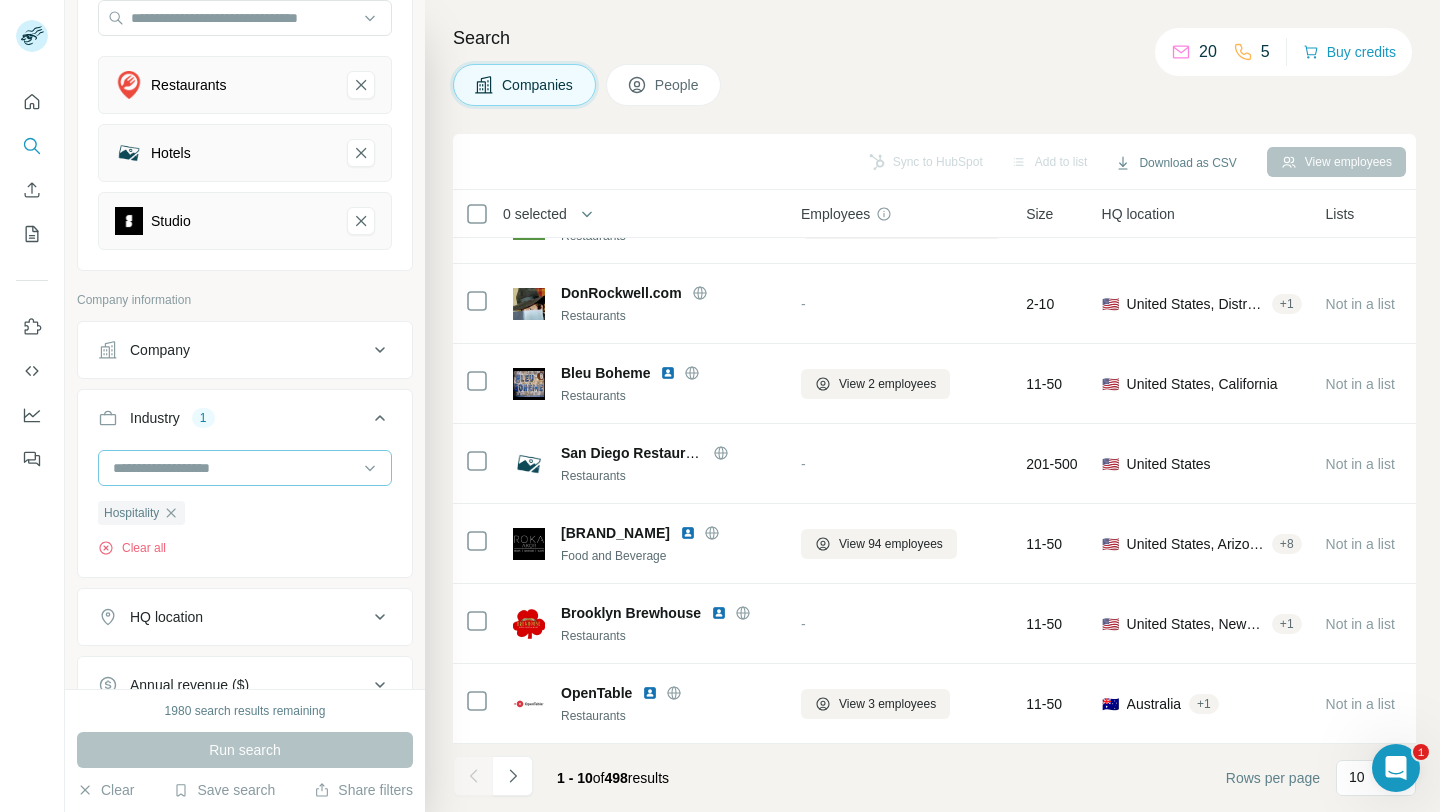 scroll, scrollTop: 254, scrollLeft: 0, axis: vertical 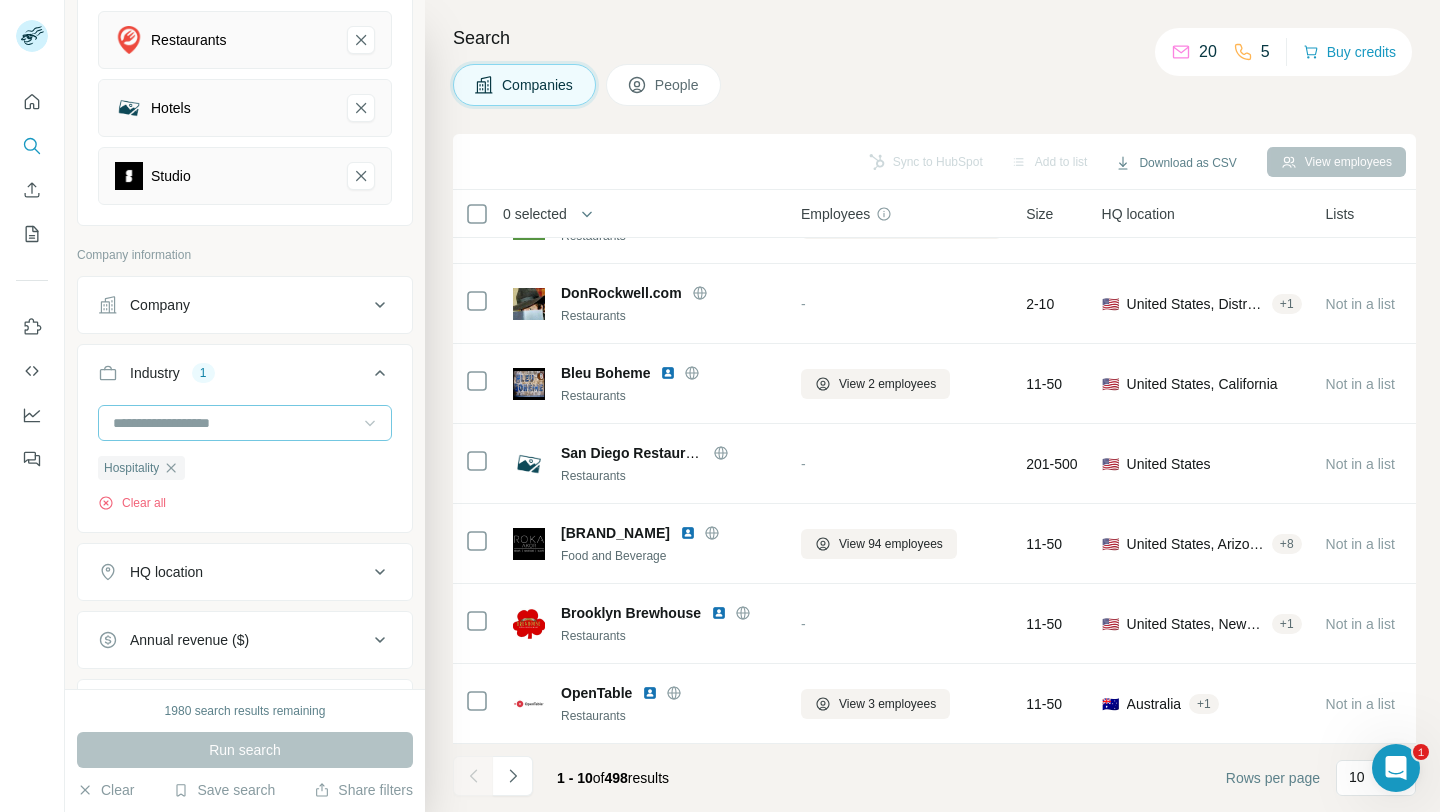 click 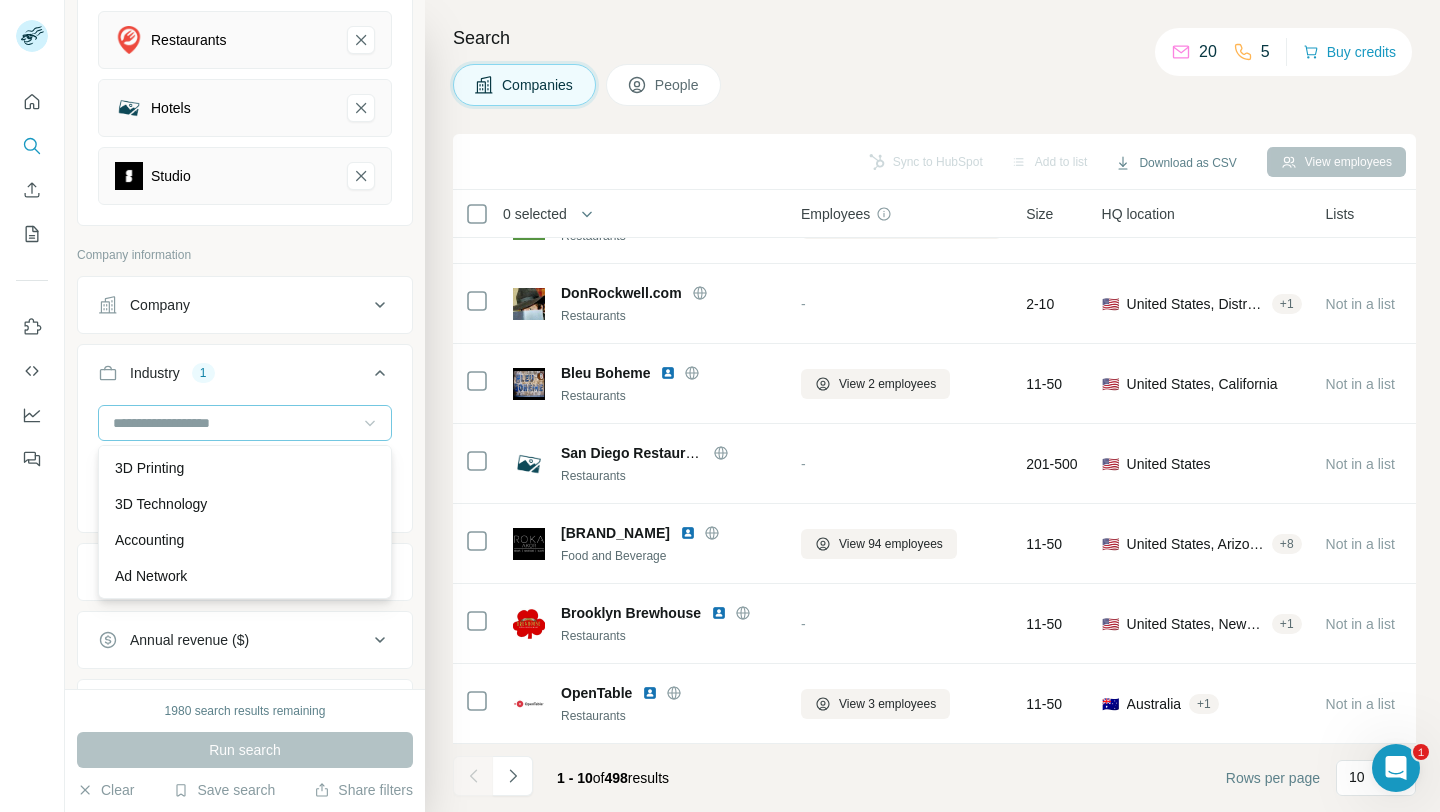 click 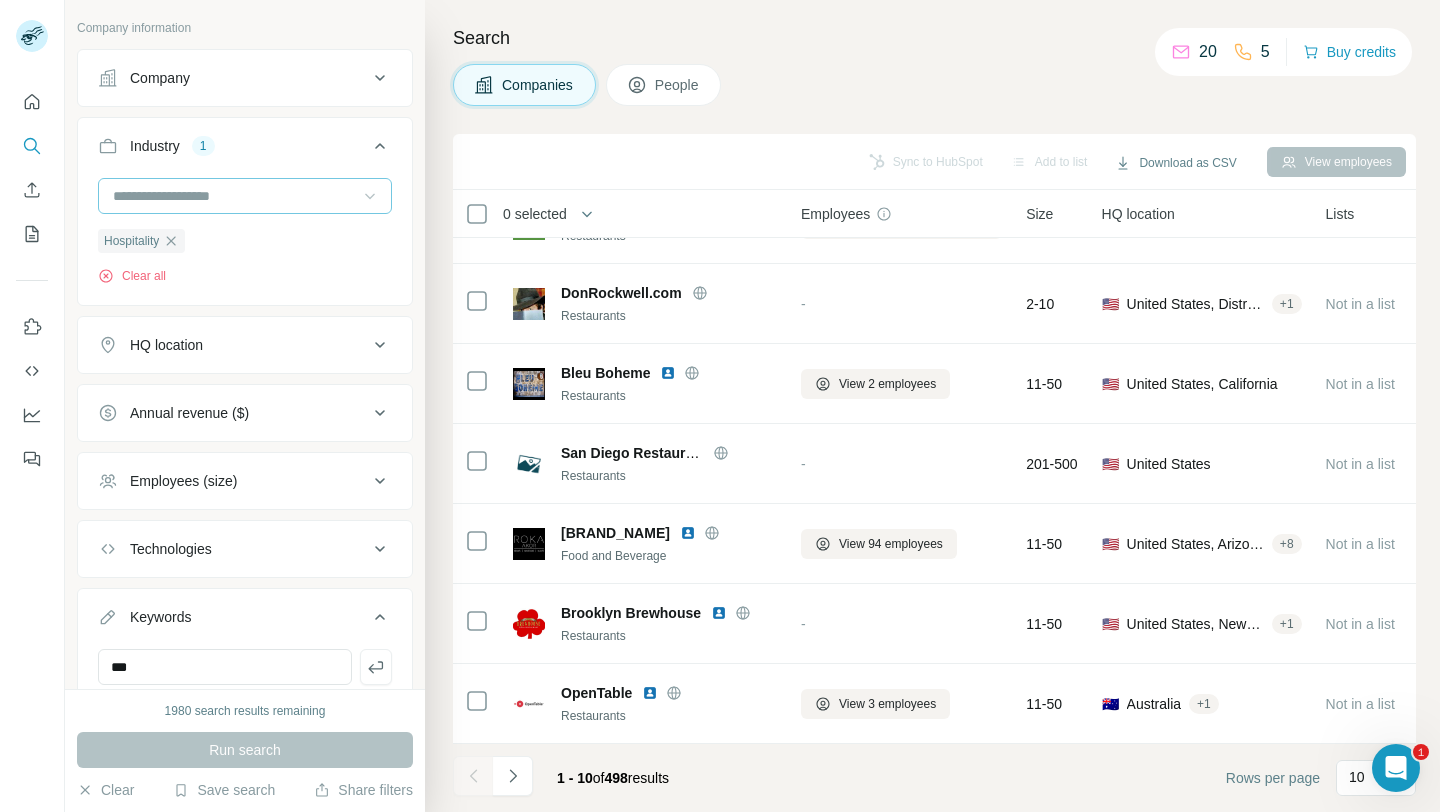 scroll, scrollTop: 554, scrollLeft: 0, axis: vertical 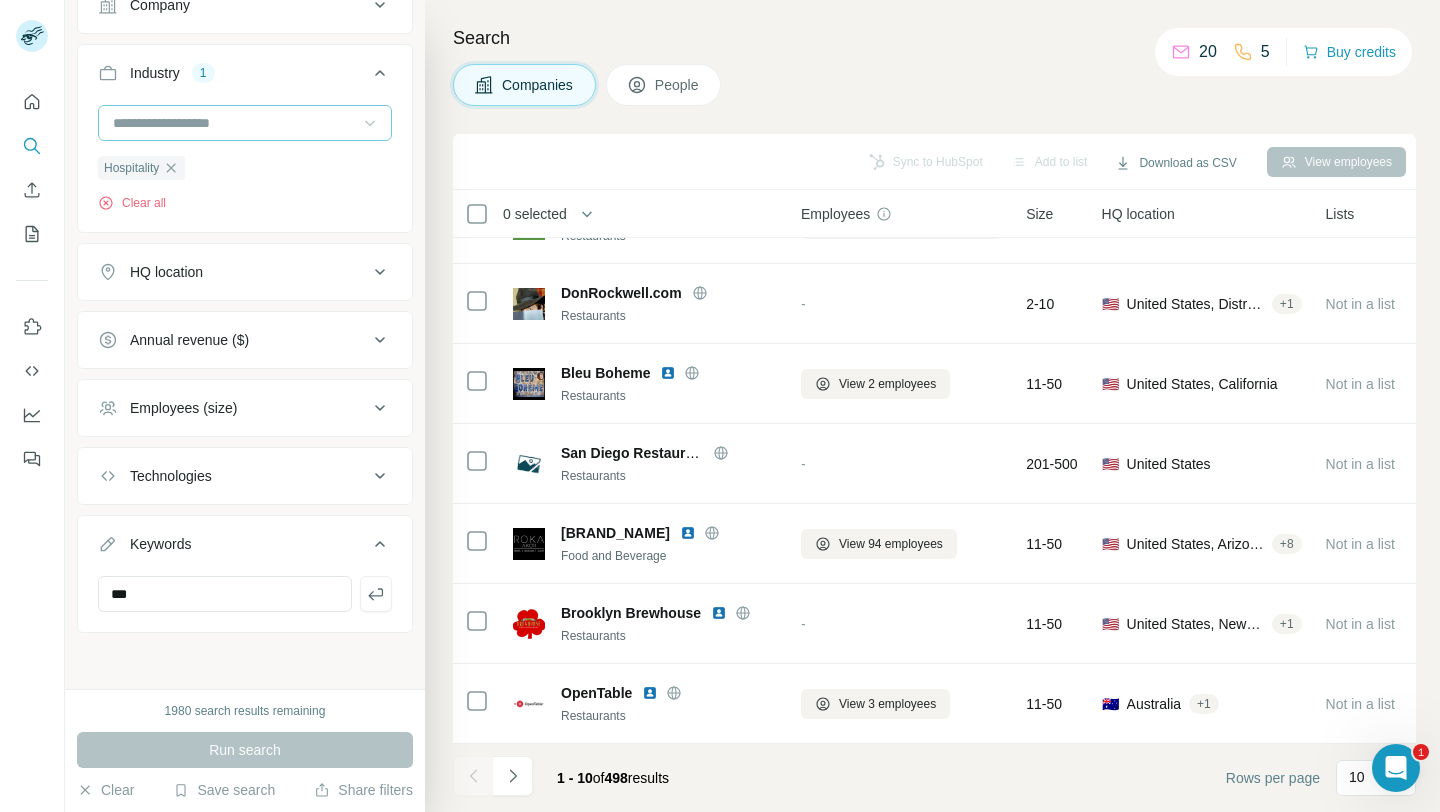 click 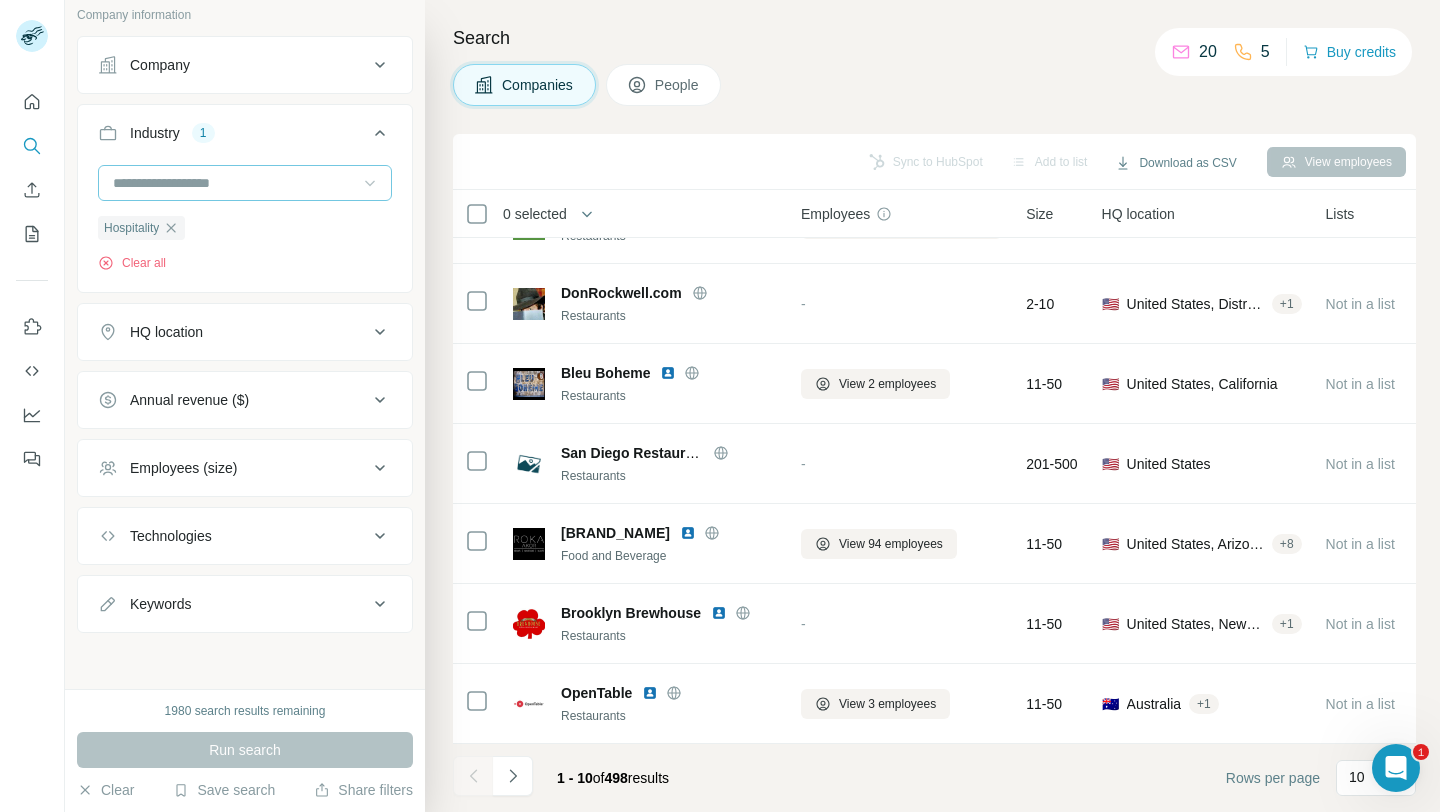 scroll, scrollTop: 0, scrollLeft: 0, axis: both 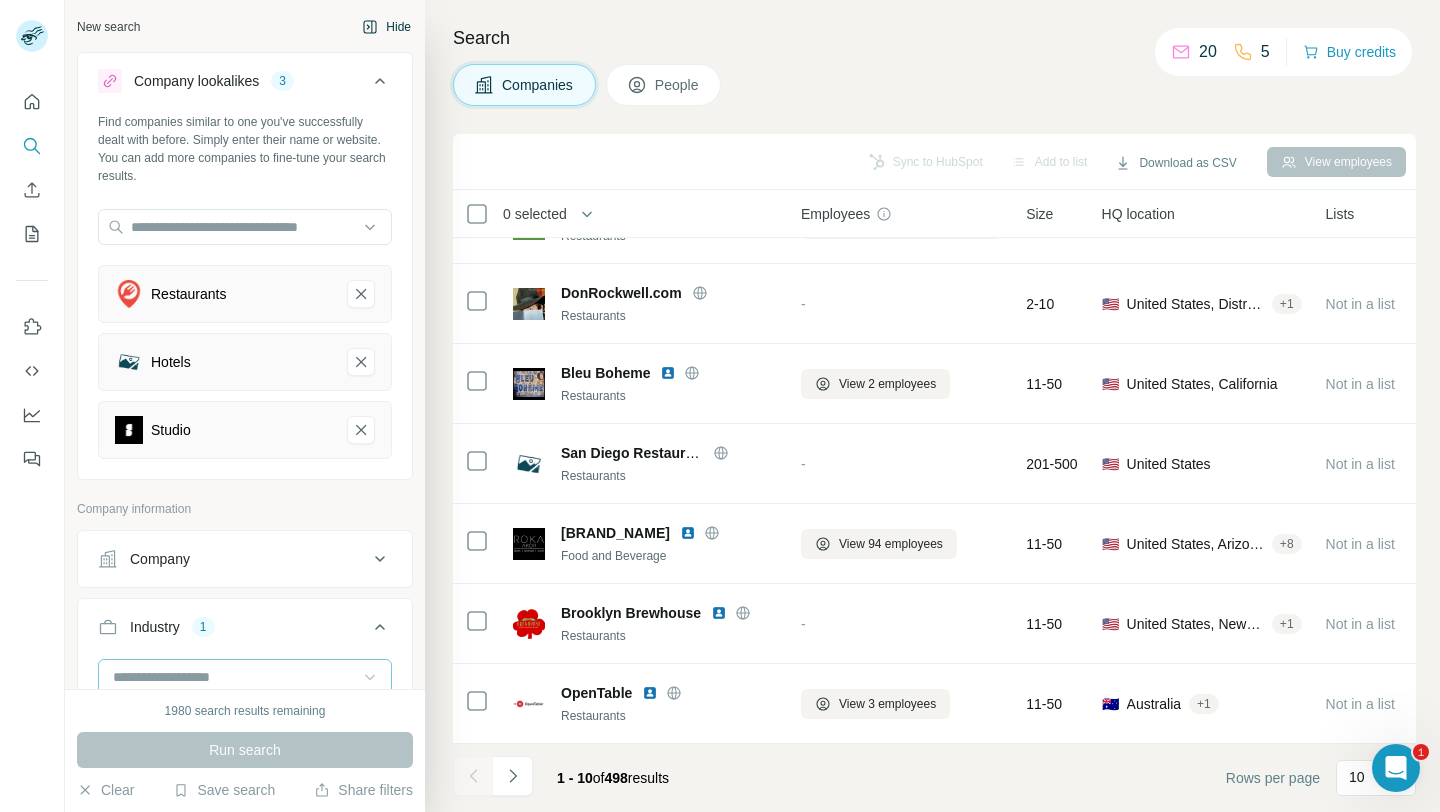 click 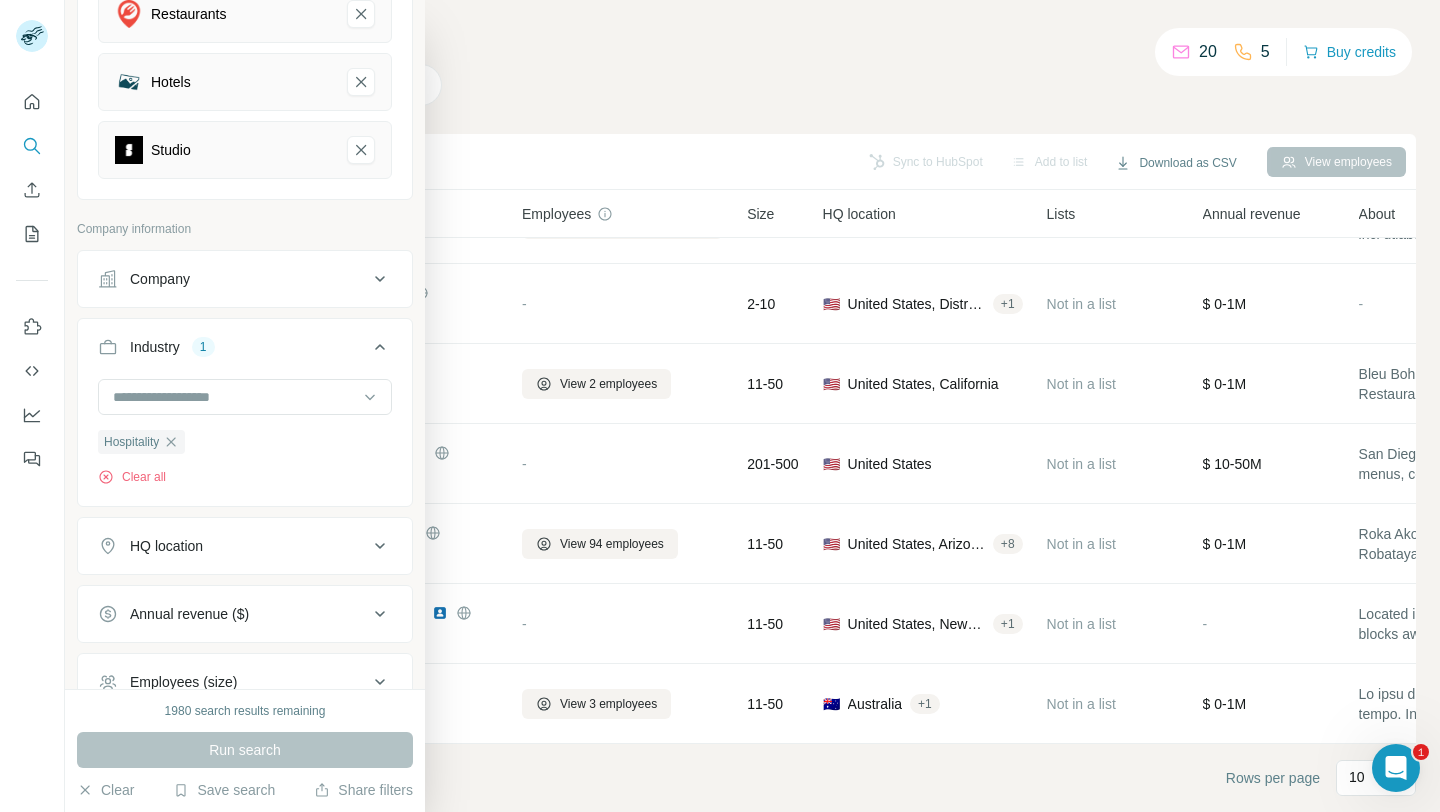 scroll, scrollTop: 0, scrollLeft: 0, axis: both 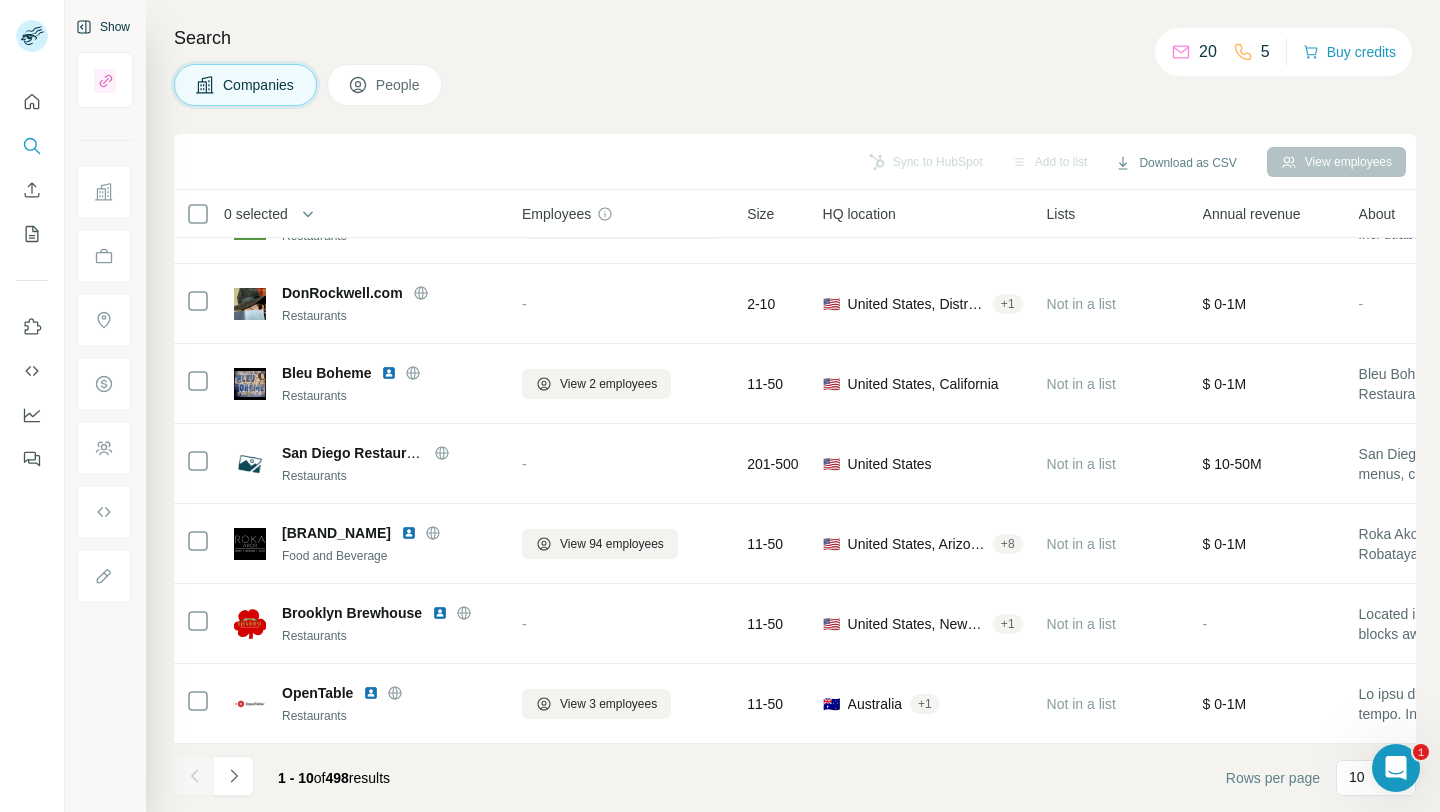 click on "People" at bounding box center (399, 85) 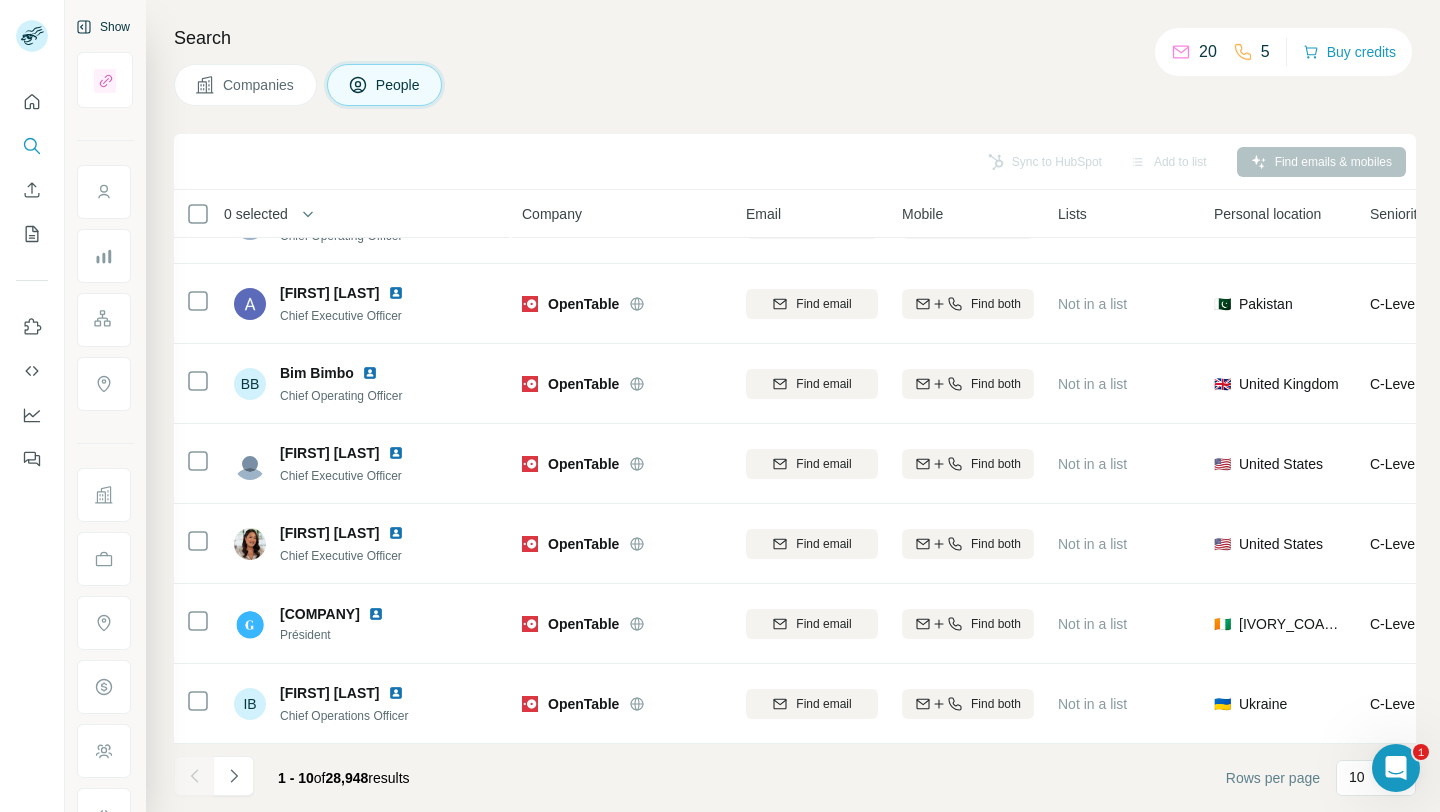 click on "Companies" at bounding box center (259, 85) 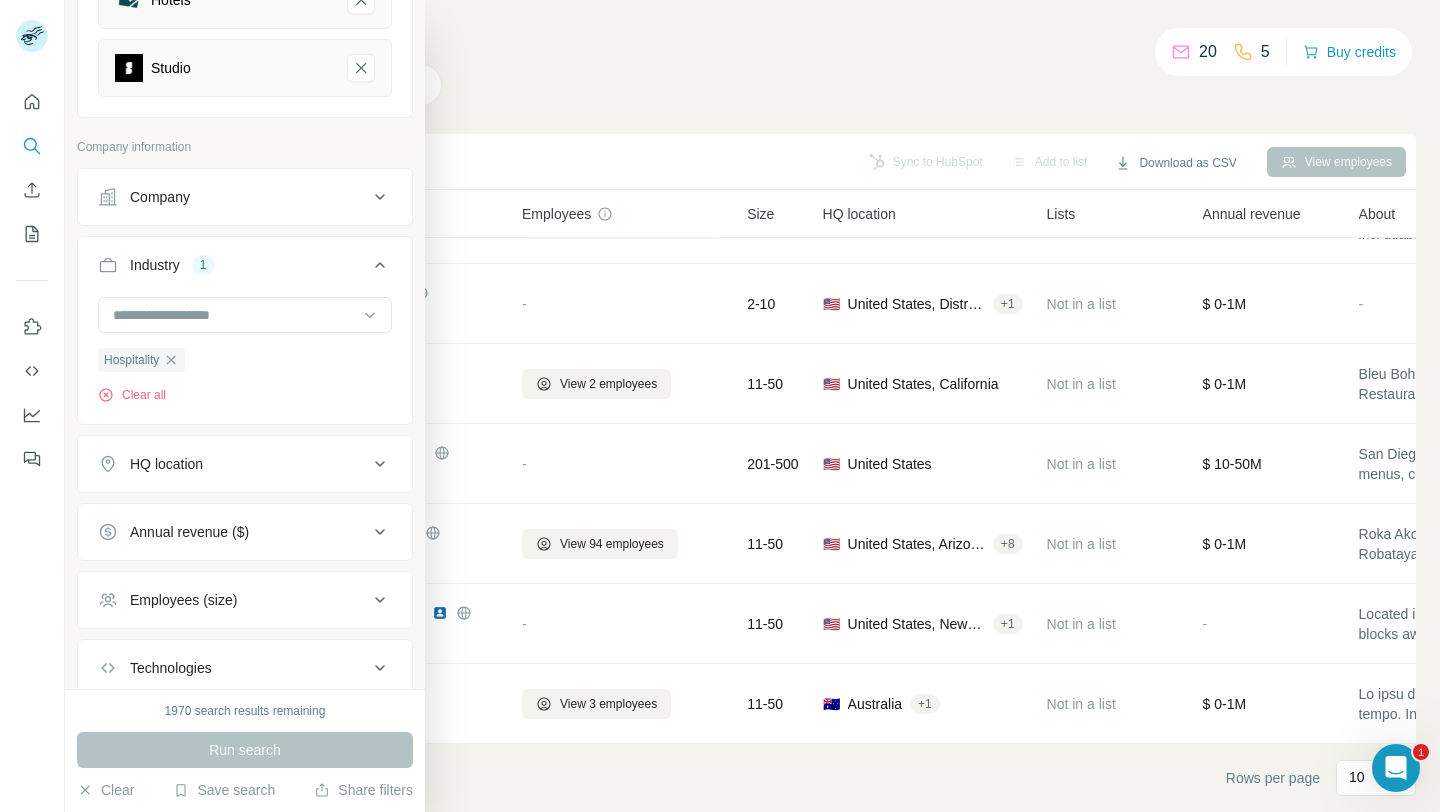 scroll, scrollTop: 494, scrollLeft: 0, axis: vertical 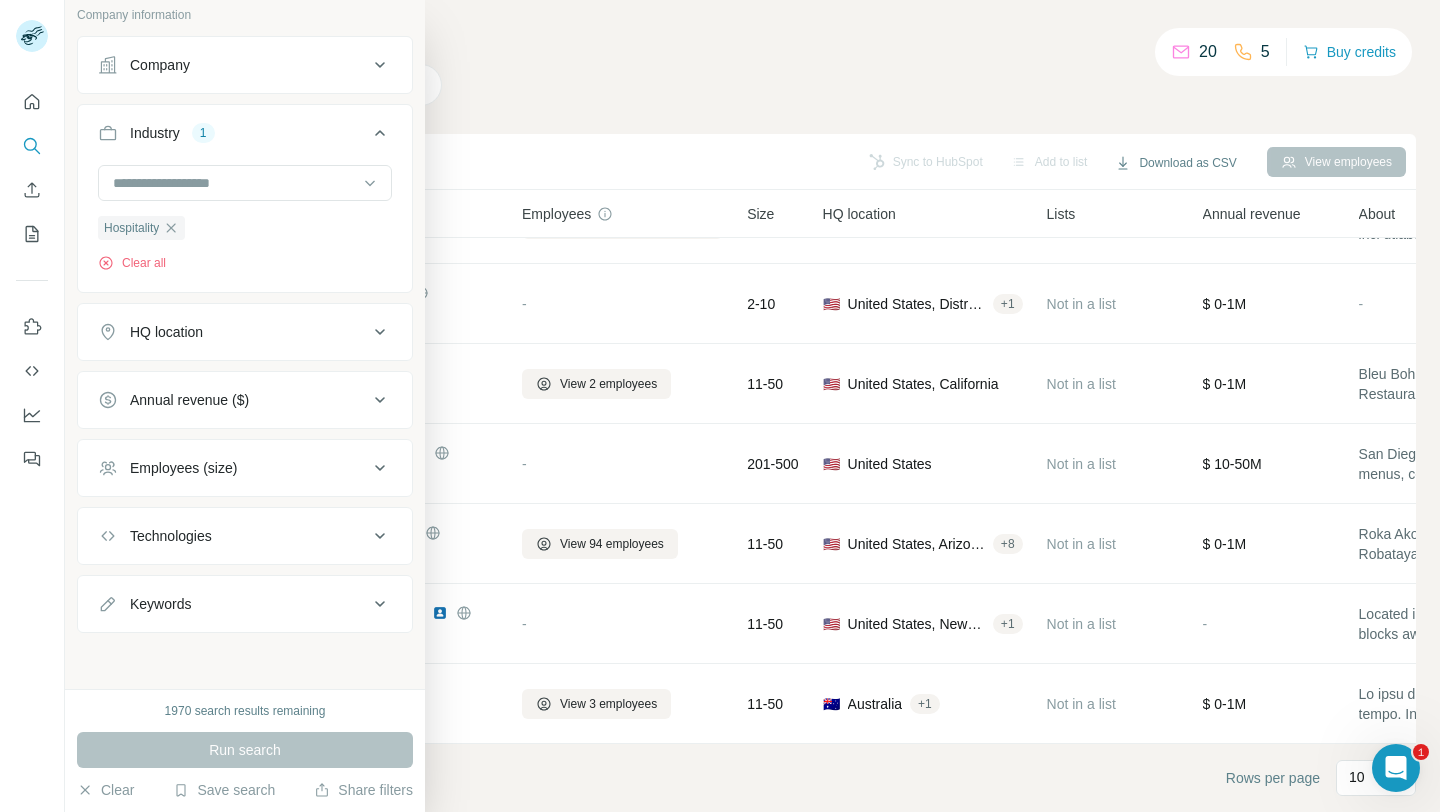 click 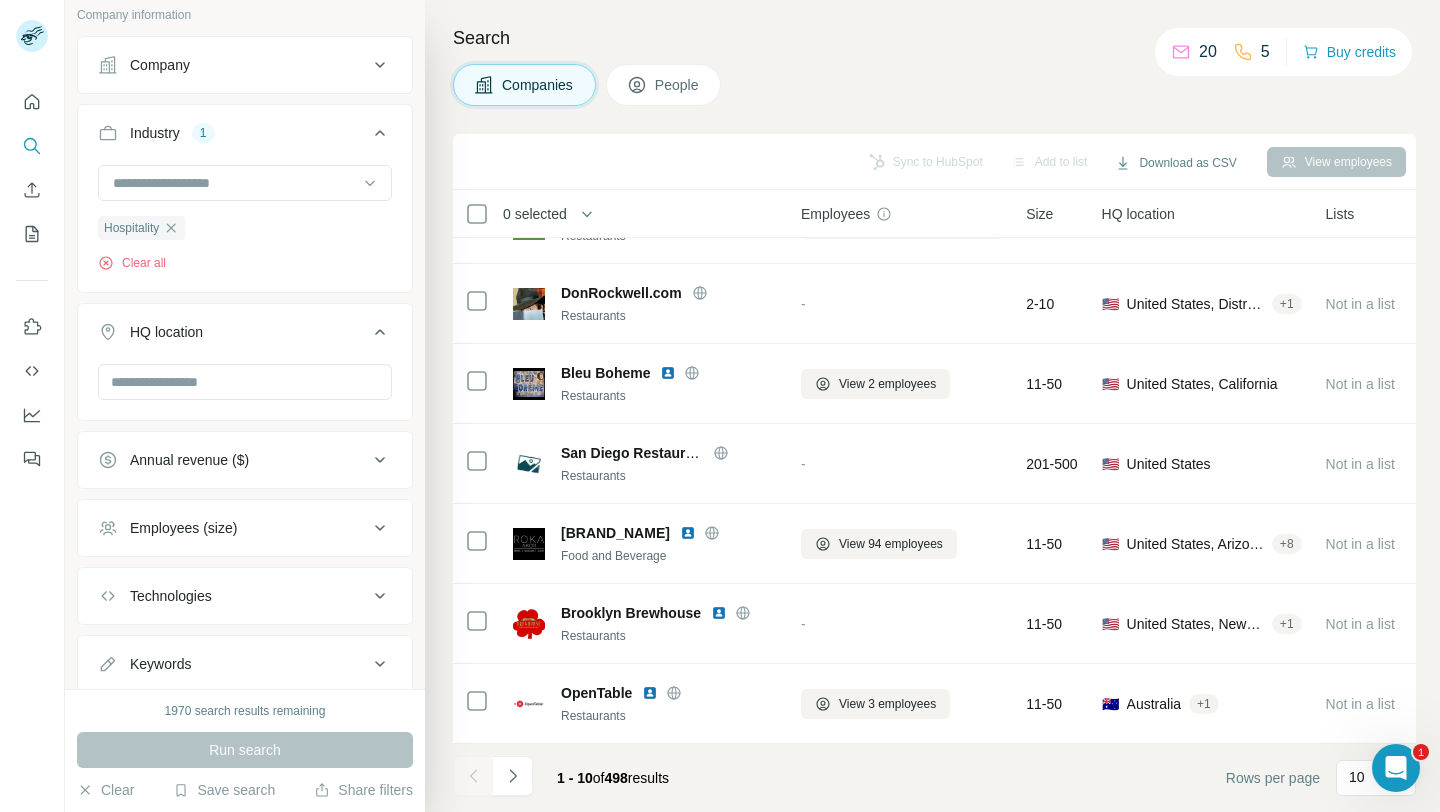 click 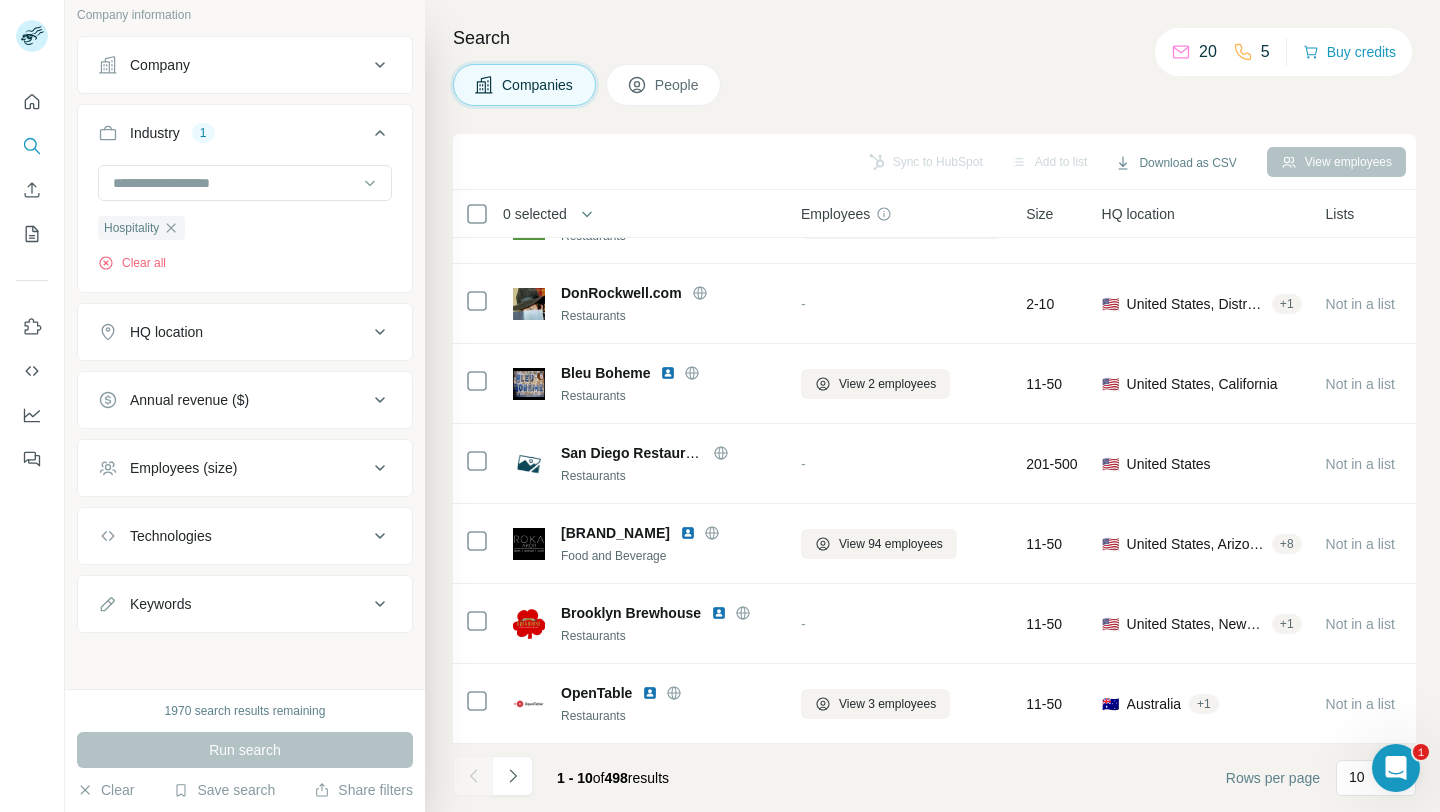 click on "Keywords" at bounding box center [233, 604] 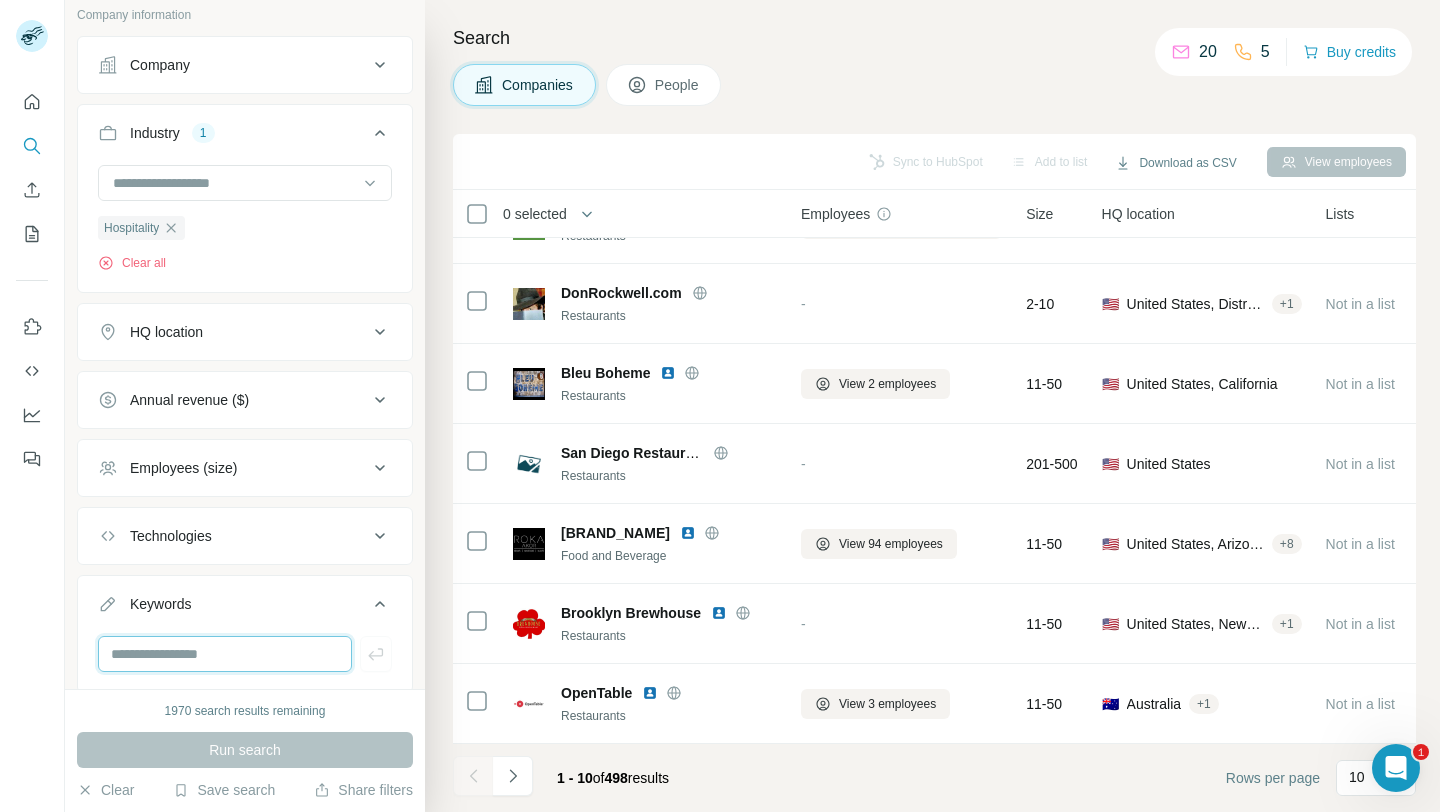 click at bounding box center [225, 654] 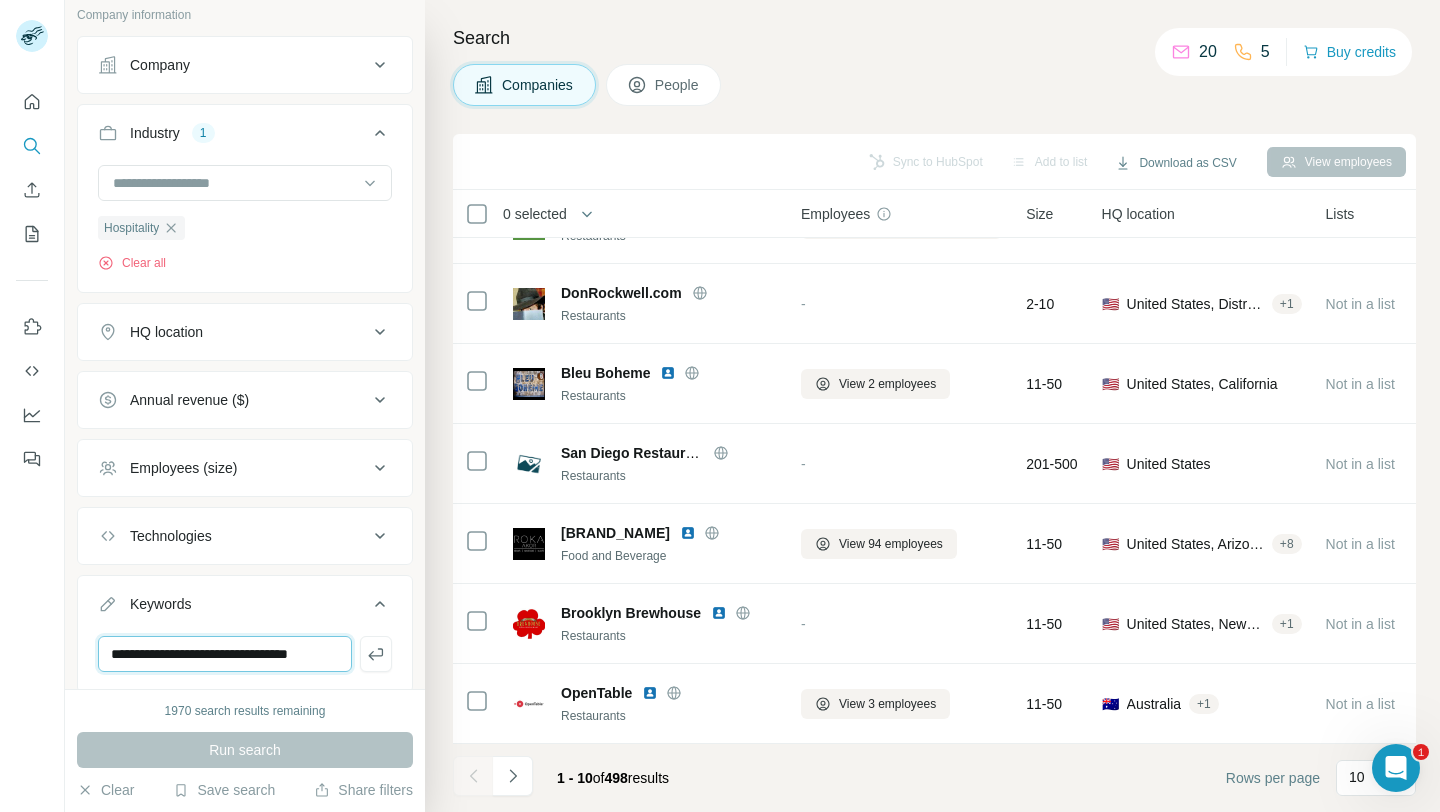 scroll, scrollTop: 0, scrollLeft: 20, axis: horizontal 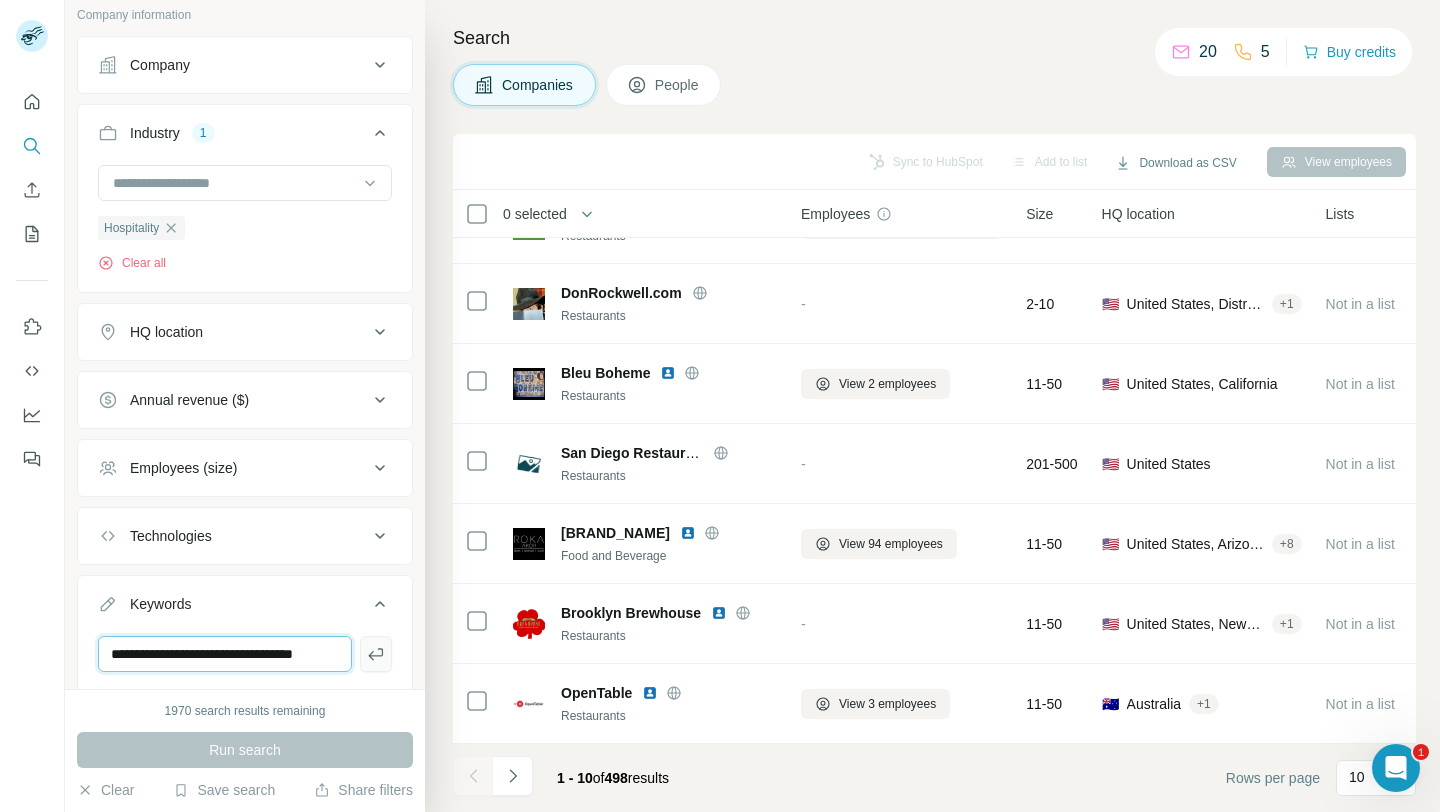 type on "**********" 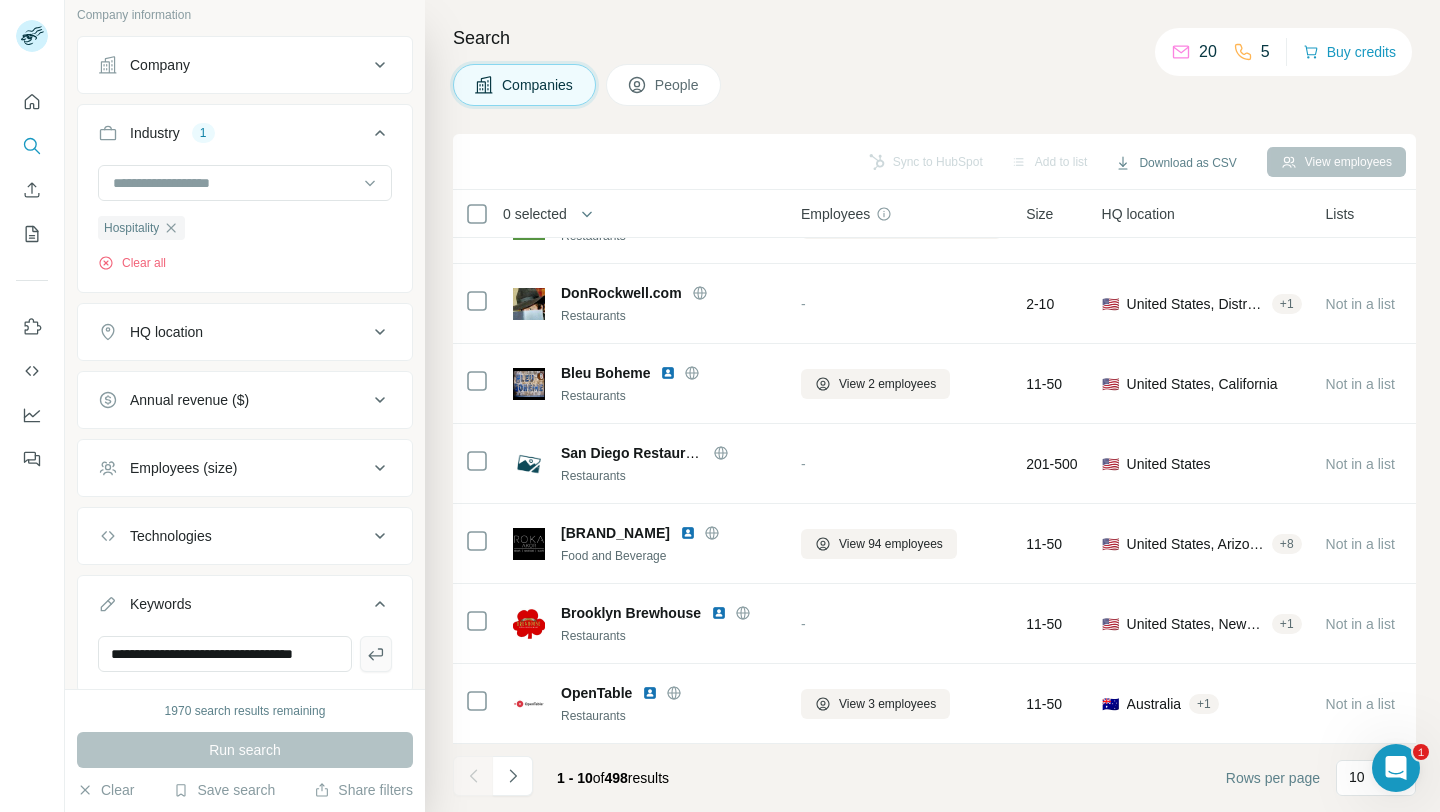 click 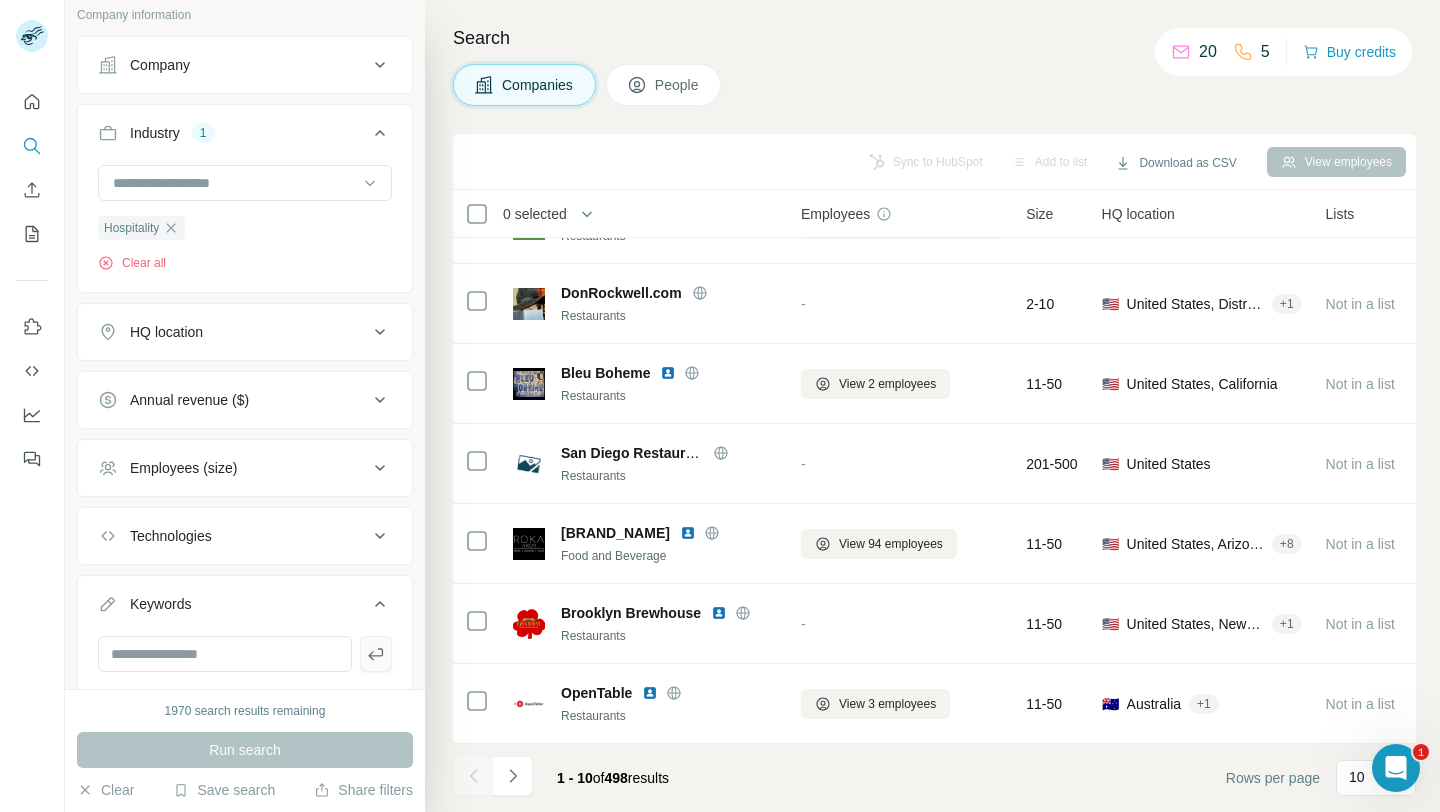scroll, scrollTop: 0, scrollLeft: 0, axis: both 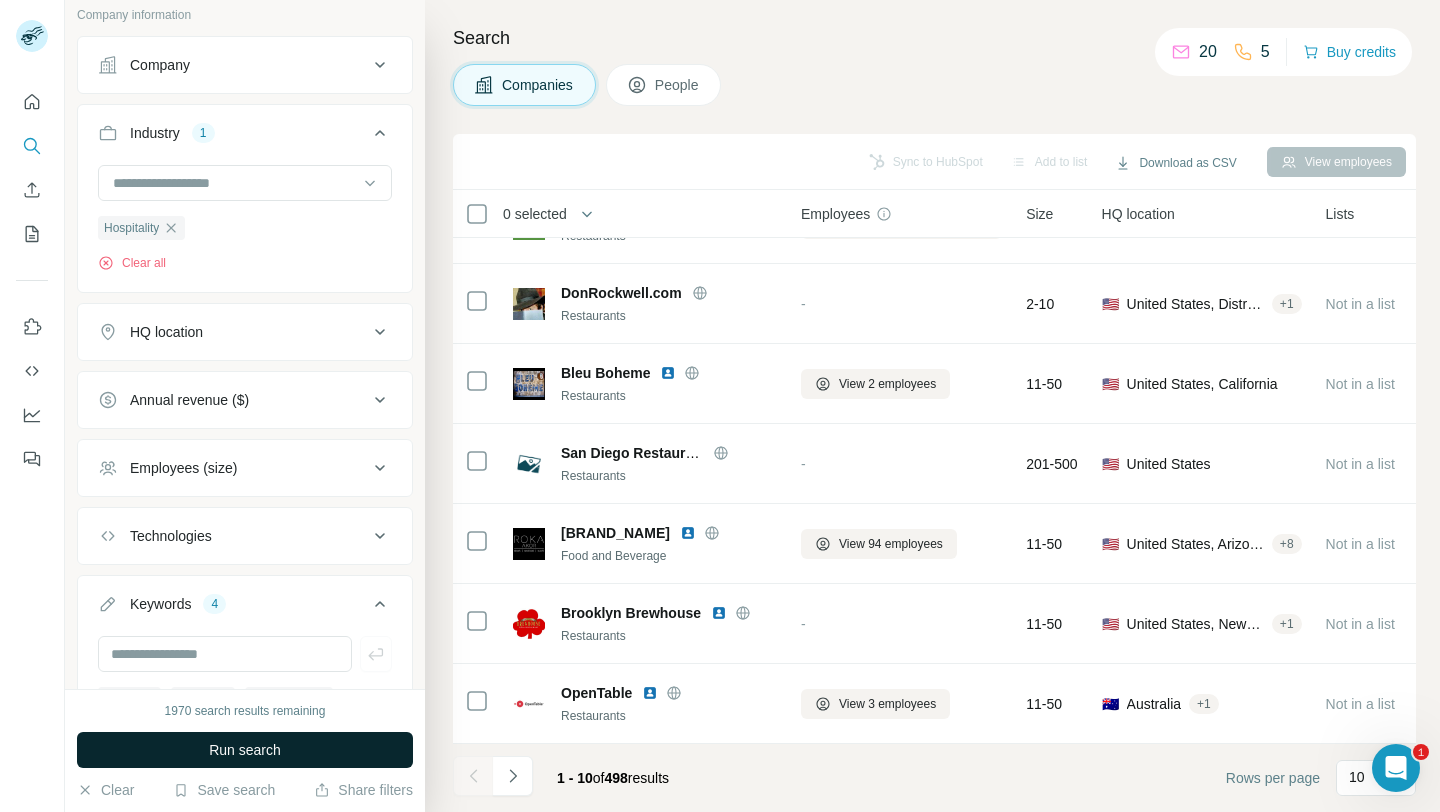 click on "Run search" at bounding box center [245, 750] 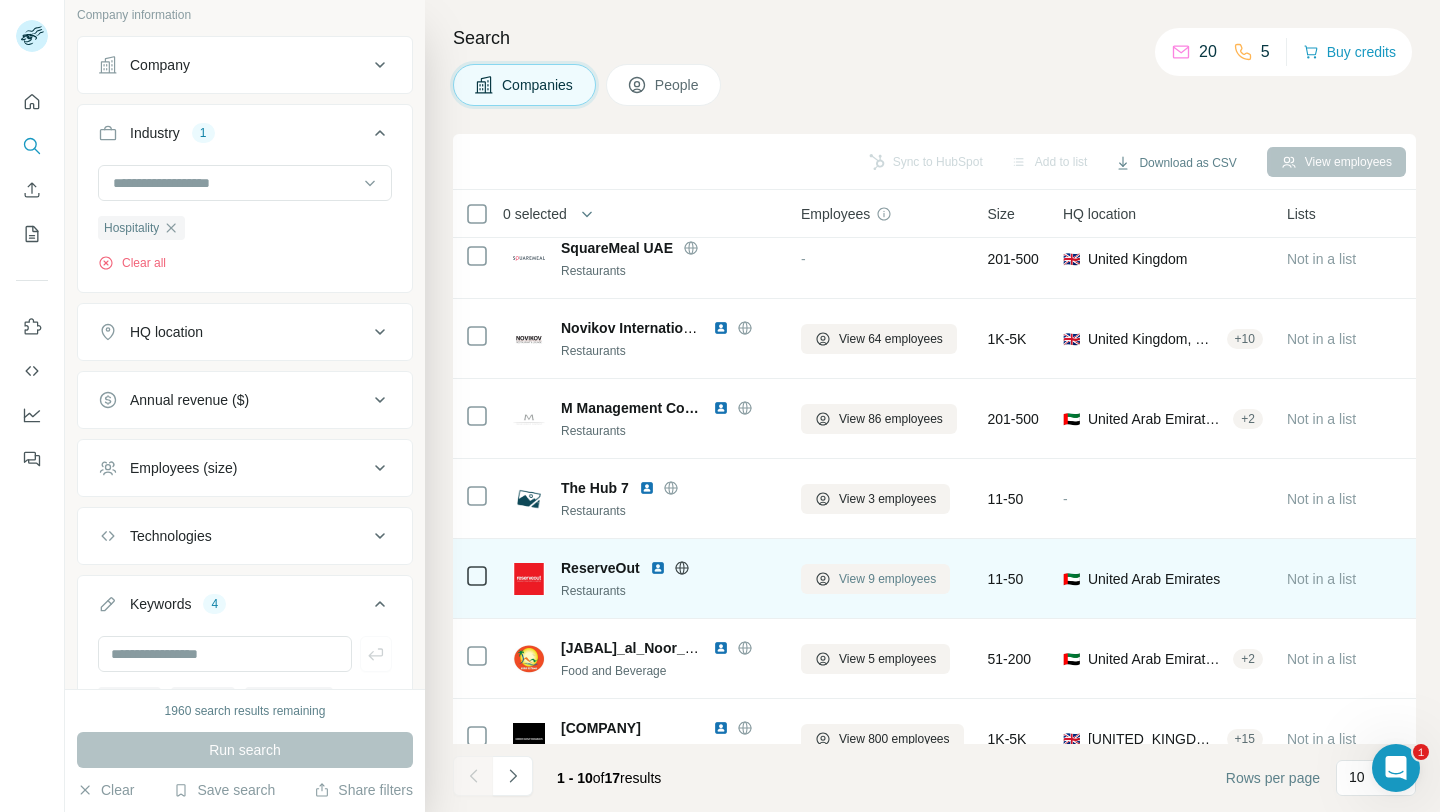 scroll, scrollTop: 0, scrollLeft: 0, axis: both 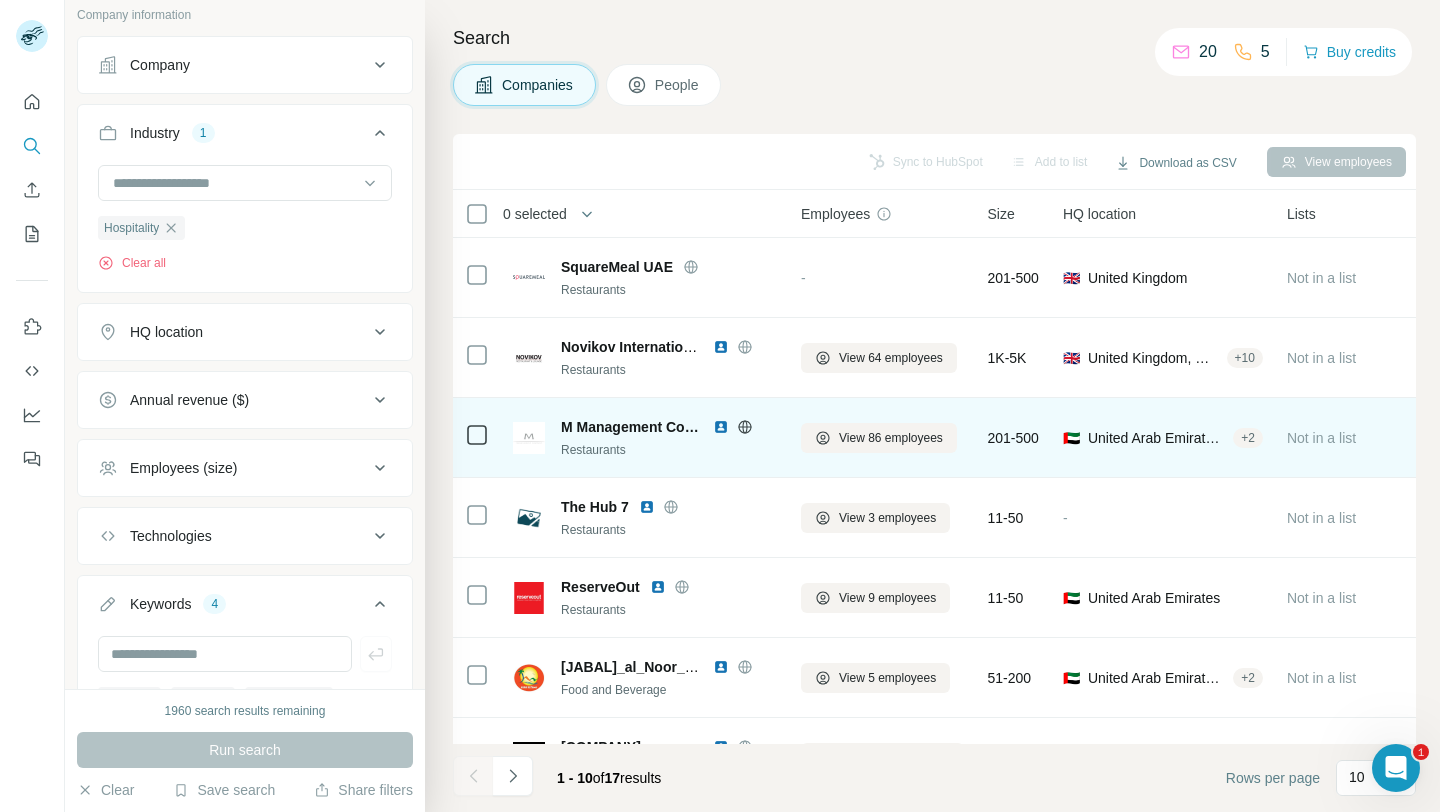 click on "M Management Company" at bounding box center [632, 427] 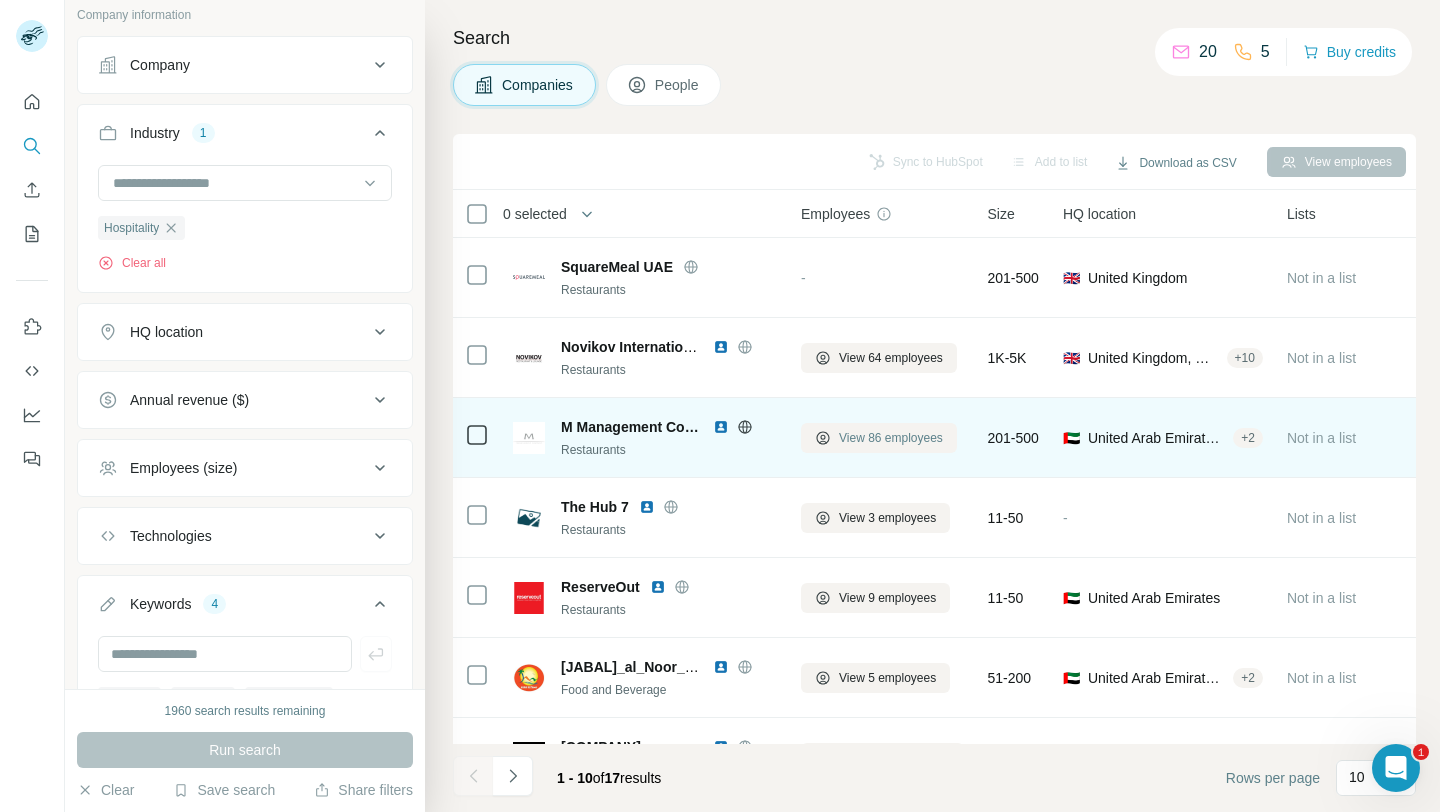 click on "View 86 employees" at bounding box center (891, 438) 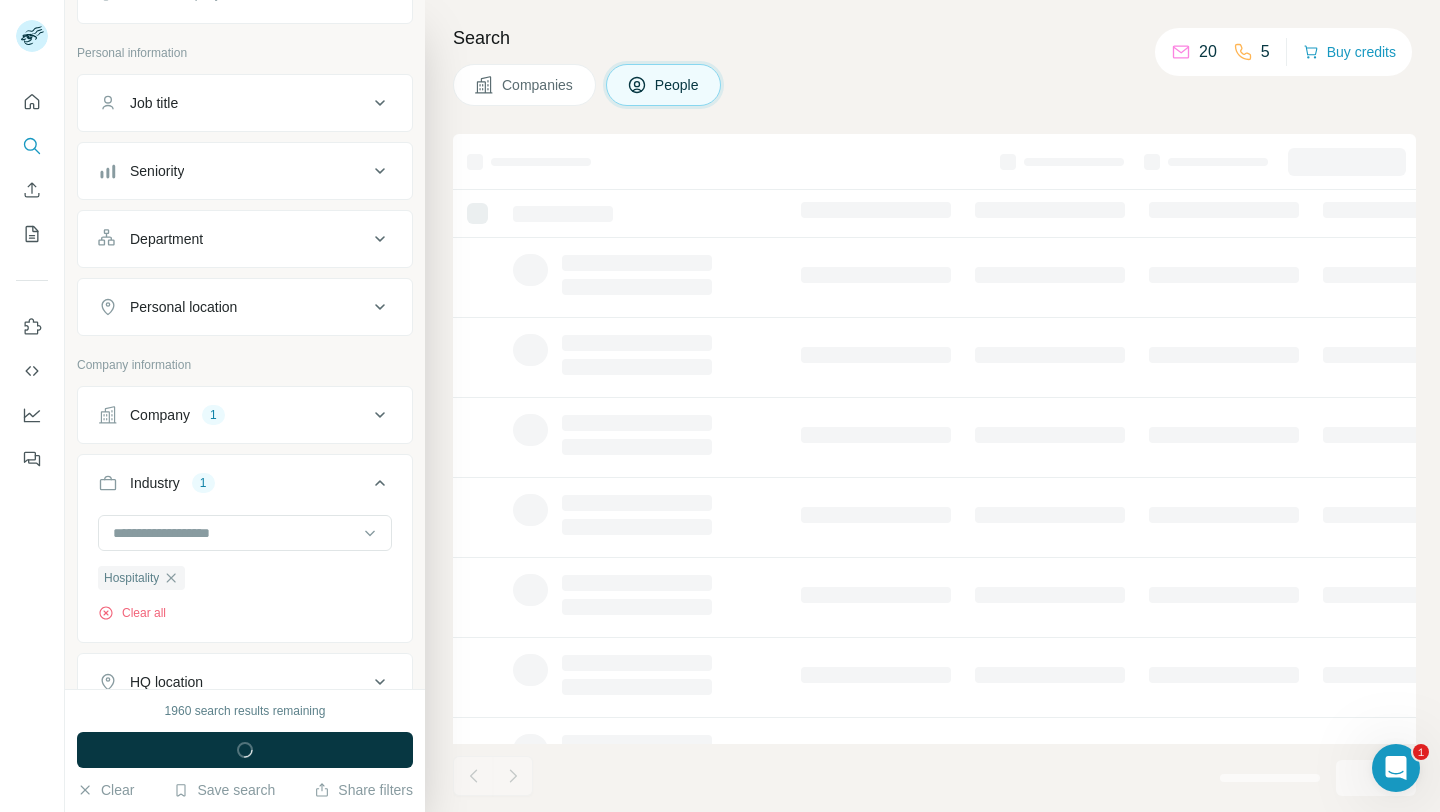 scroll, scrollTop: 844, scrollLeft: 0, axis: vertical 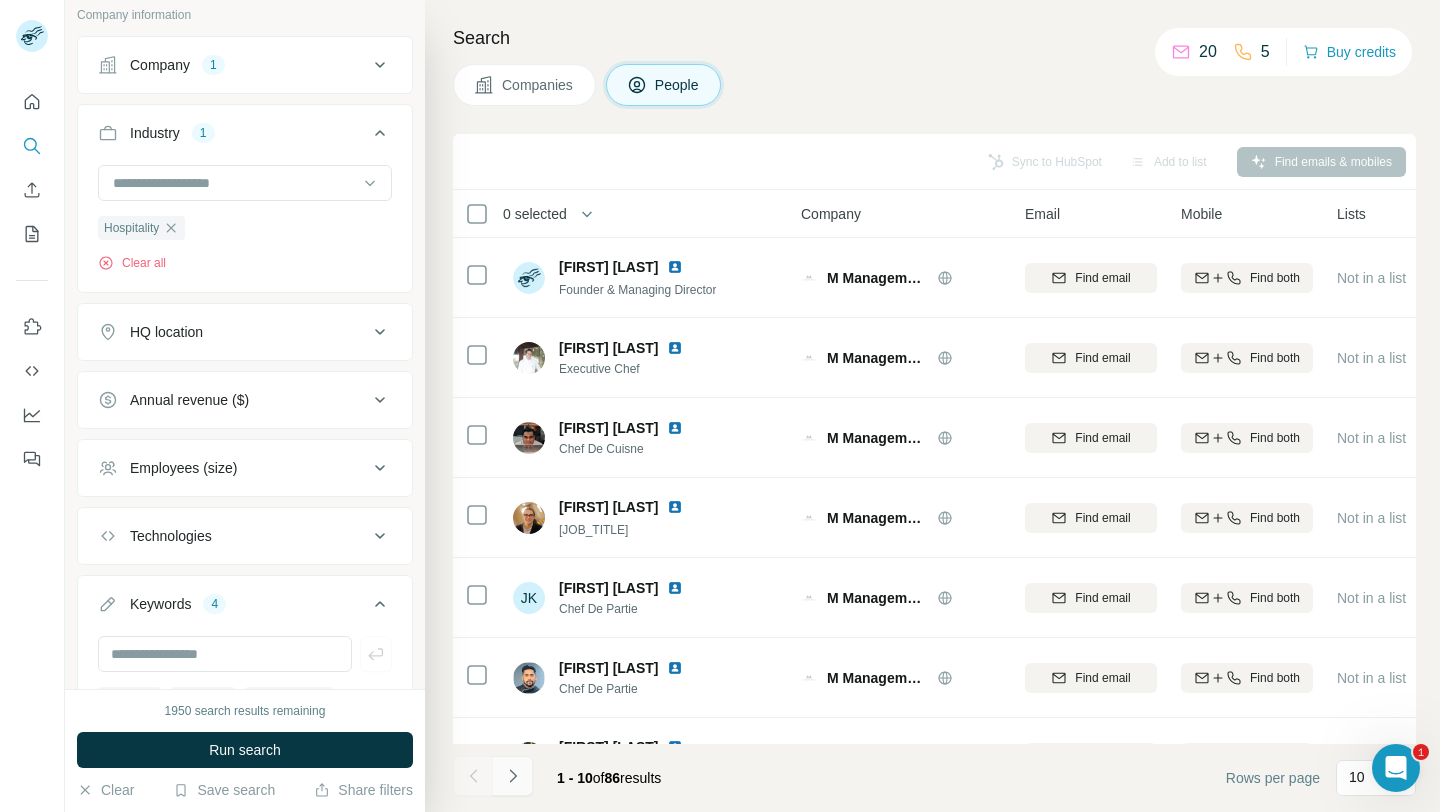 click 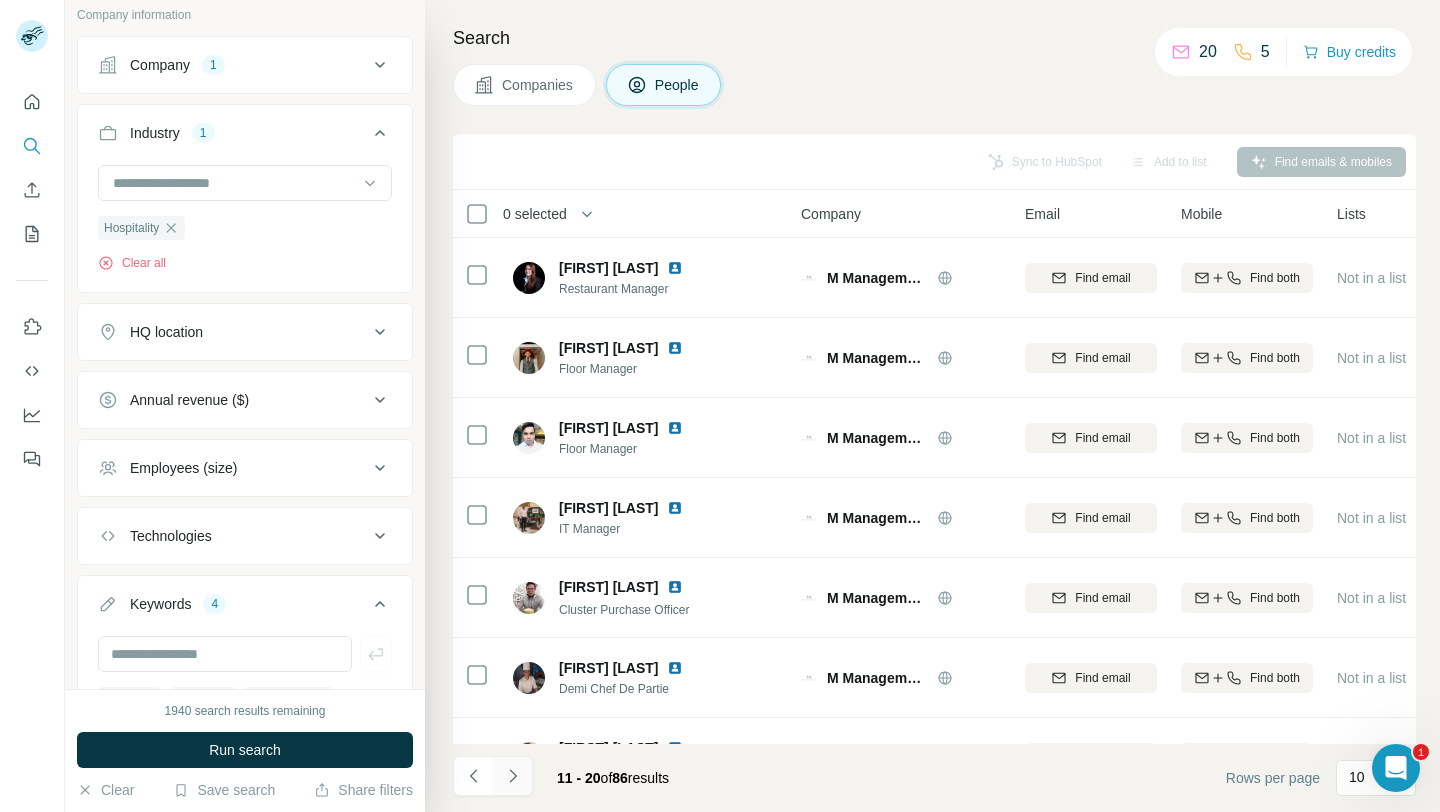 click 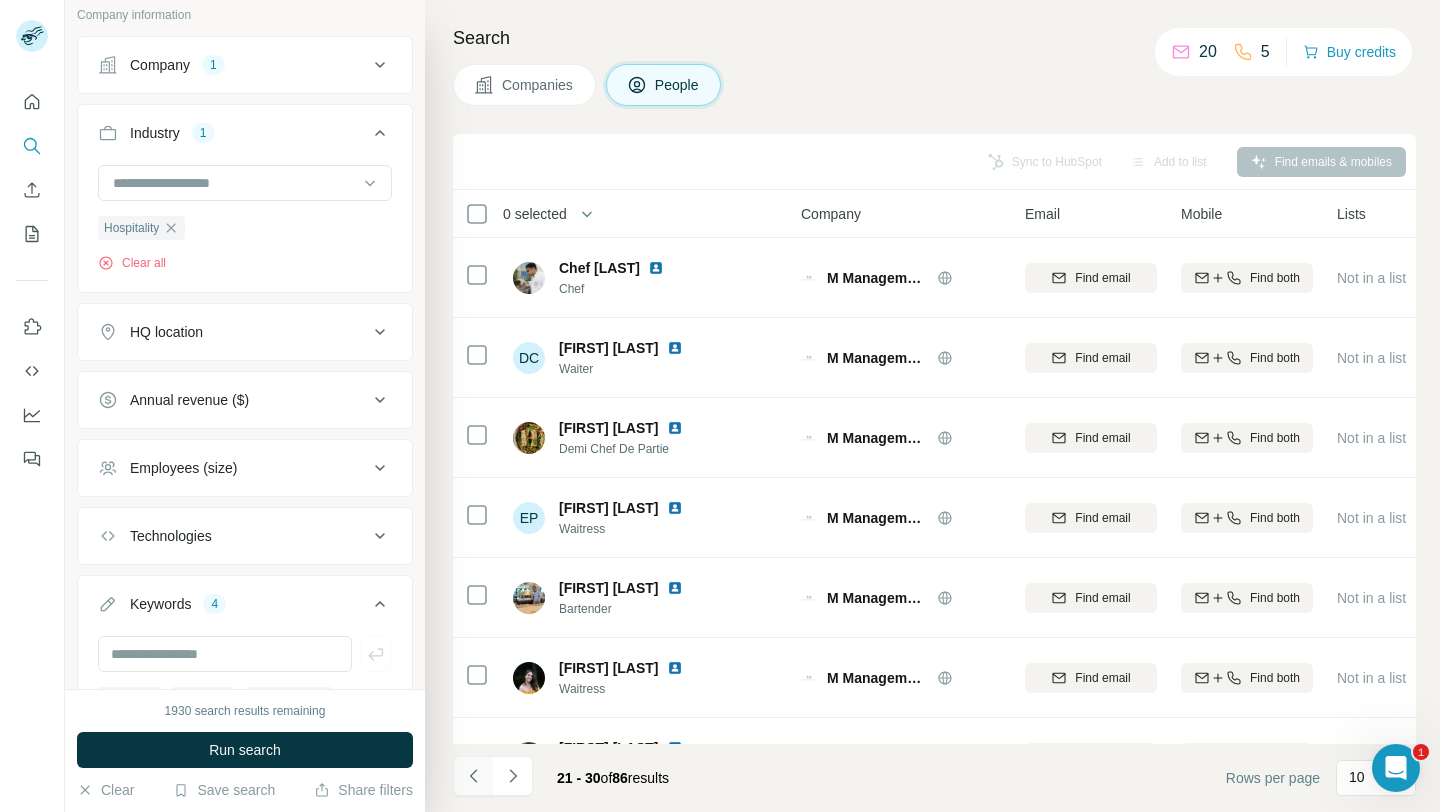 click 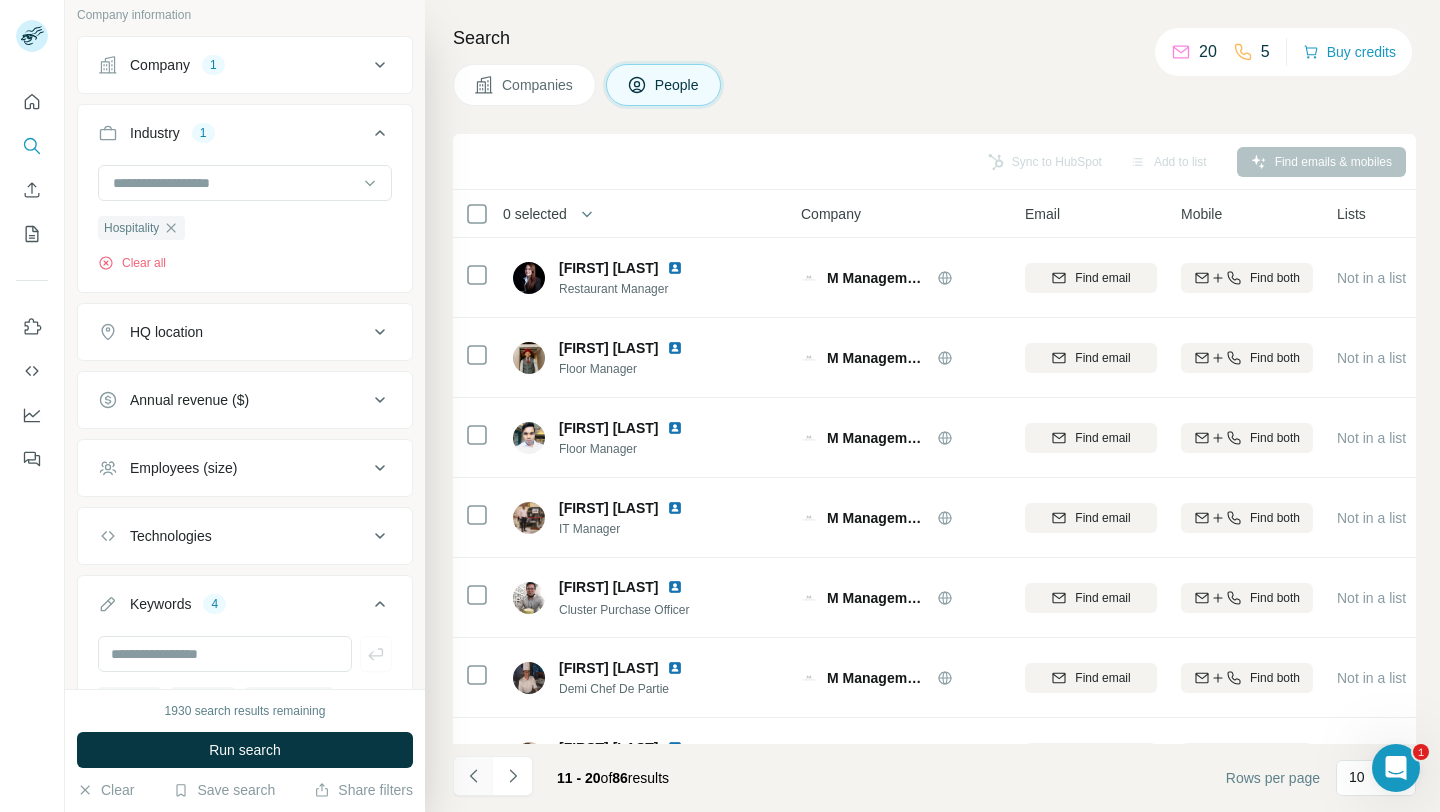 click 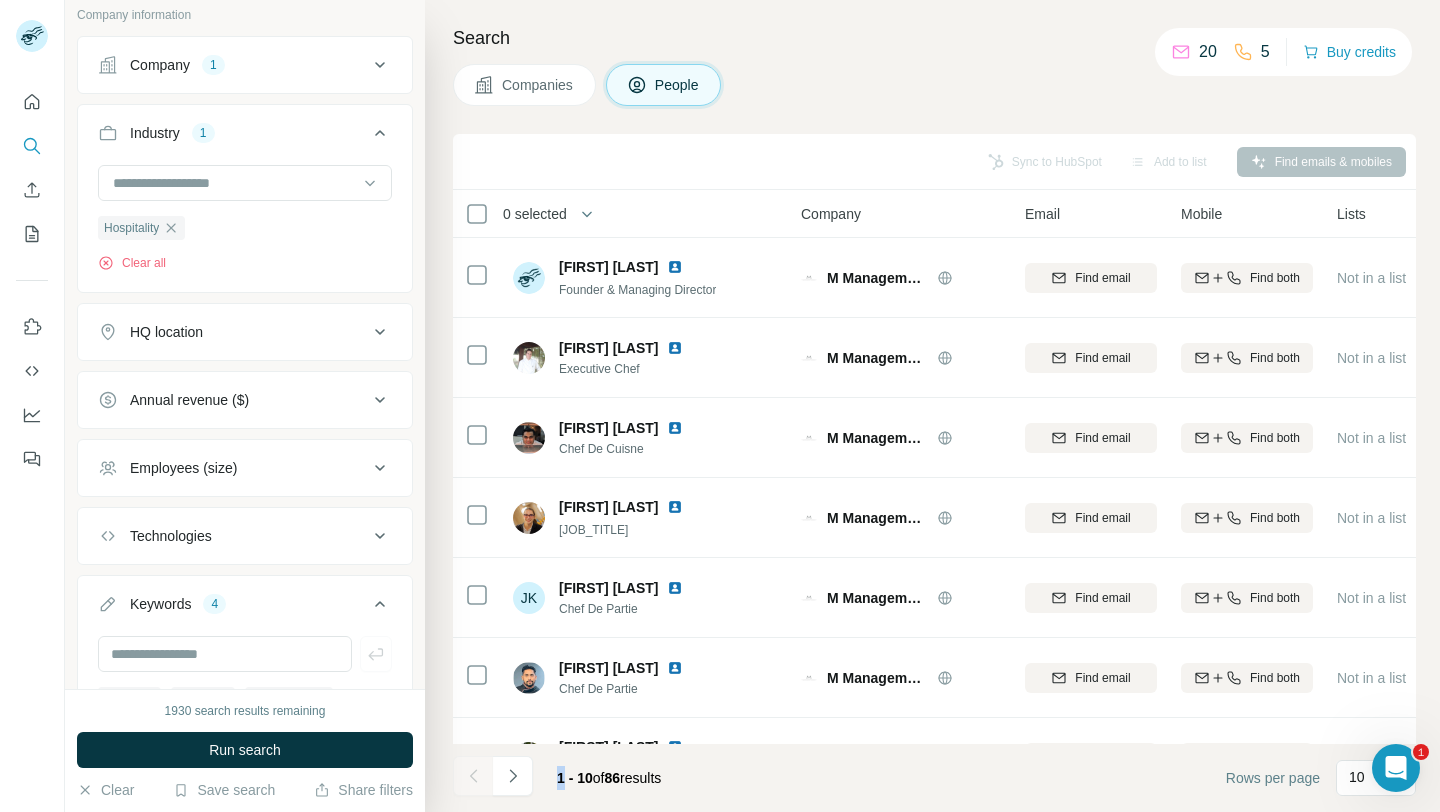 click at bounding box center [473, 776] 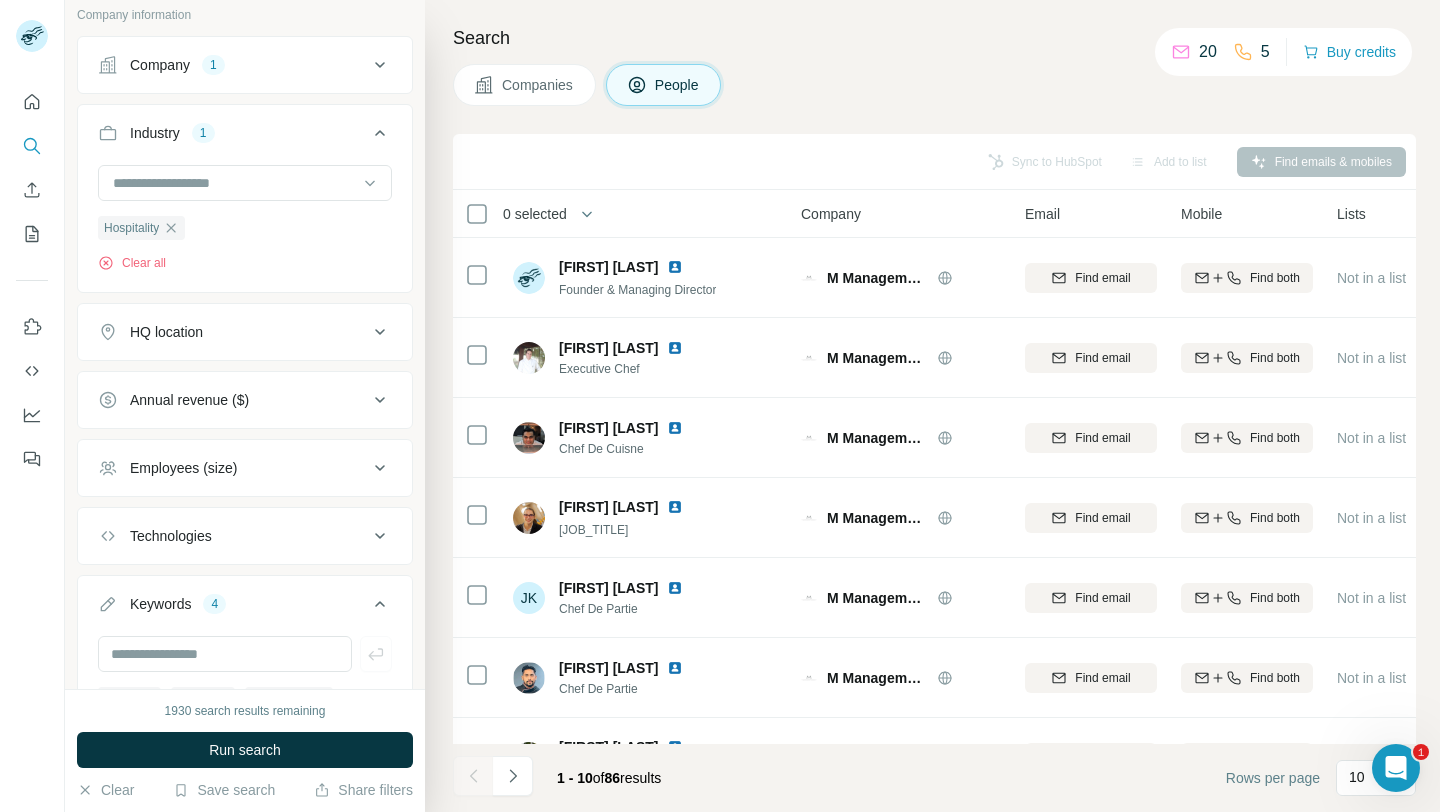 click at bounding box center [473, 776] 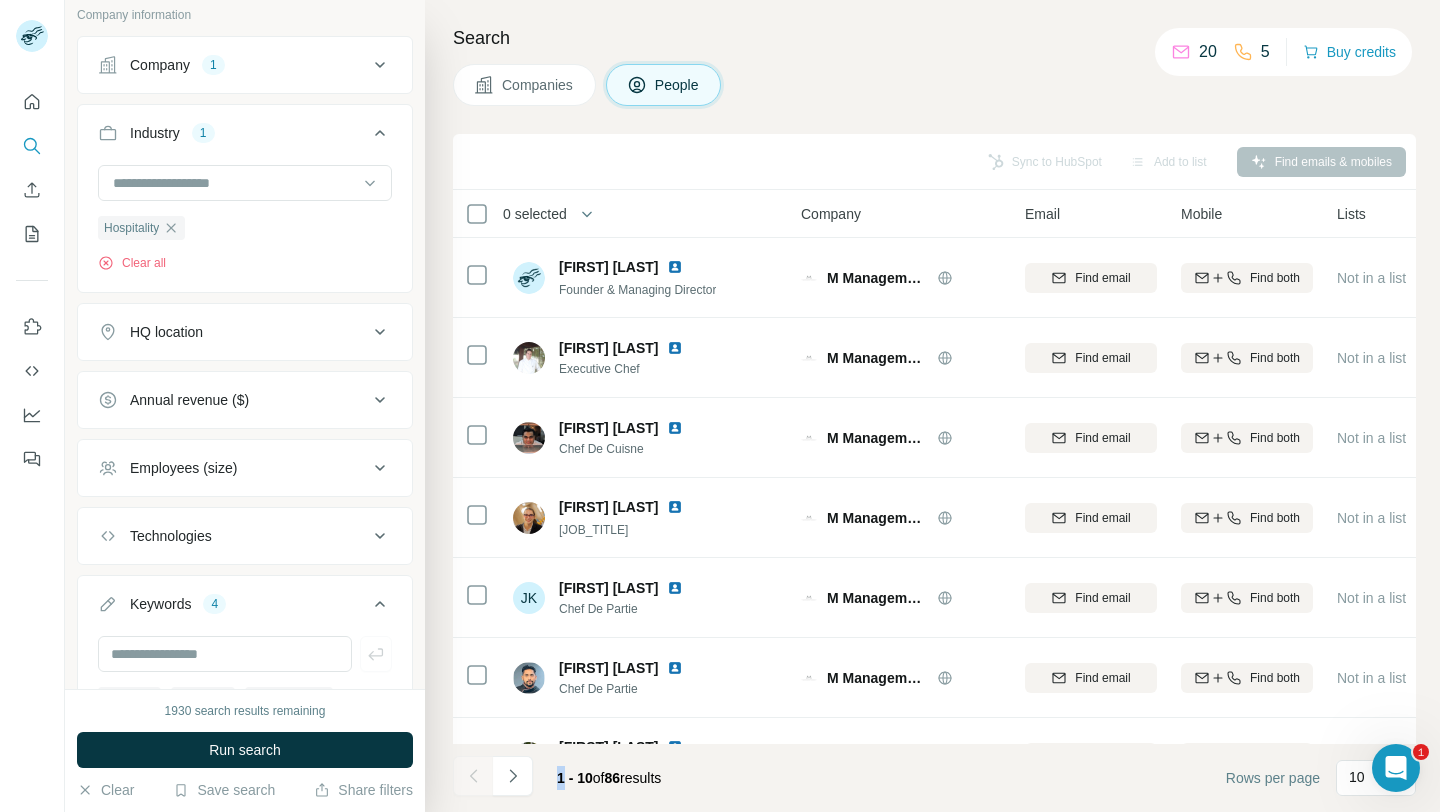 click at bounding box center (473, 776) 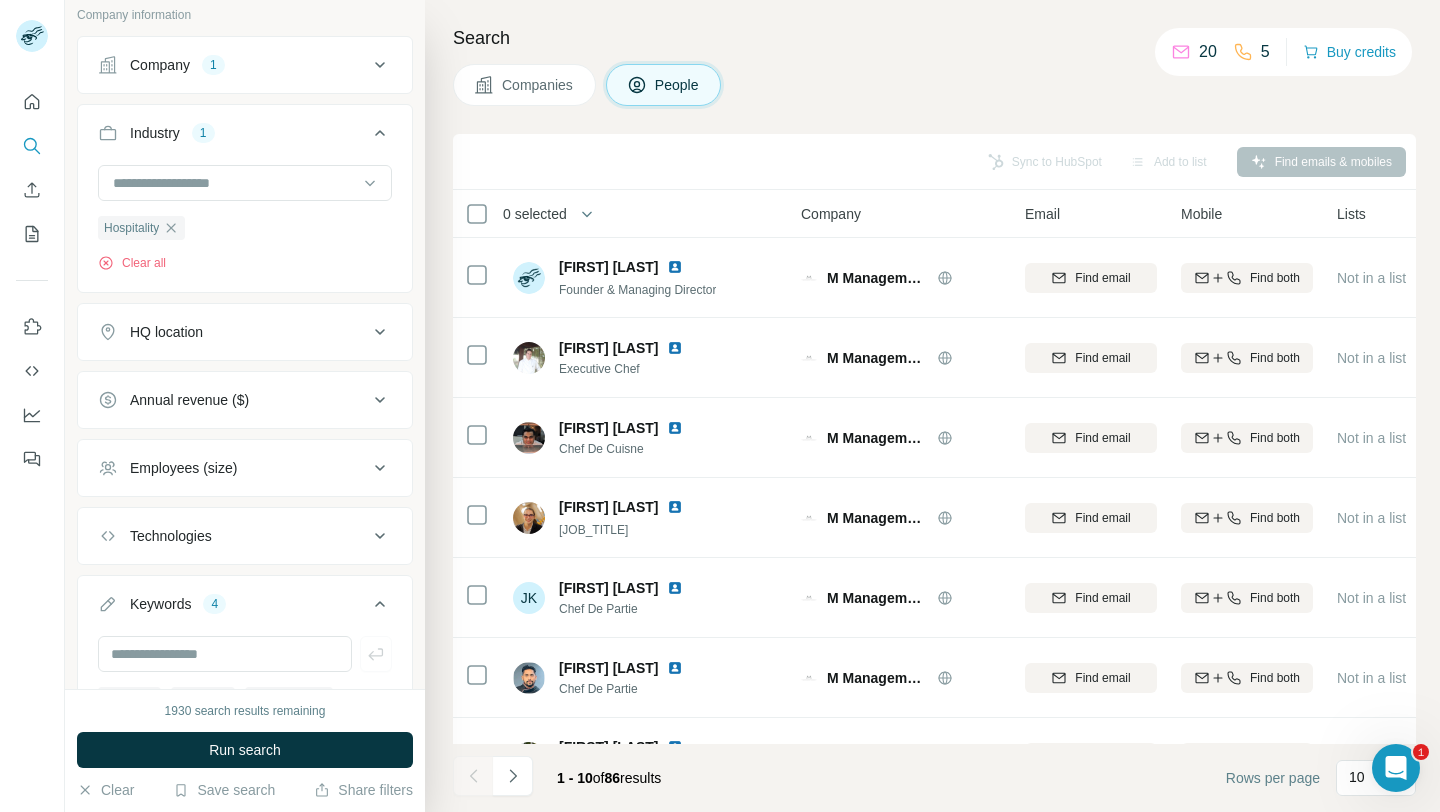 click on "Companies People" at bounding box center (934, 85) 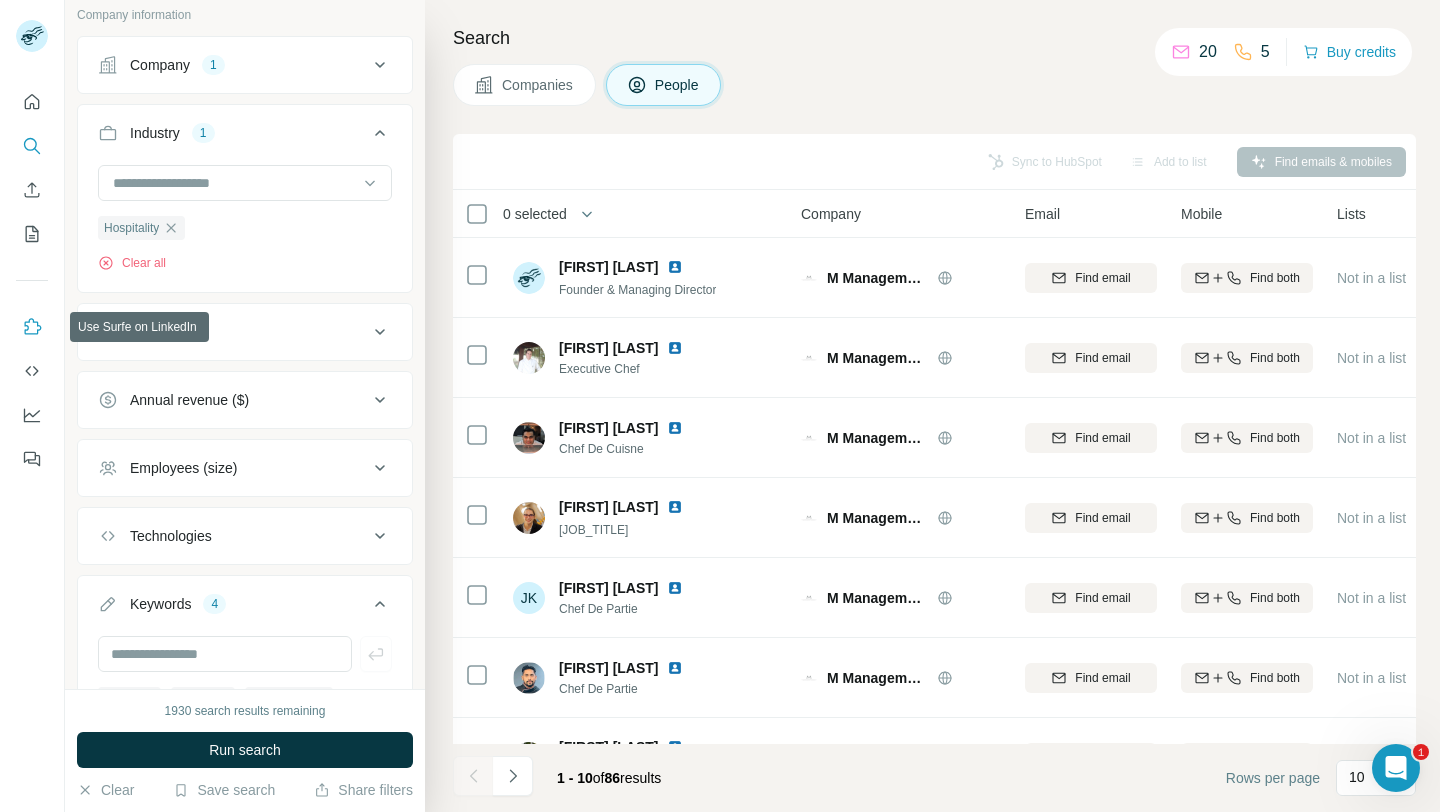 click 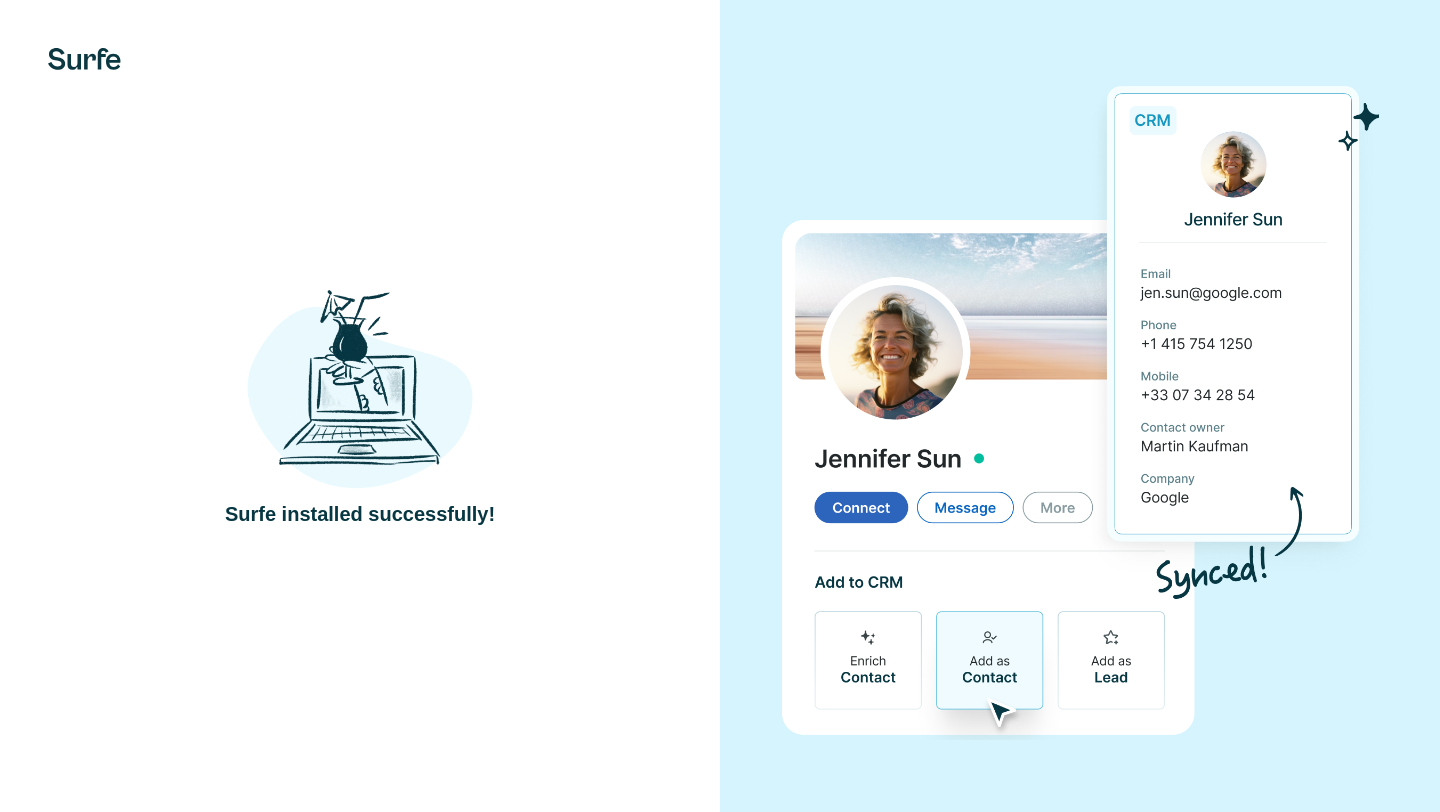 scroll, scrollTop: 0, scrollLeft: 0, axis: both 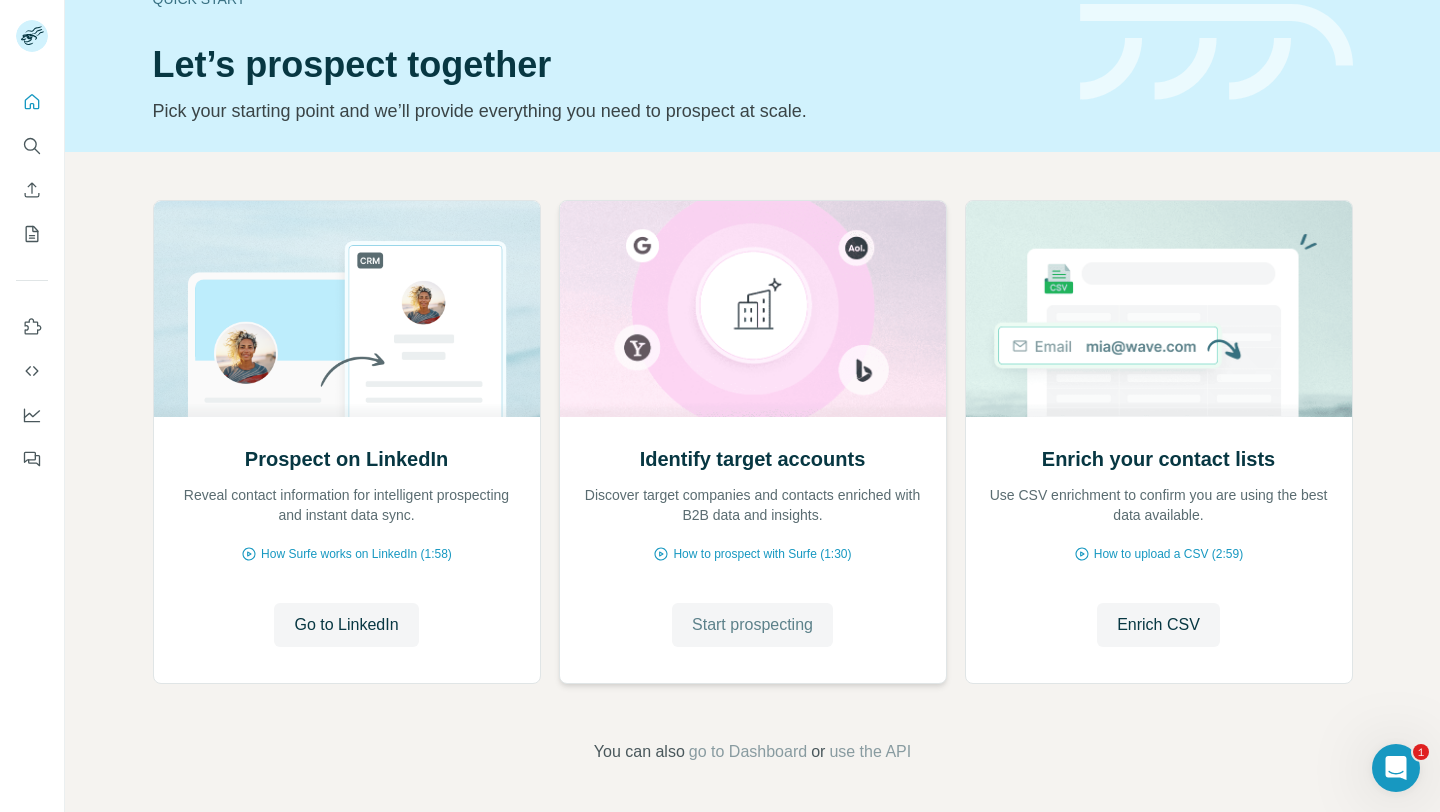 click on "Start prospecting" at bounding box center (752, 625) 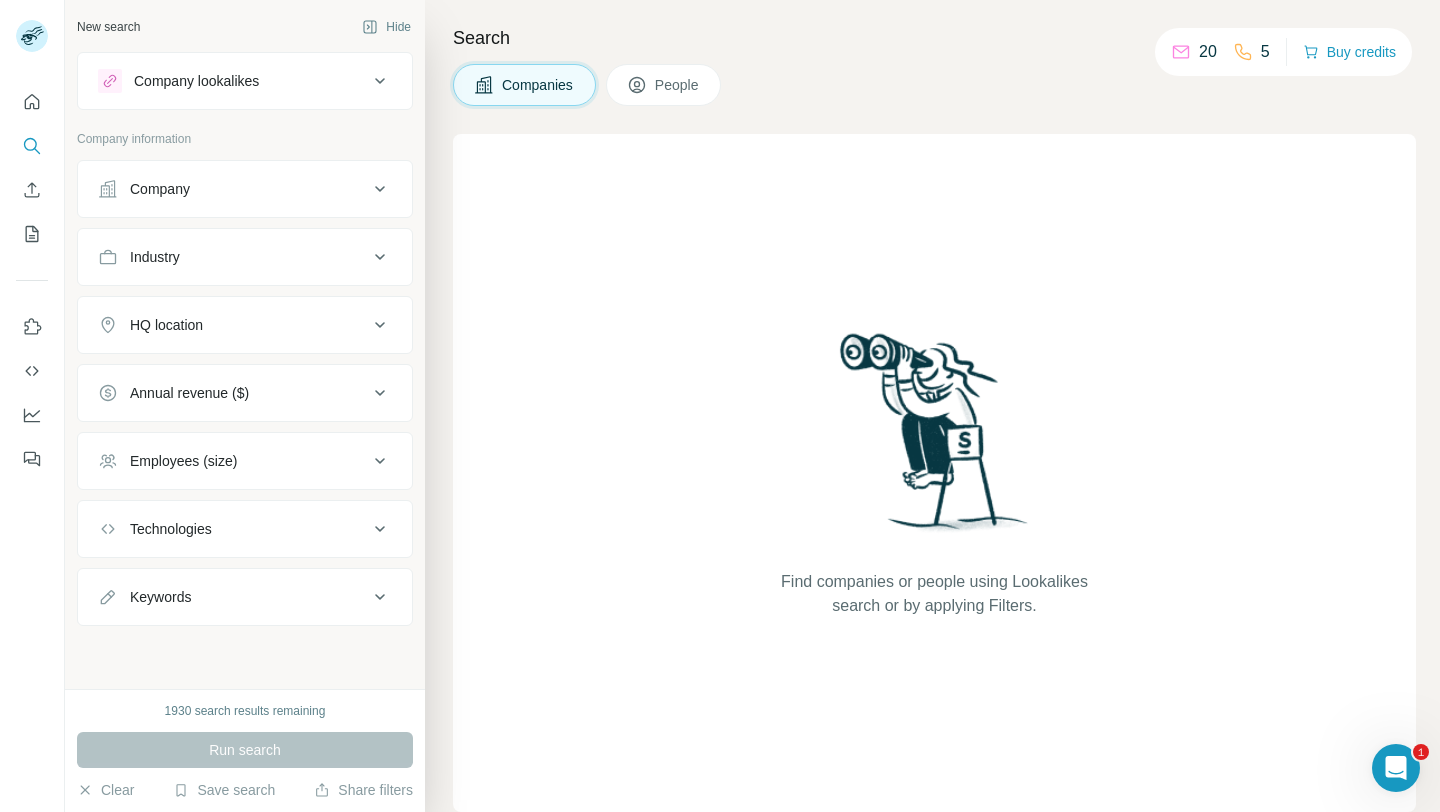 click on "Company lookalikes" at bounding box center (233, 81) 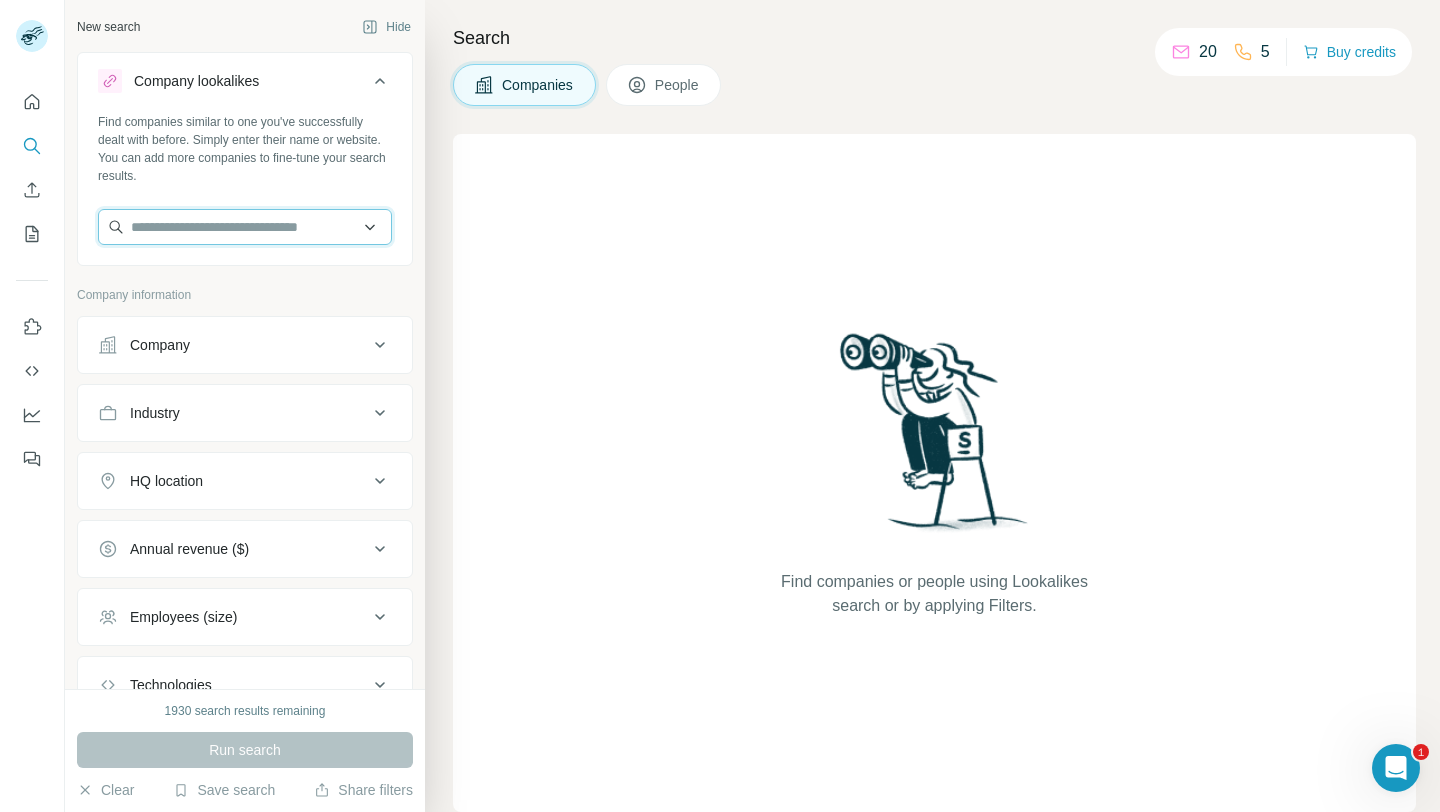 click at bounding box center [245, 227] 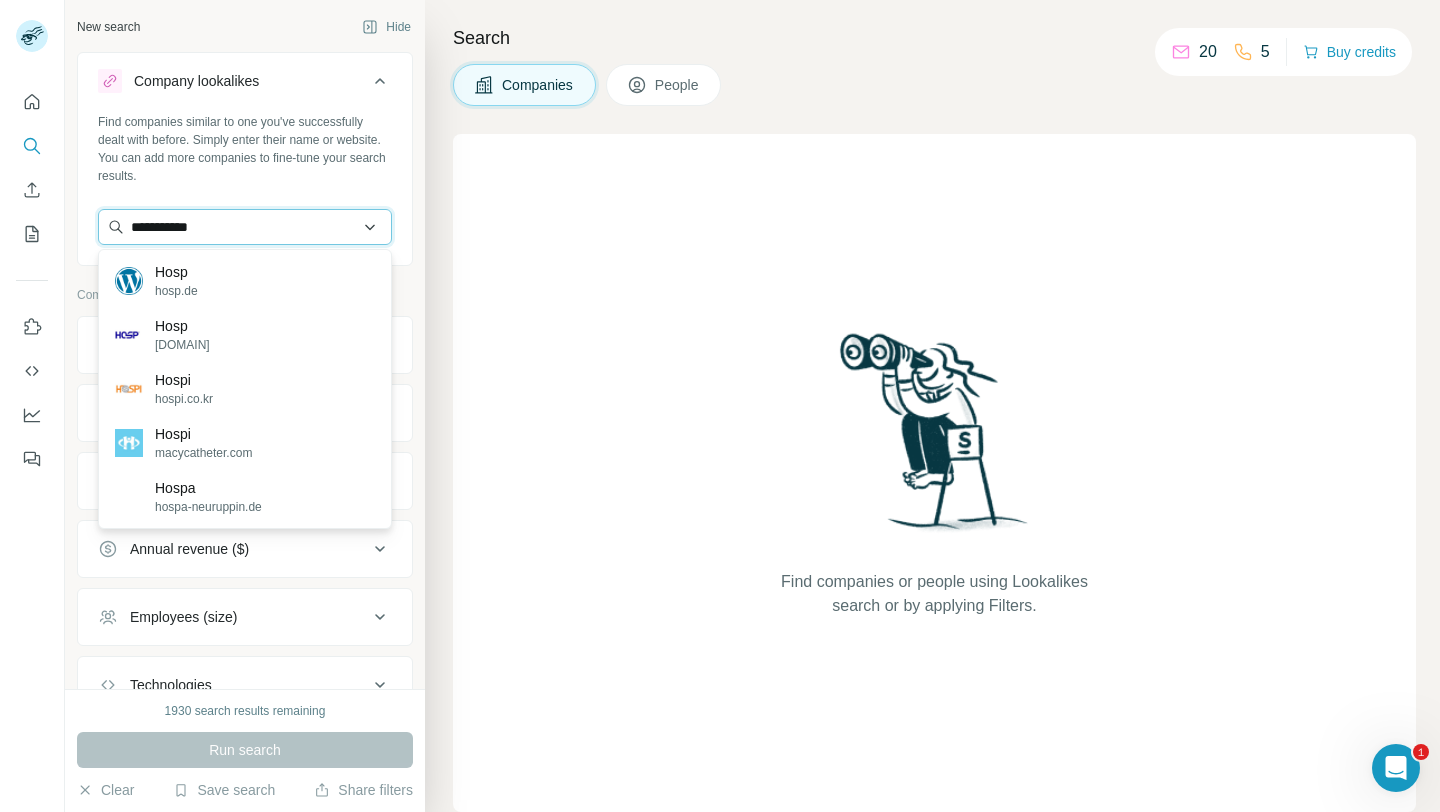 type on "**********" 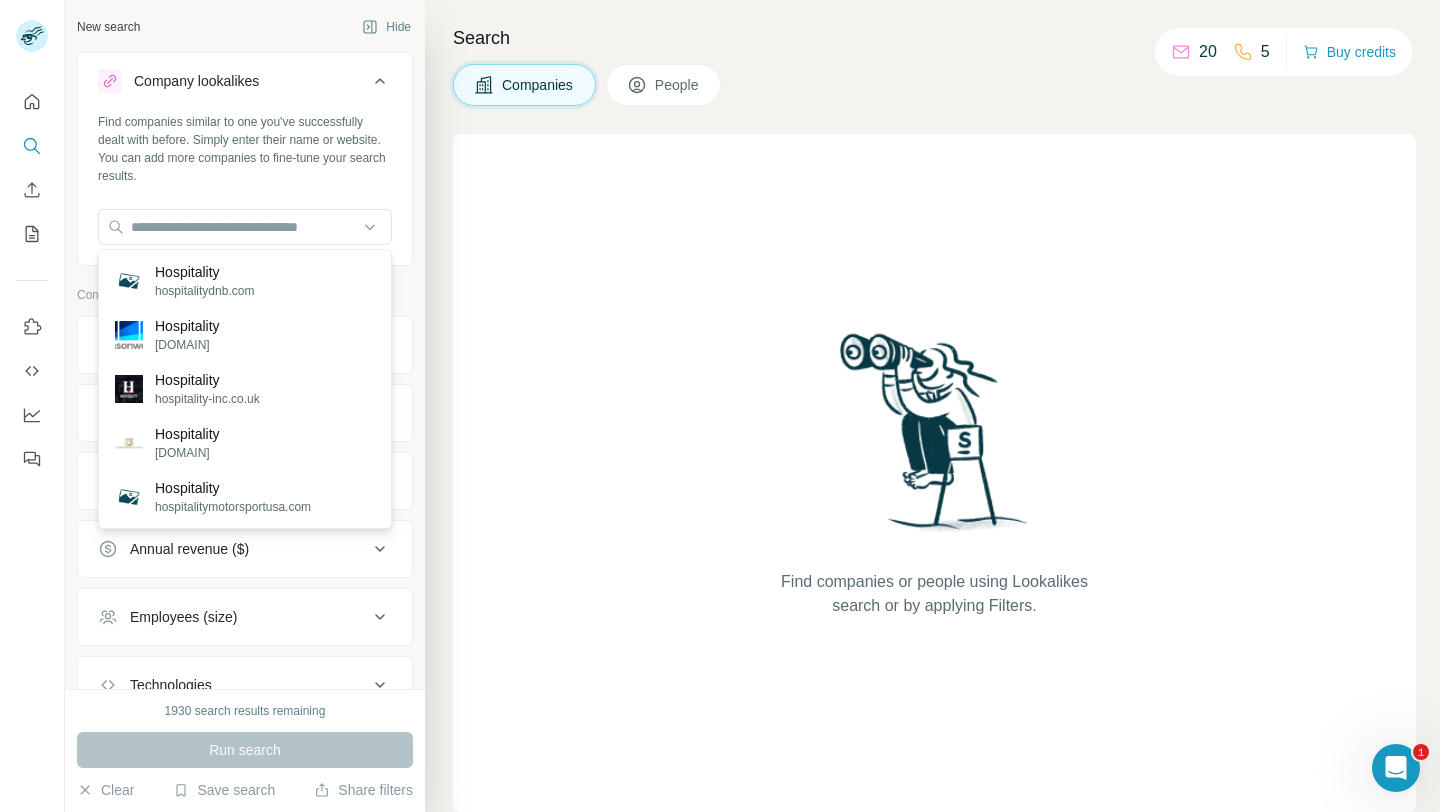 click on "Find companies similar to one you've successfully dealt with before. Simply enter their name or website. You can add more companies to fine-tune your search results." at bounding box center (245, 187) 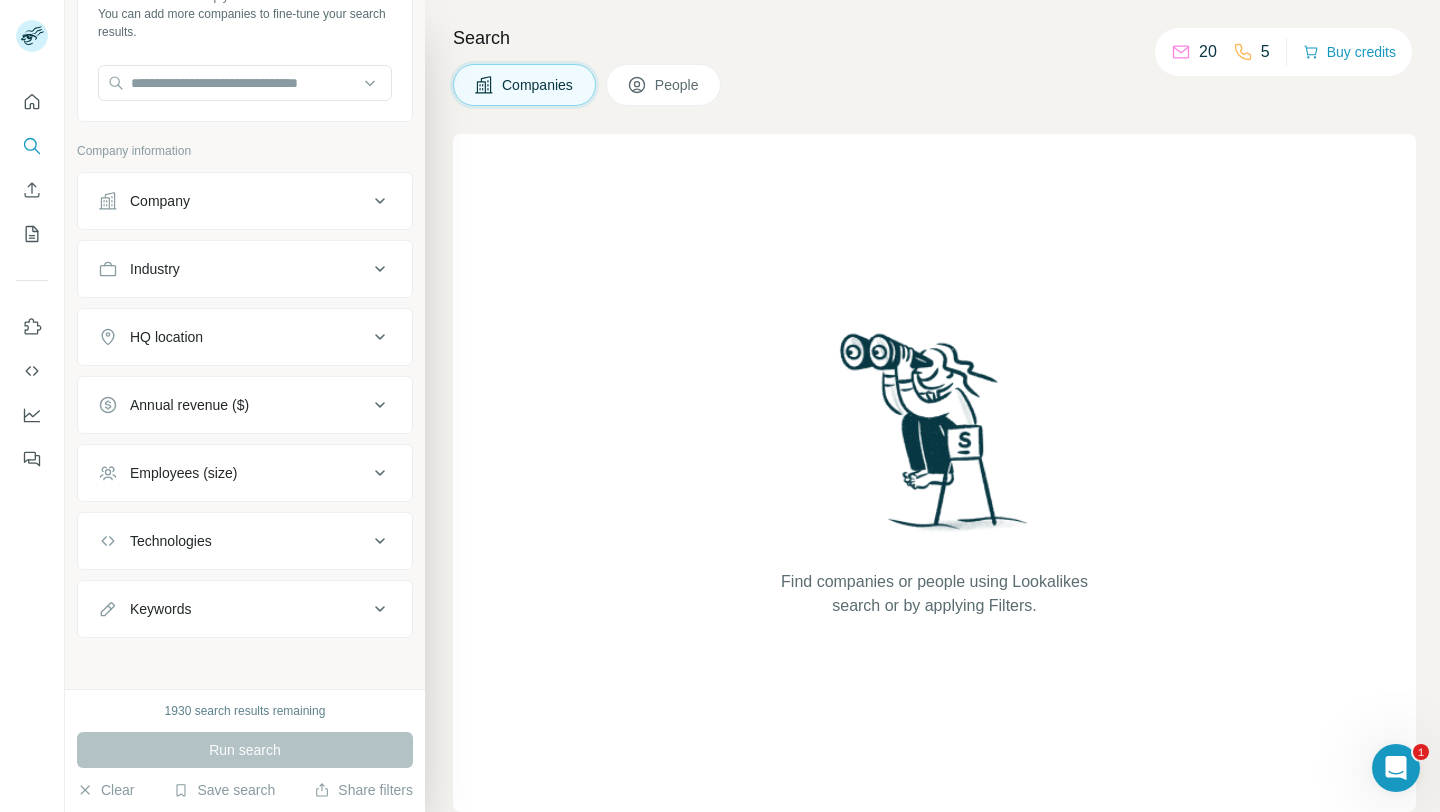 scroll, scrollTop: 146, scrollLeft: 0, axis: vertical 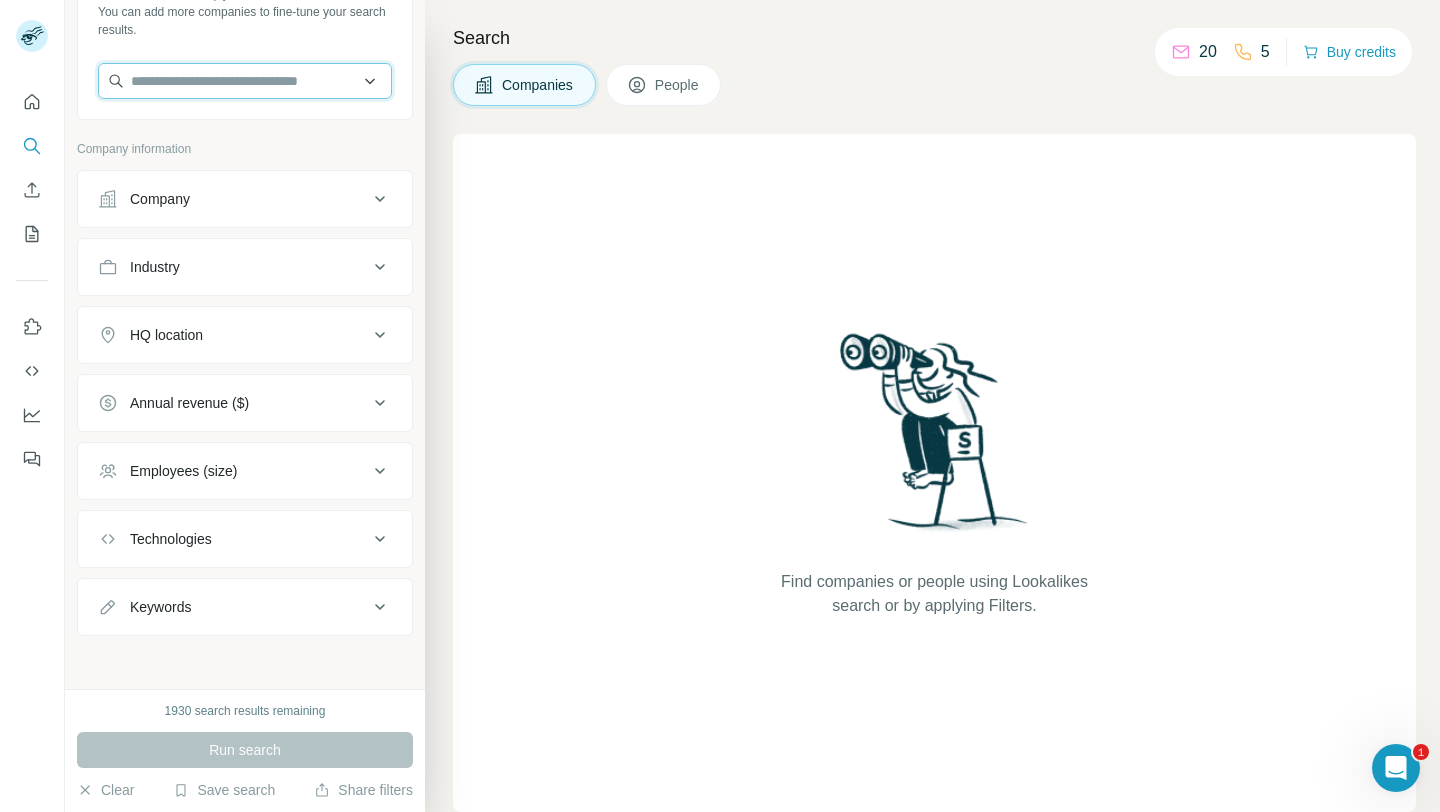 click at bounding box center [245, 81] 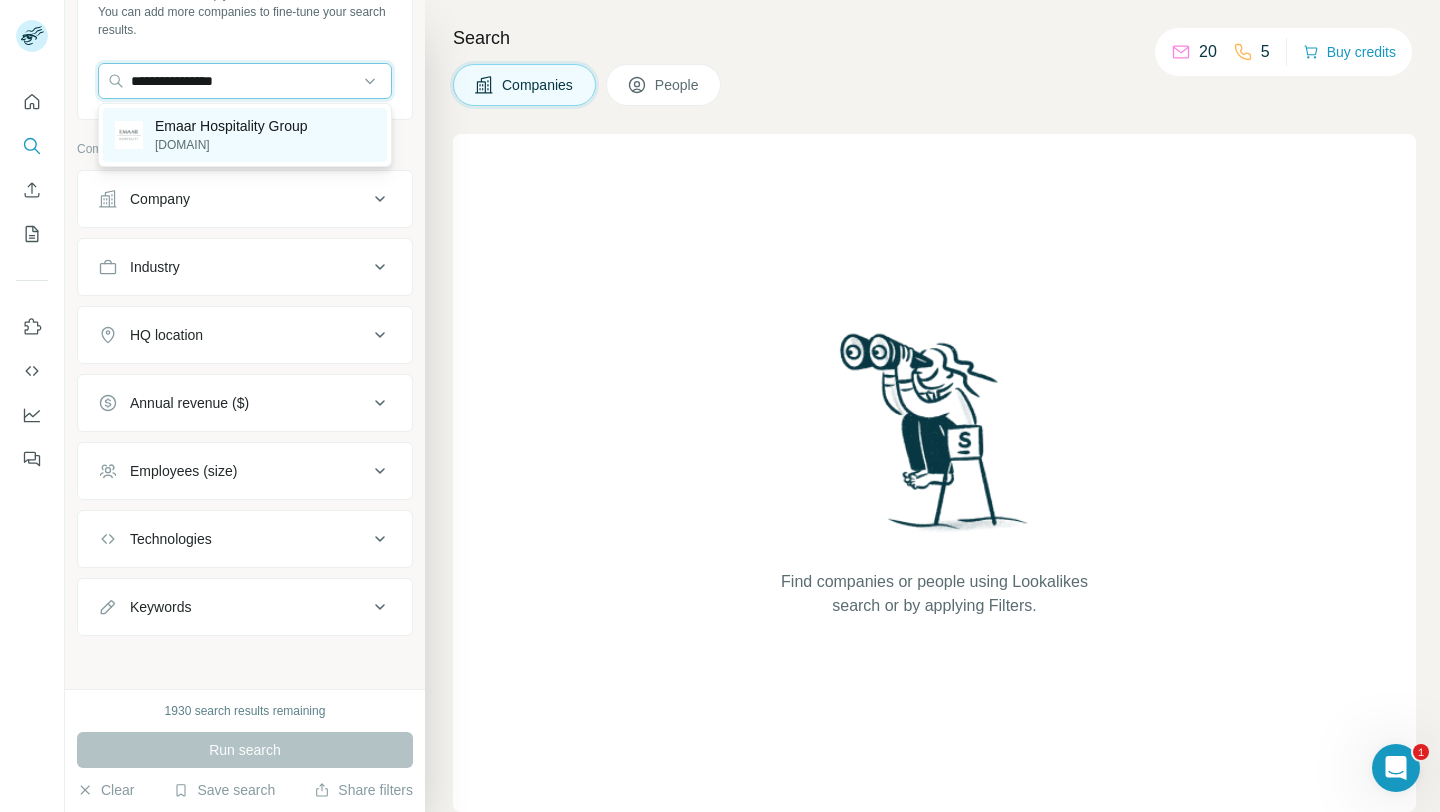 type on "**********" 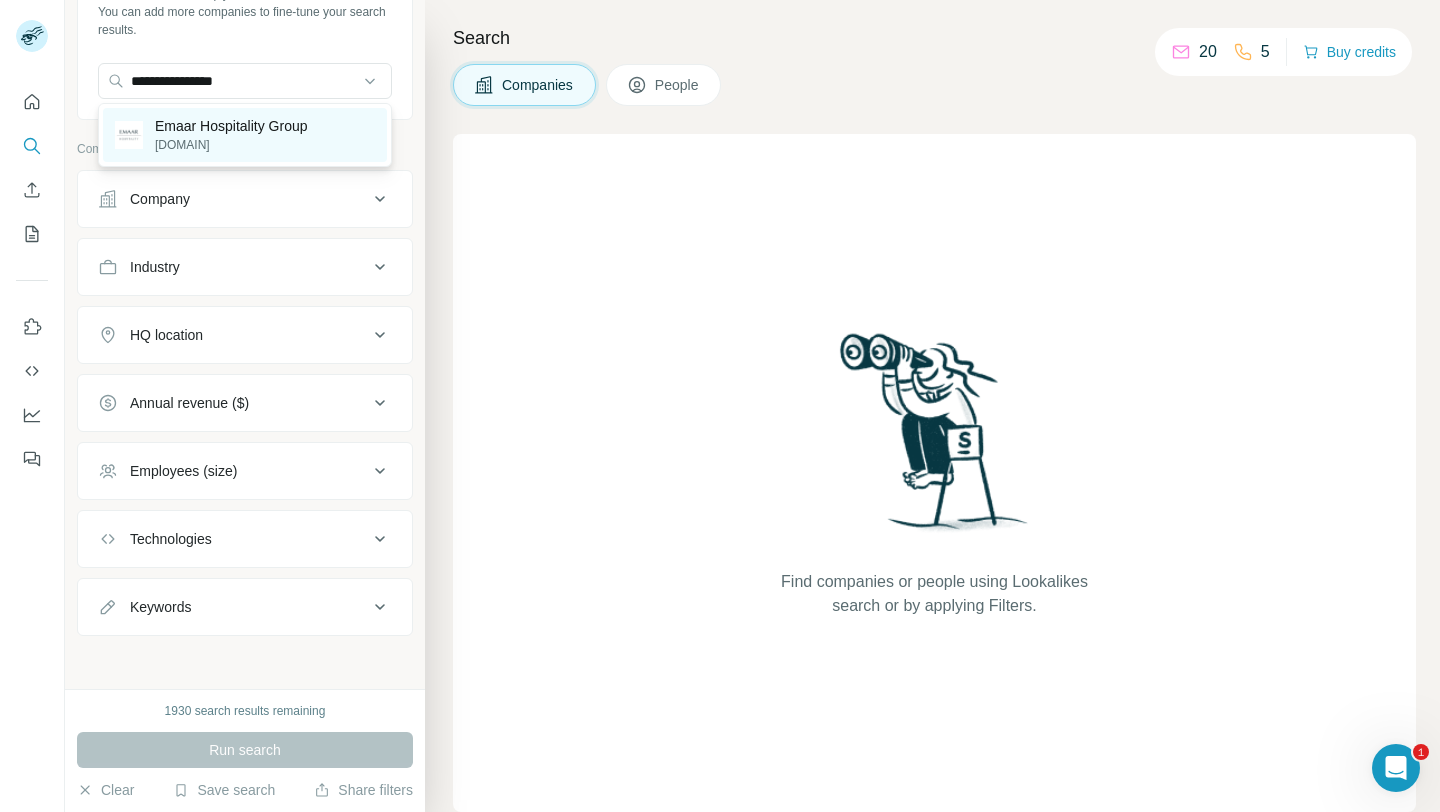 click on "Emaar Hospitality Group emaarhospitality.com" at bounding box center [245, 135] 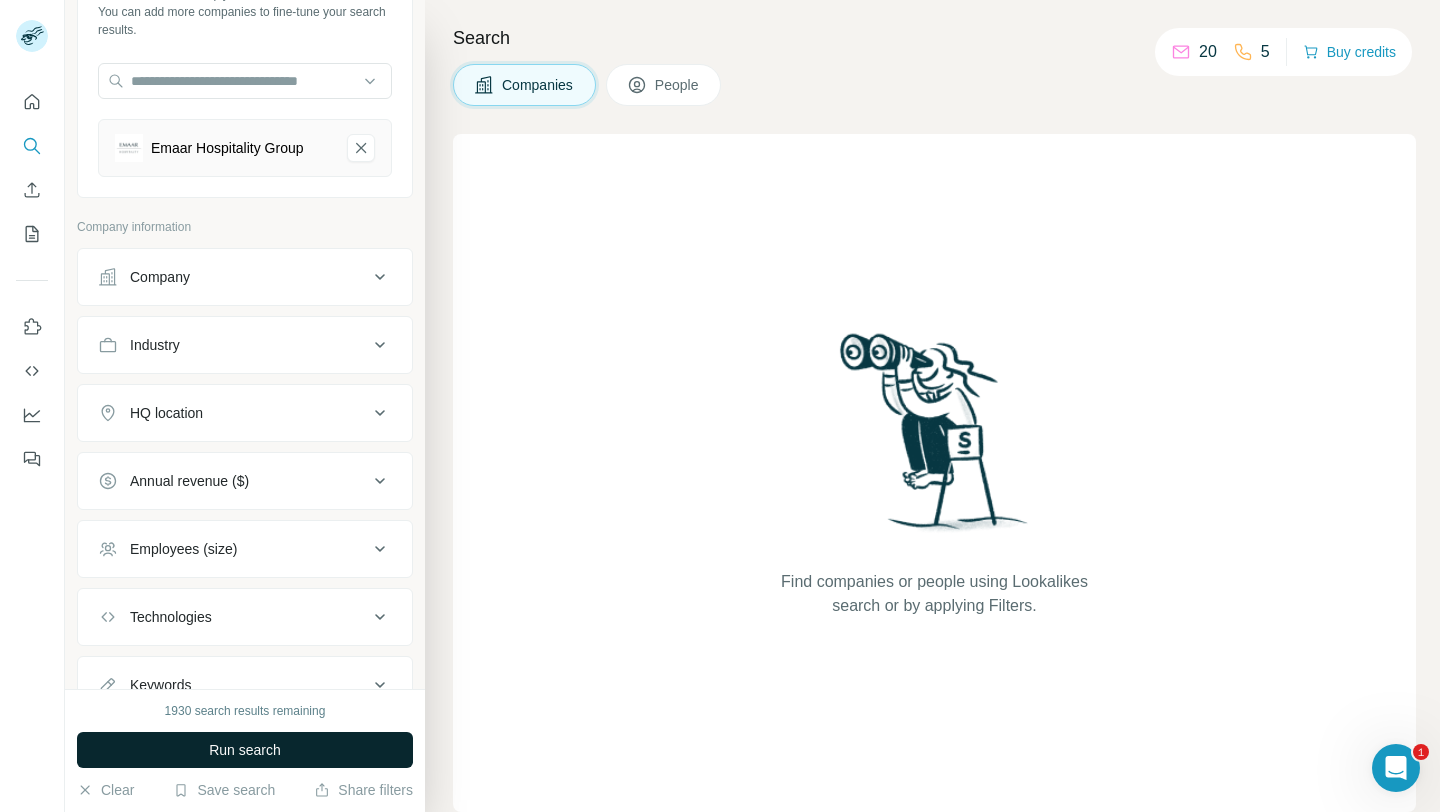 click on "Run search" at bounding box center [245, 750] 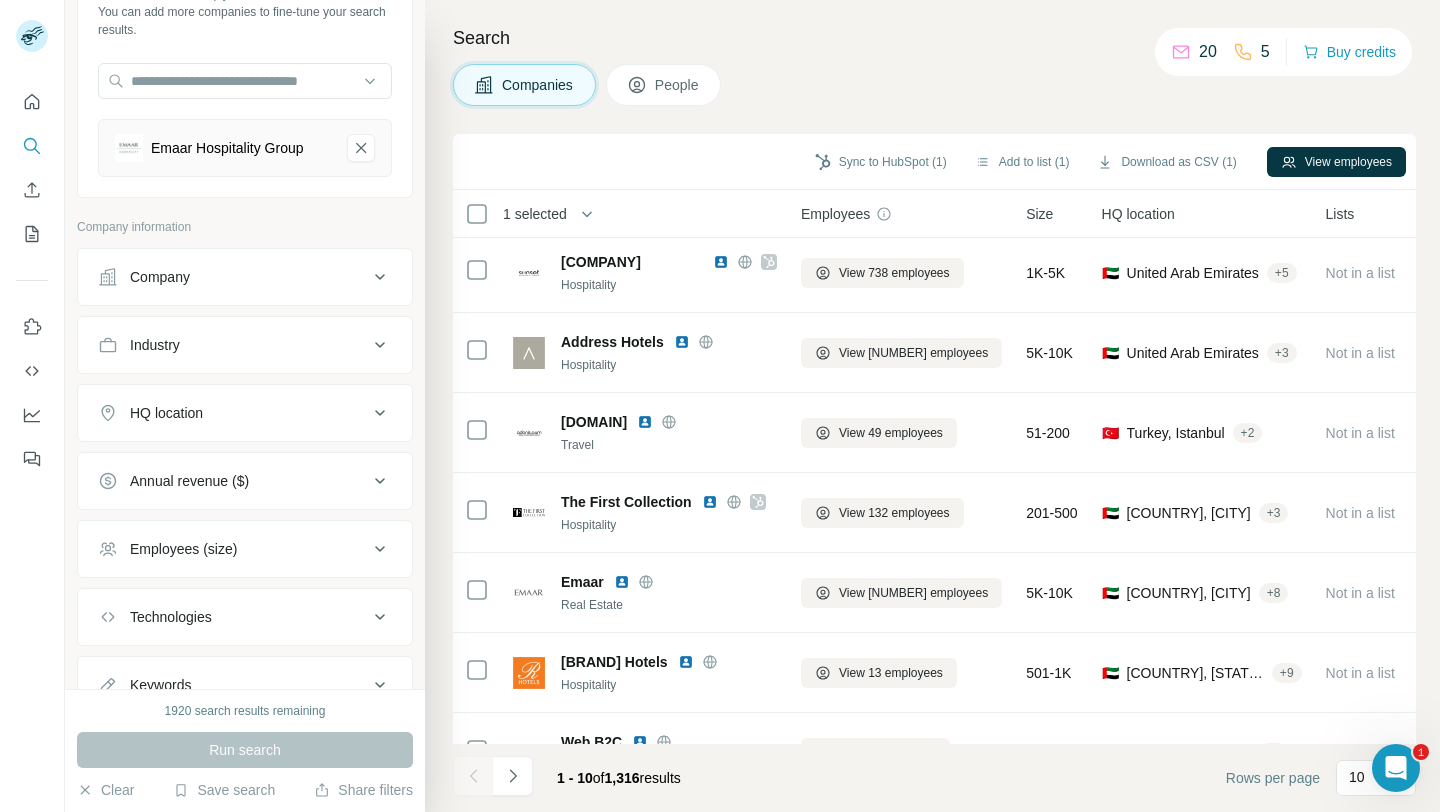 scroll, scrollTop: 248, scrollLeft: 0, axis: vertical 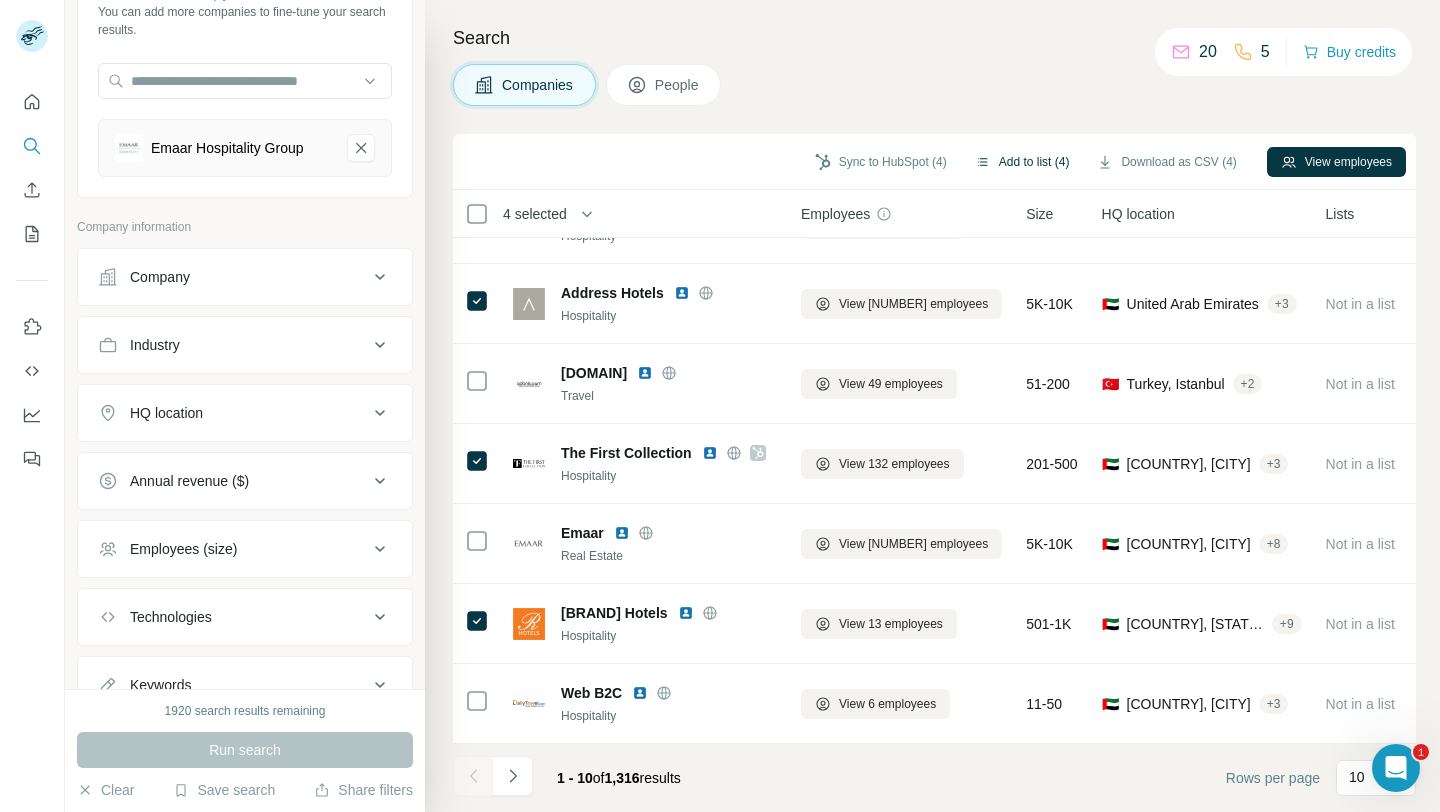 click on "Add to list (4)" at bounding box center [1022, 162] 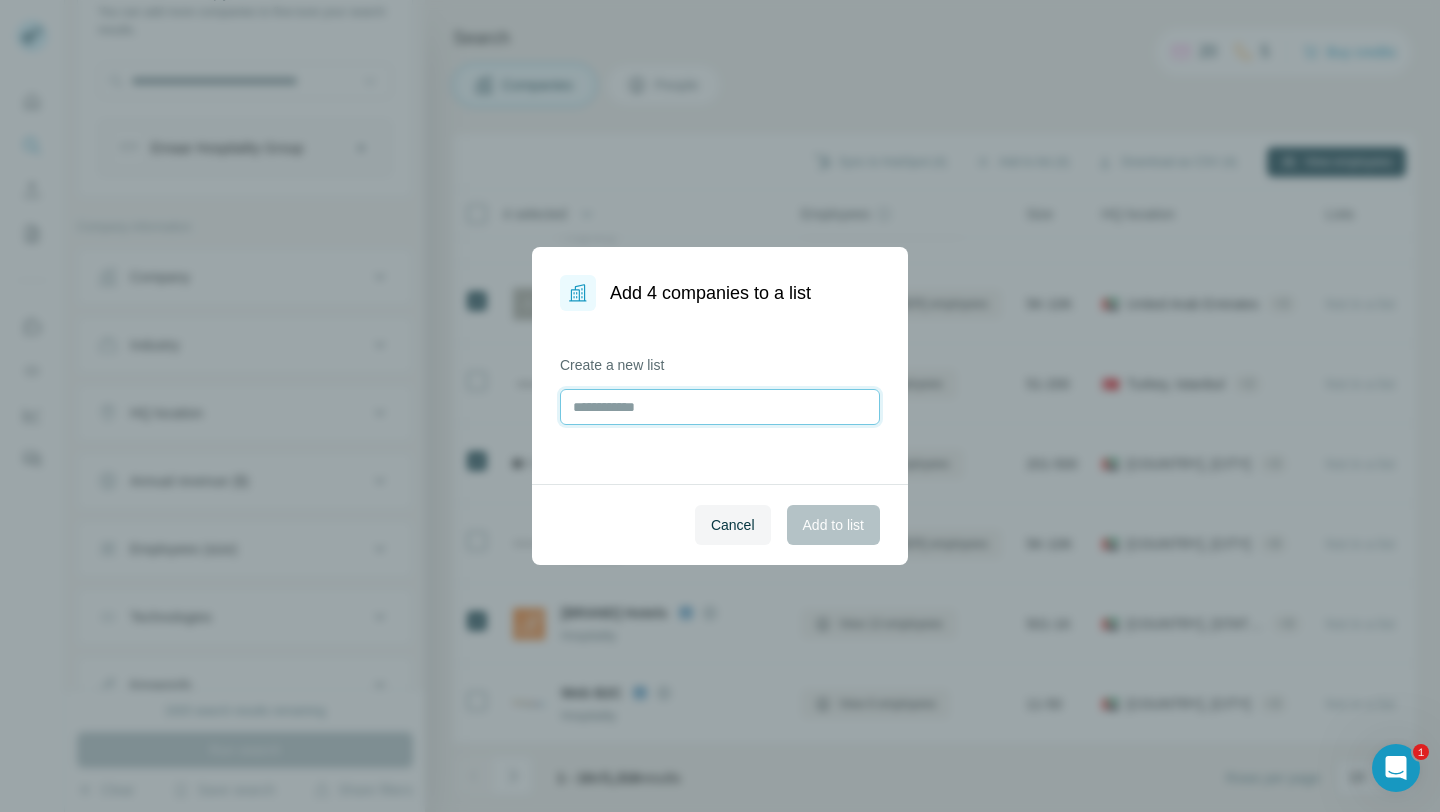 click at bounding box center [720, 407] 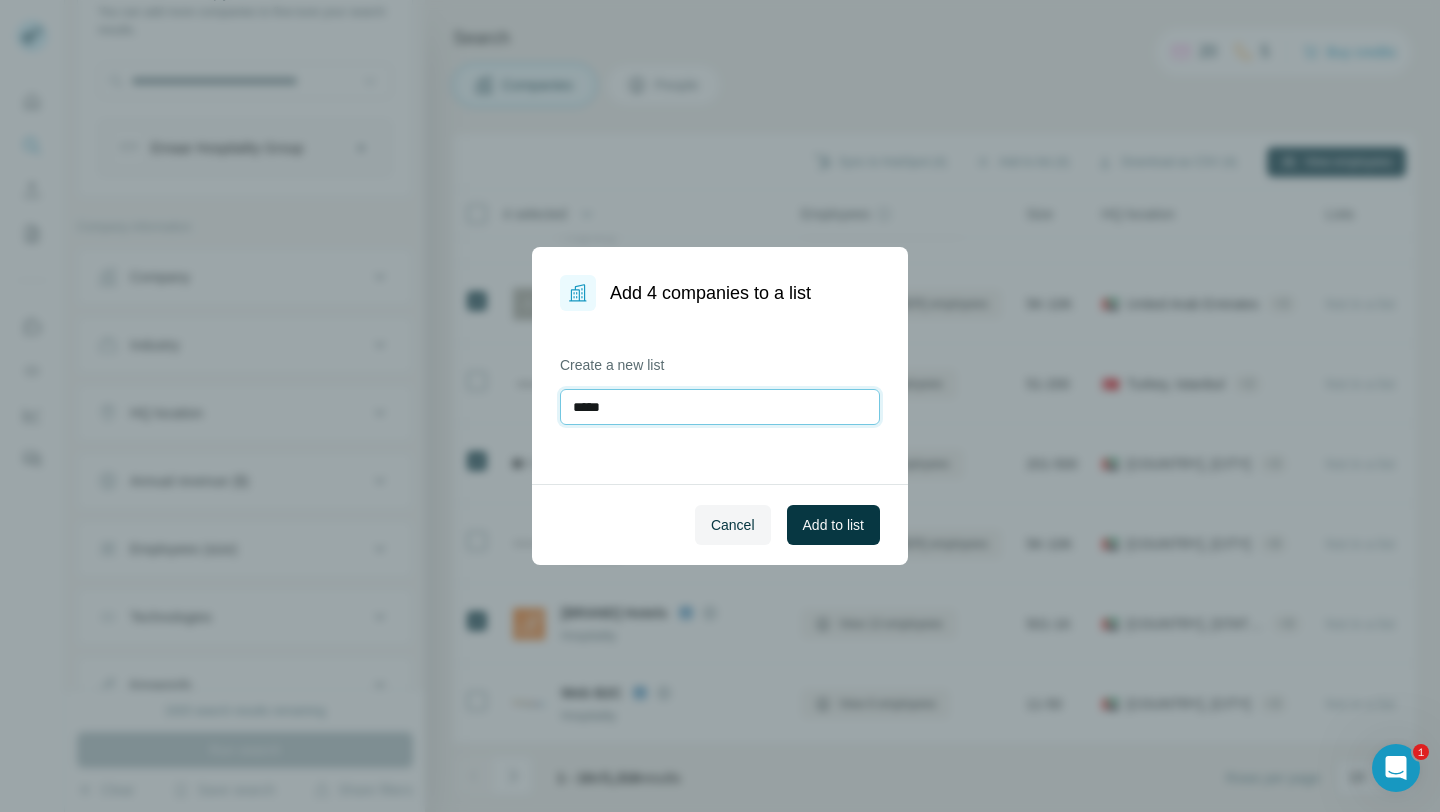 click on "*****" at bounding box center [720, 407] 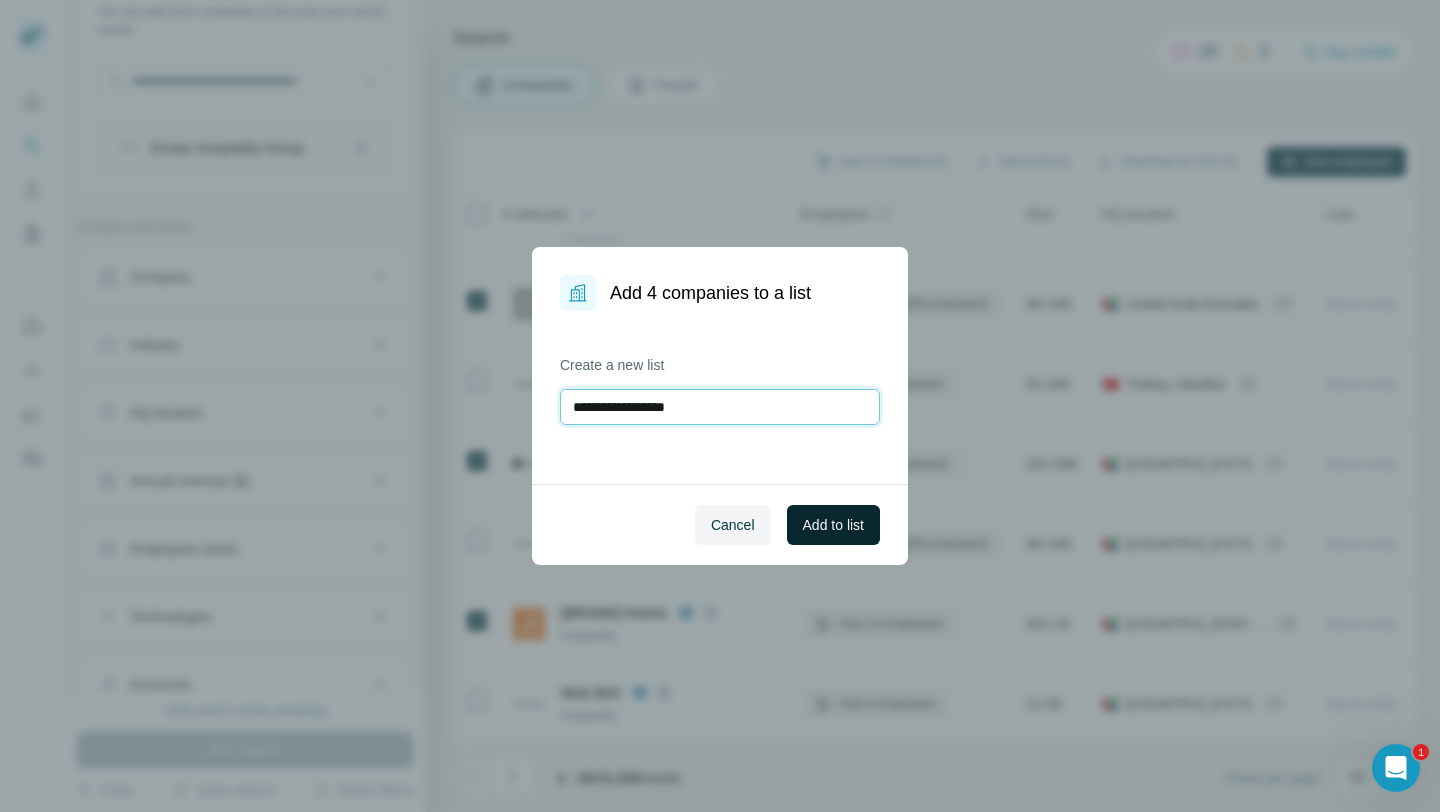 type on "**********" 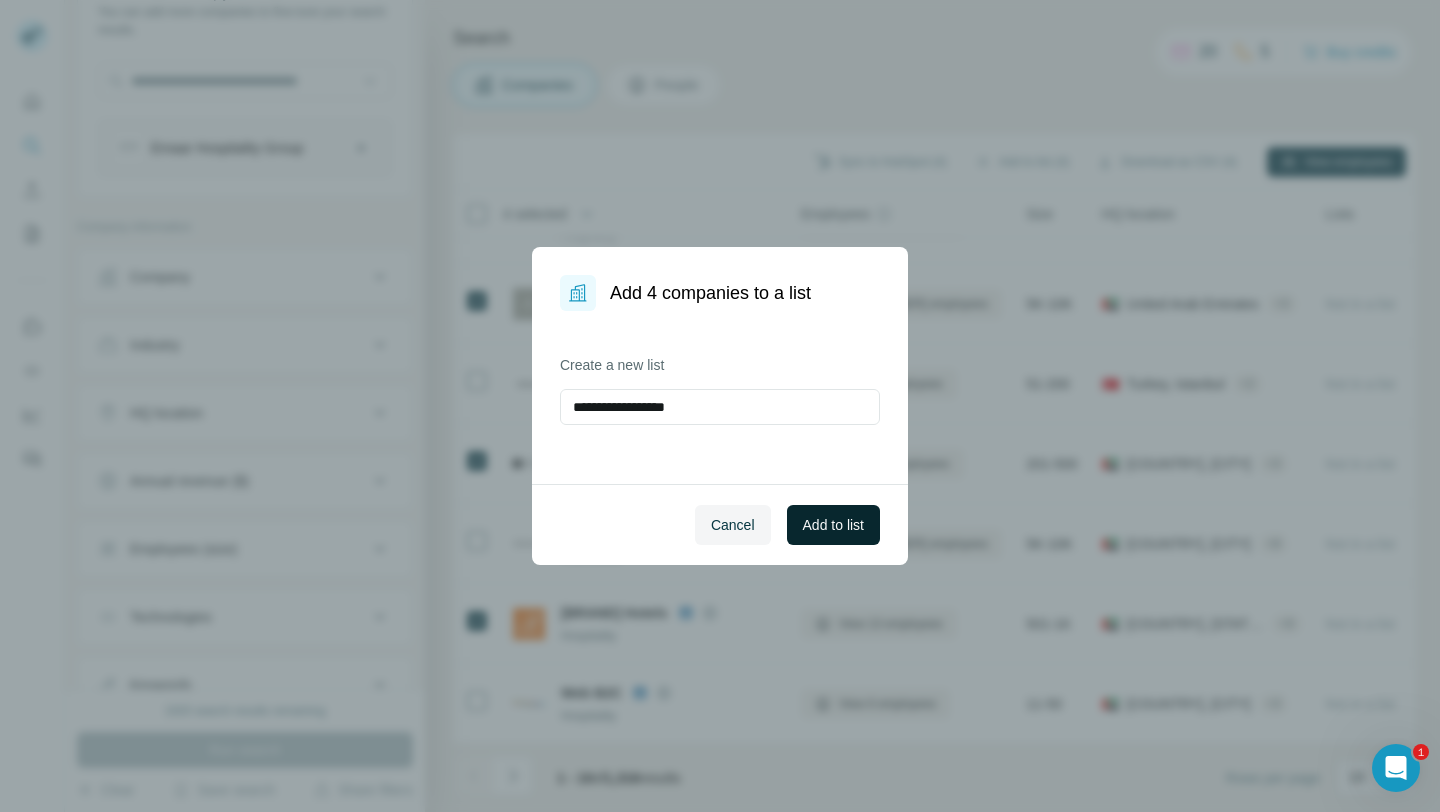 click on "Add to list" at bounding box center [833, 525] 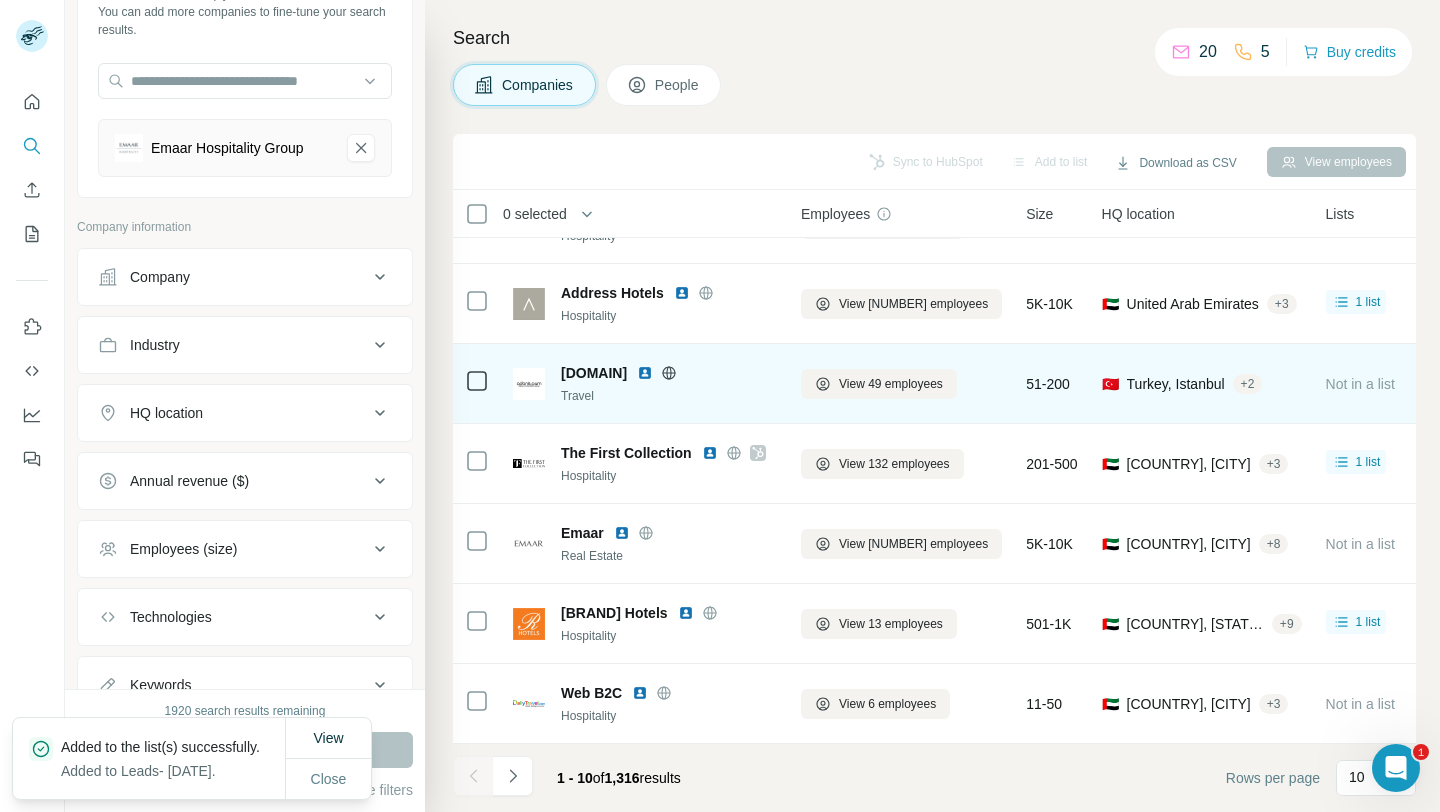 scroll, scrollTop: 0, scrollLeft: 0, axis: both 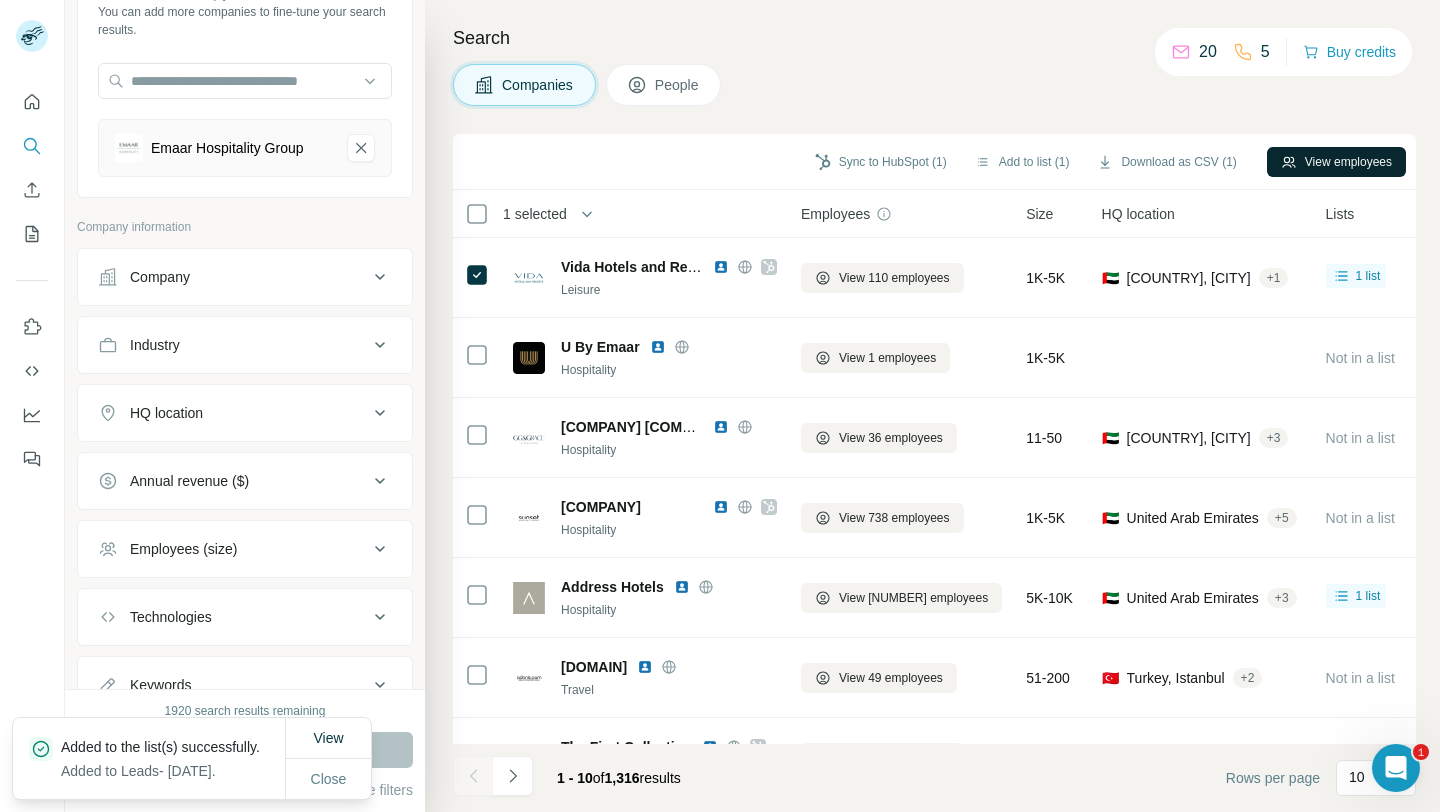 click on "View employees" at bounding box center (1336, 162) 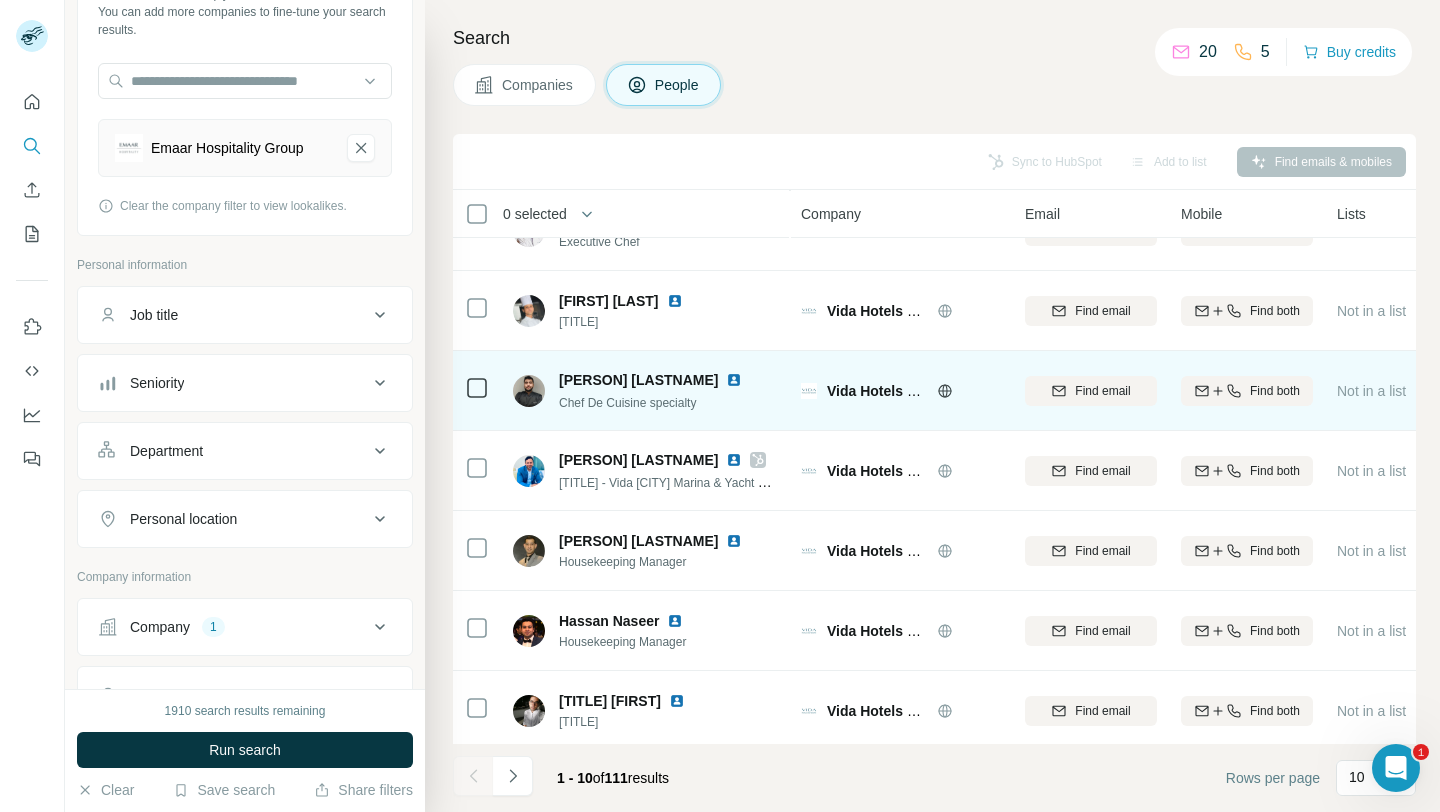 scroll, scrollTop: 0, scrollLeft: 0, axis: both 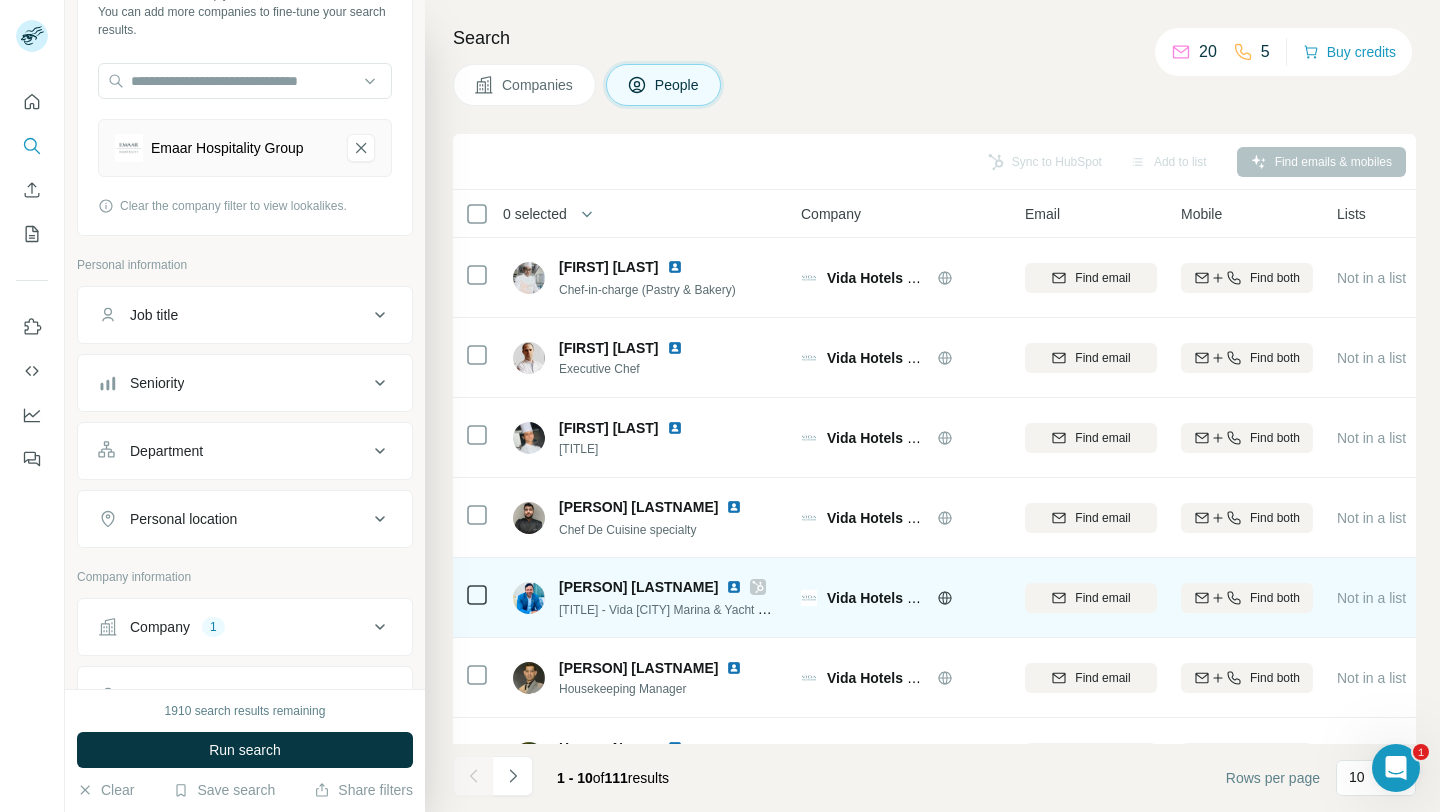 click on "Ashish Pathania" at bounding box center [638, 587] 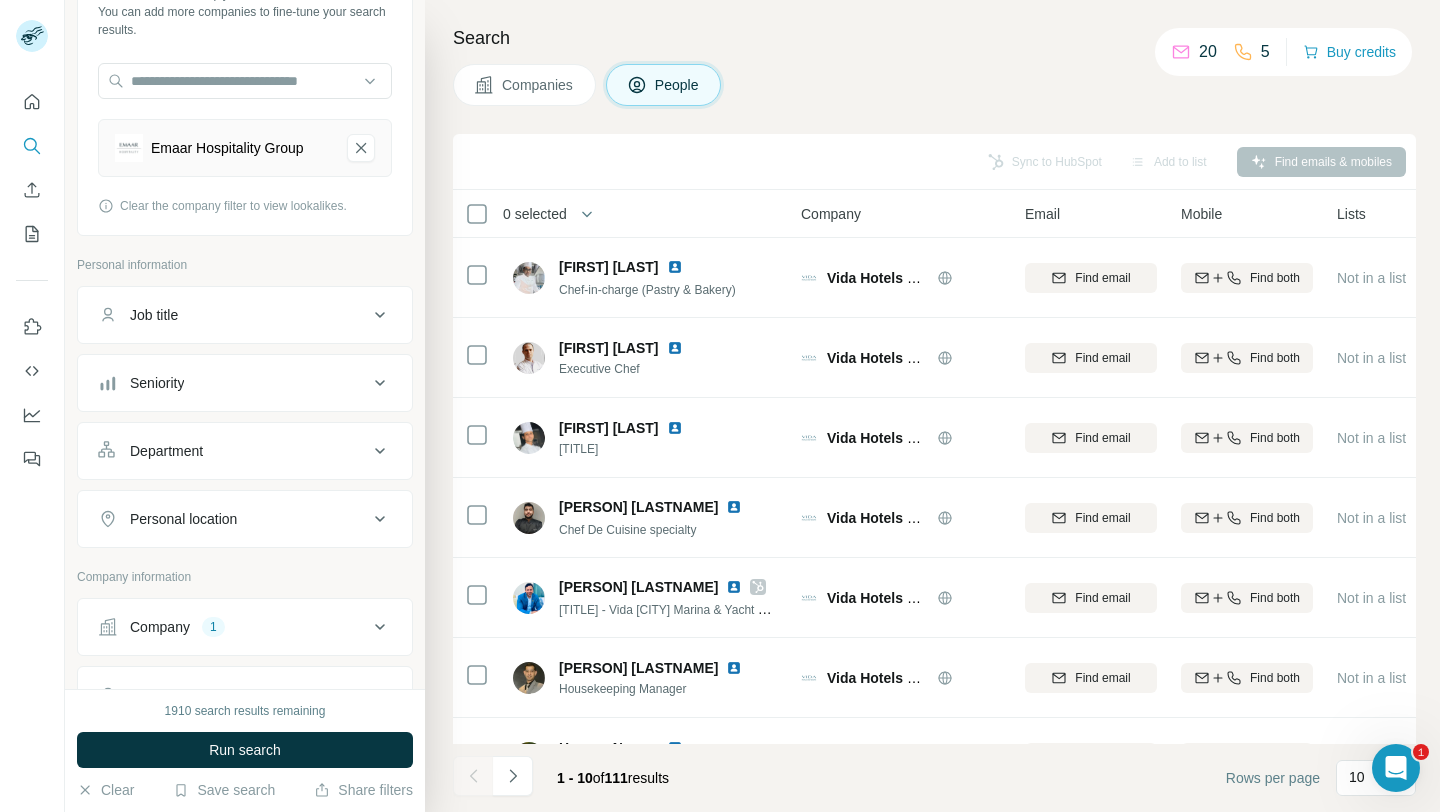 scroll, scrollTop: 0, scrollLeft: 0, axis: both 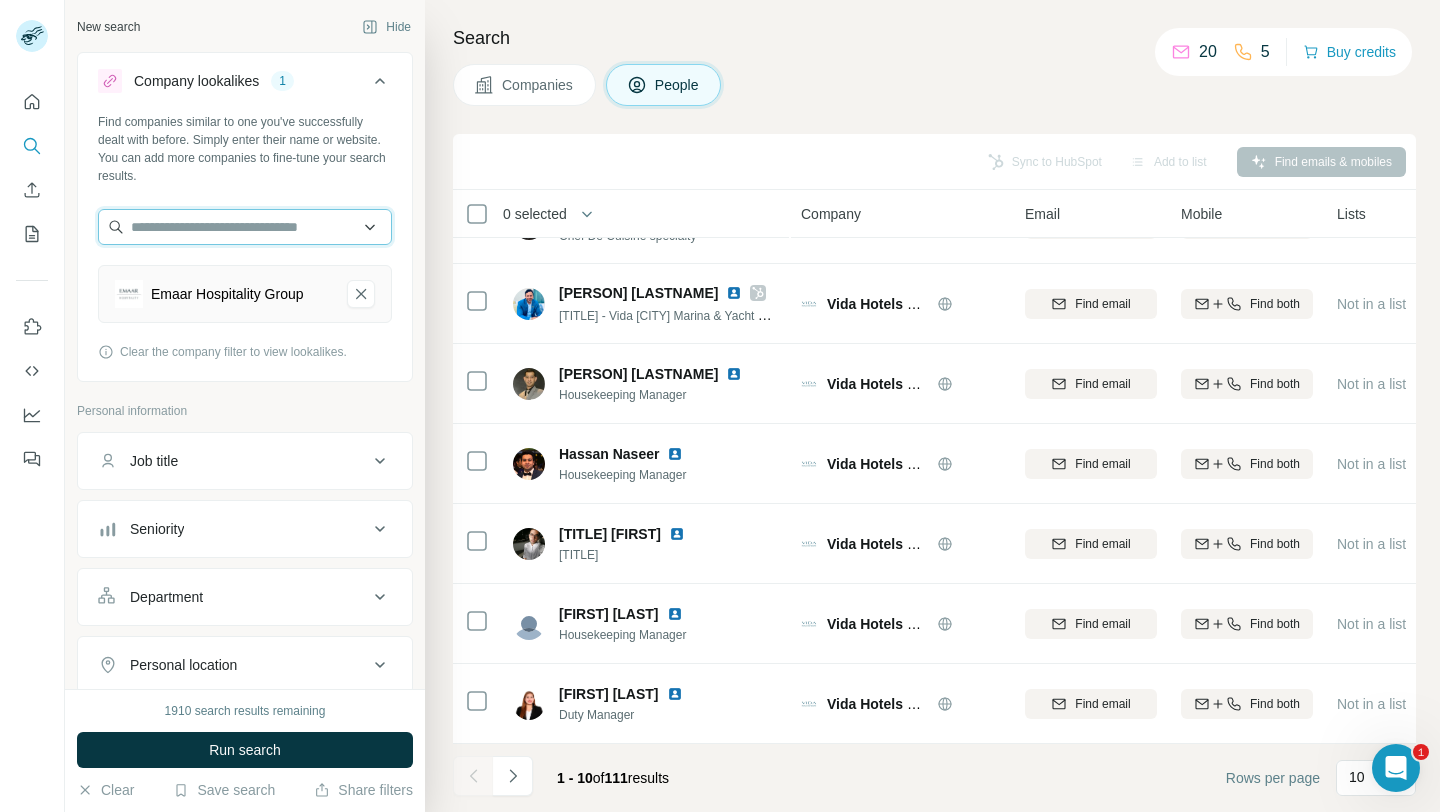 click at bounding box center (245, 227) 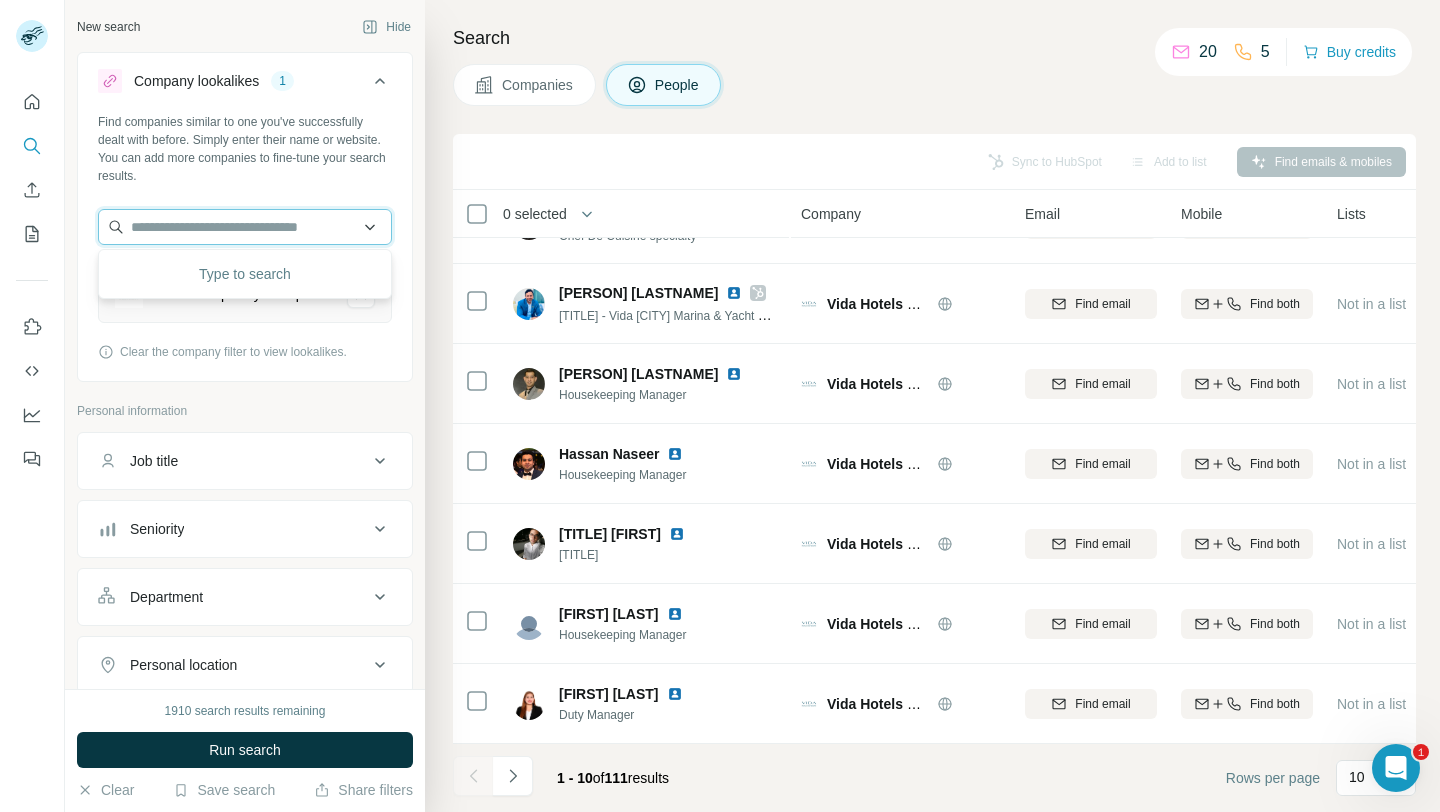 paste on "**********" 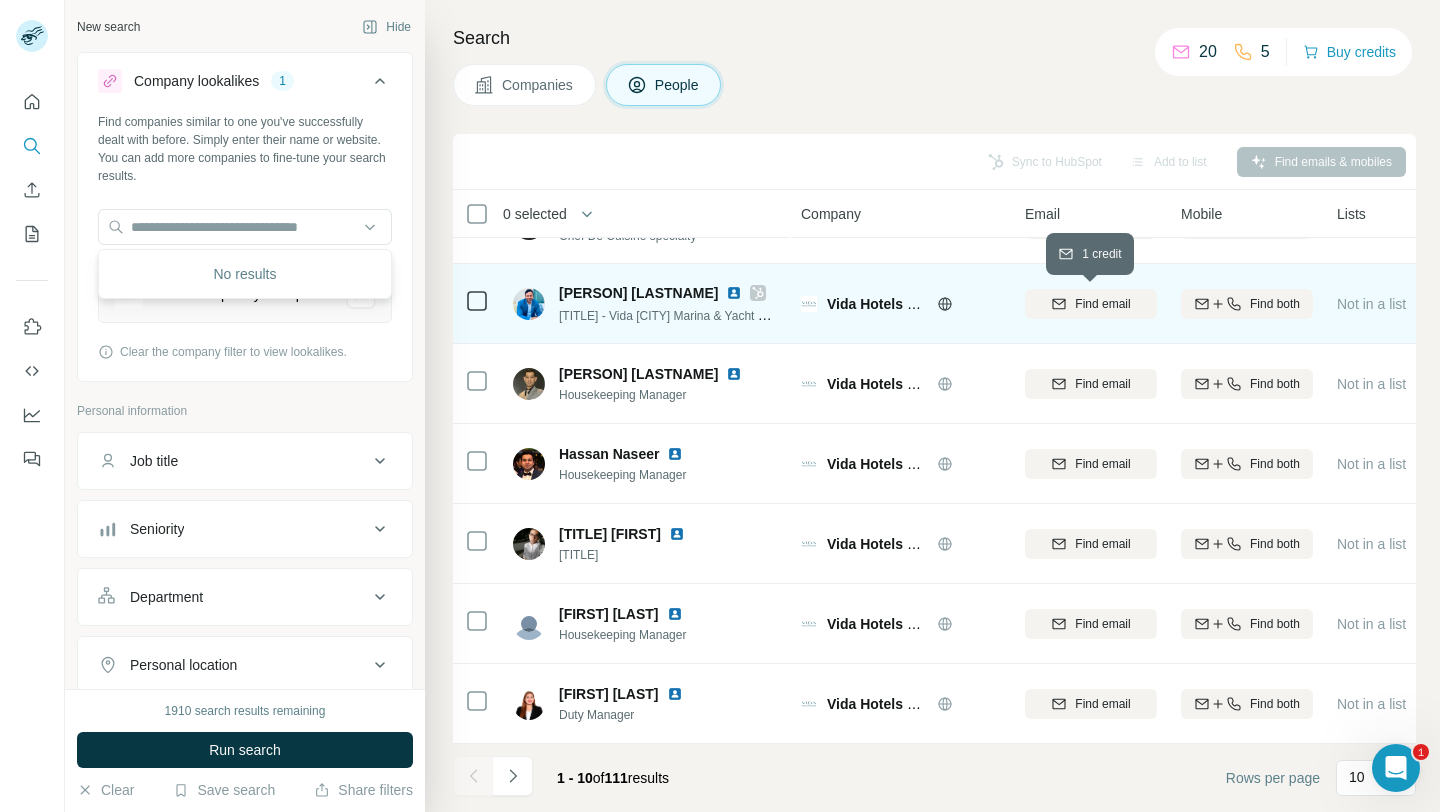 click on "Find email" at bounding box center [1102, 304] 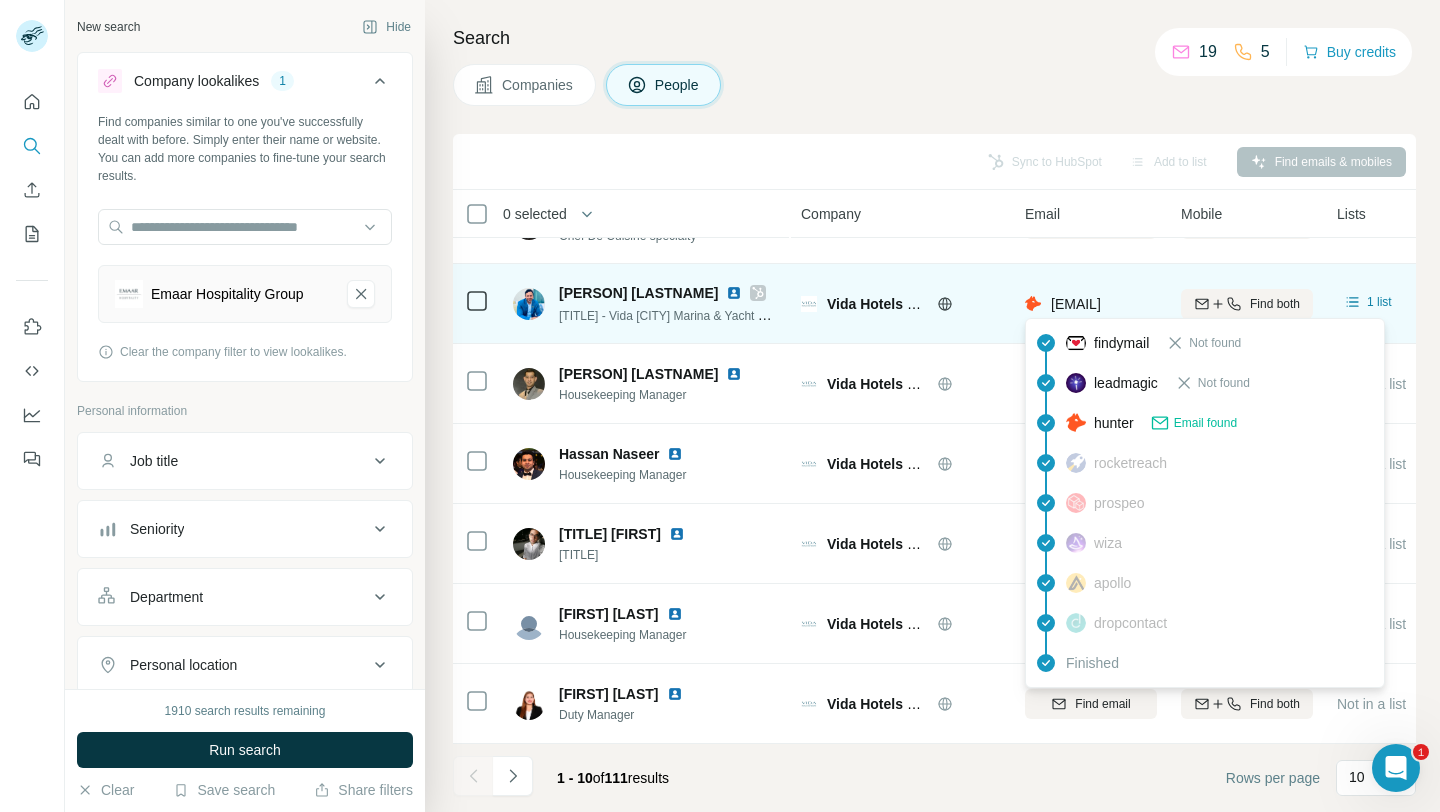 click on "apathania@vidahotels.com" at bounding box center (1076, 304) 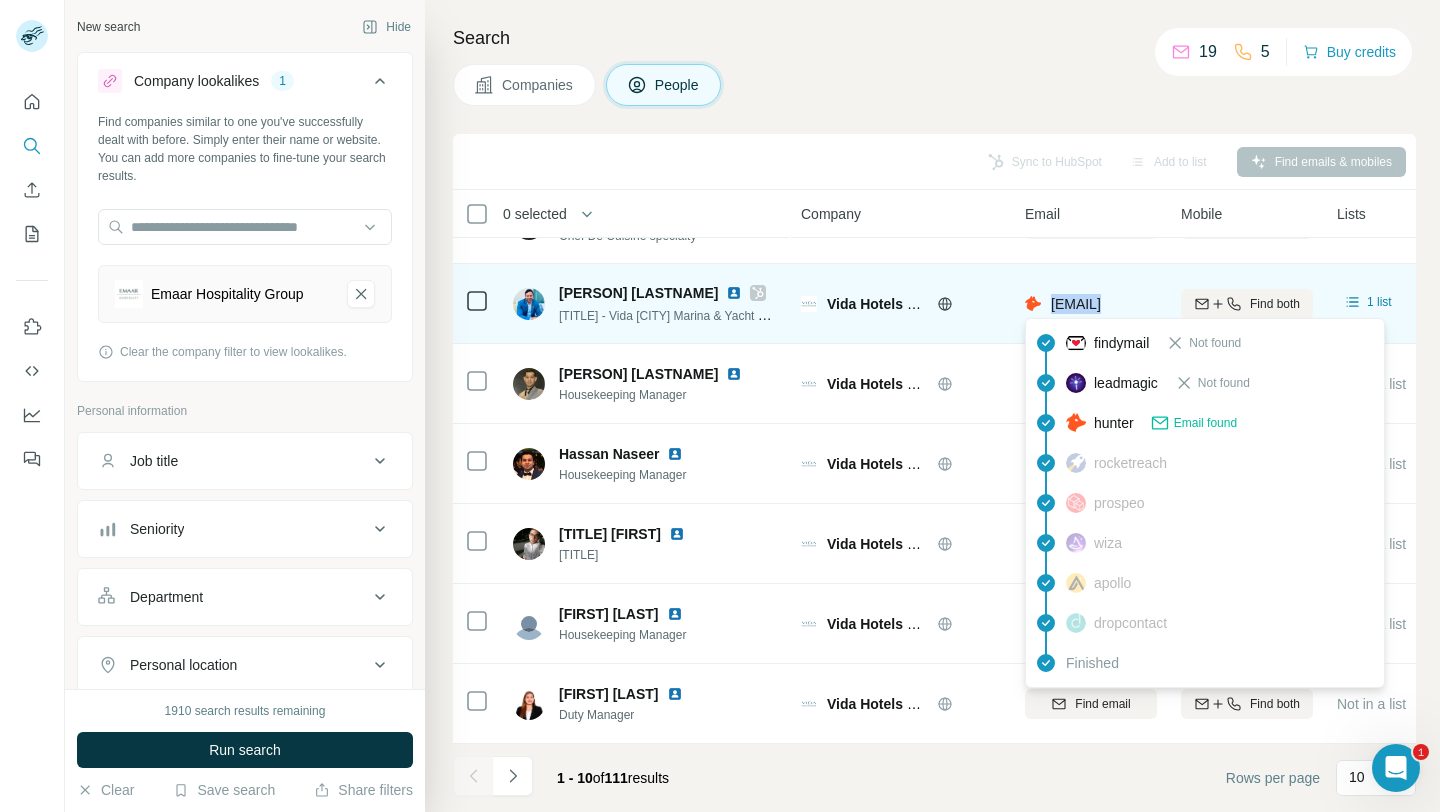 click on "apathania@vidahotels.com" at bounding box center (1076, 304) 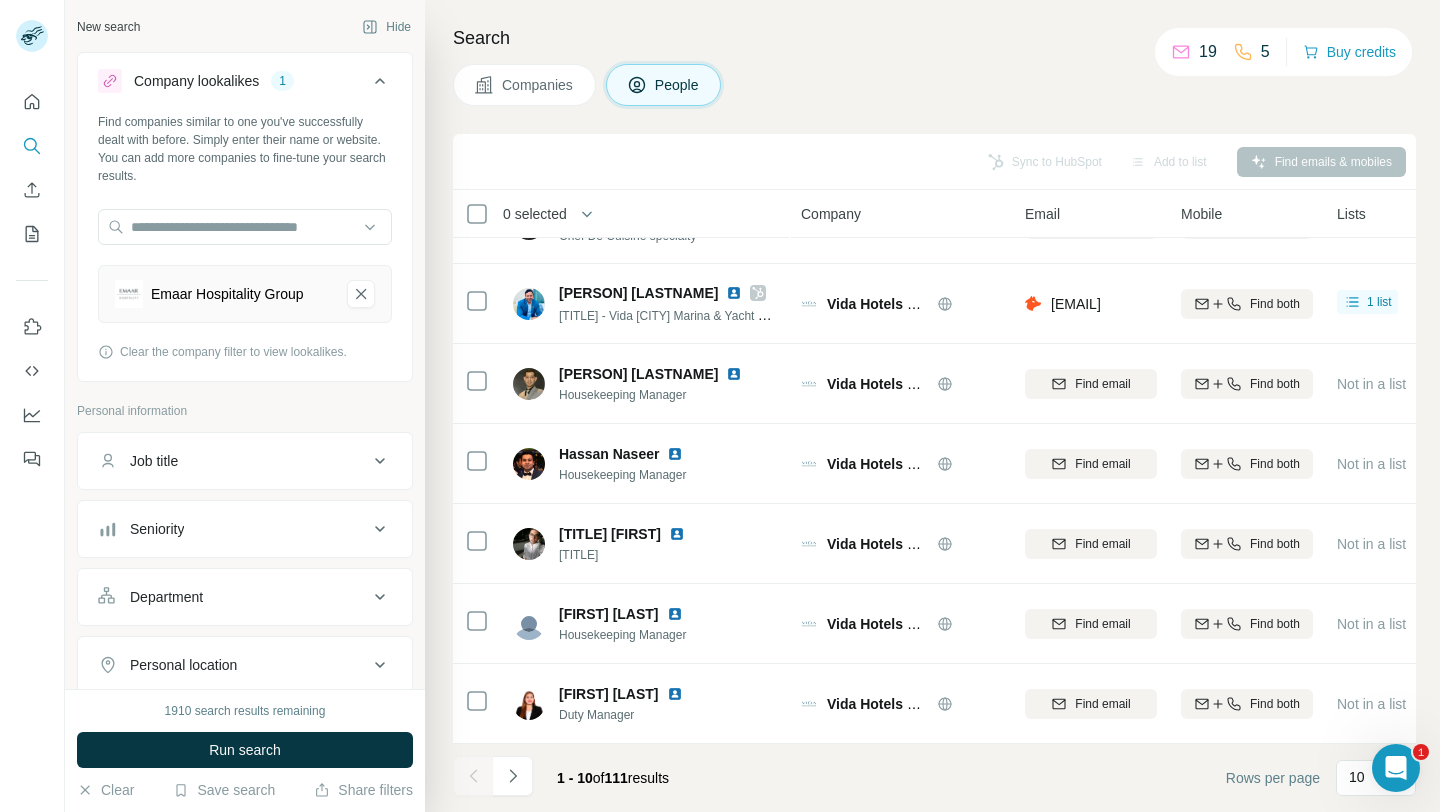 click on "Companies People" at bounding box center (934, 85) 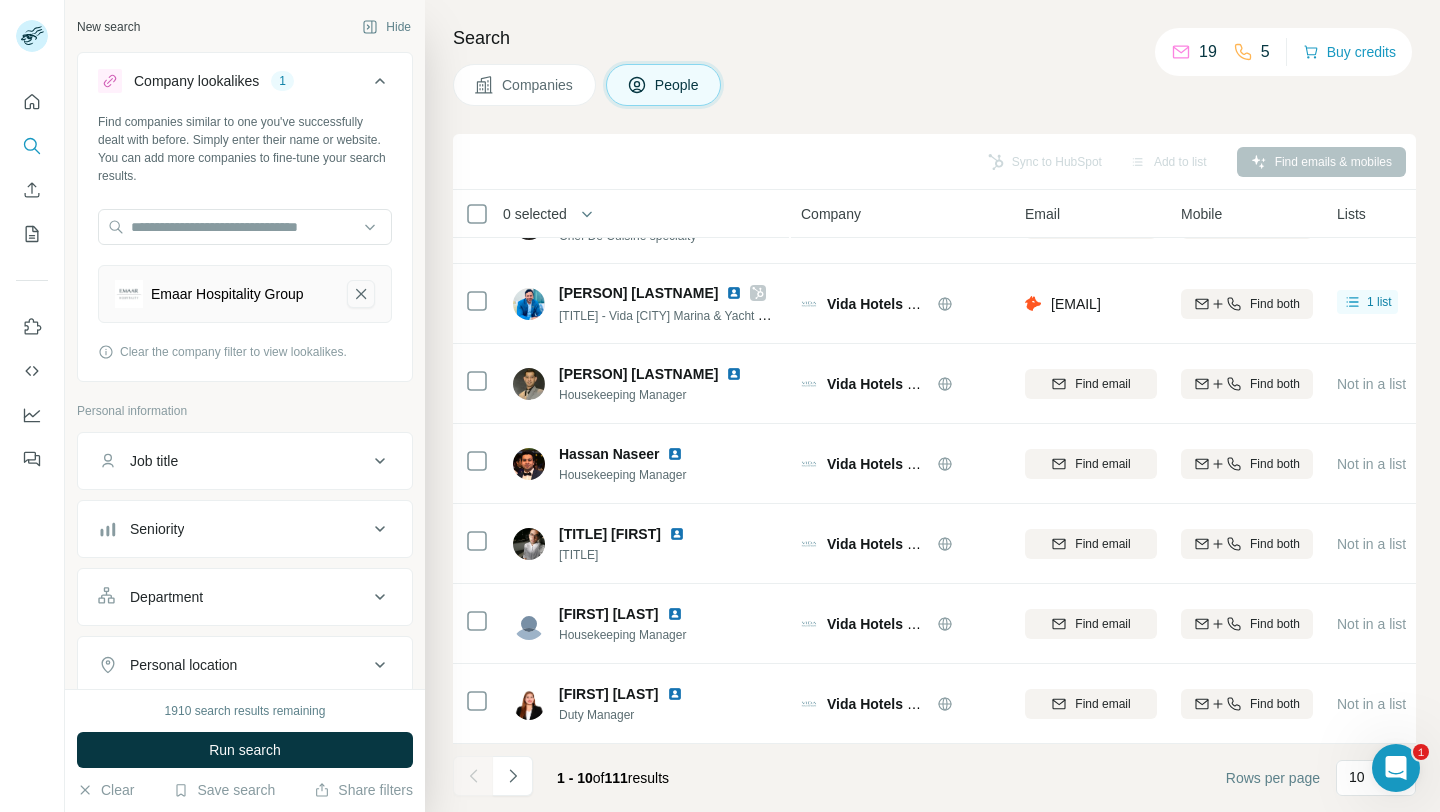 click 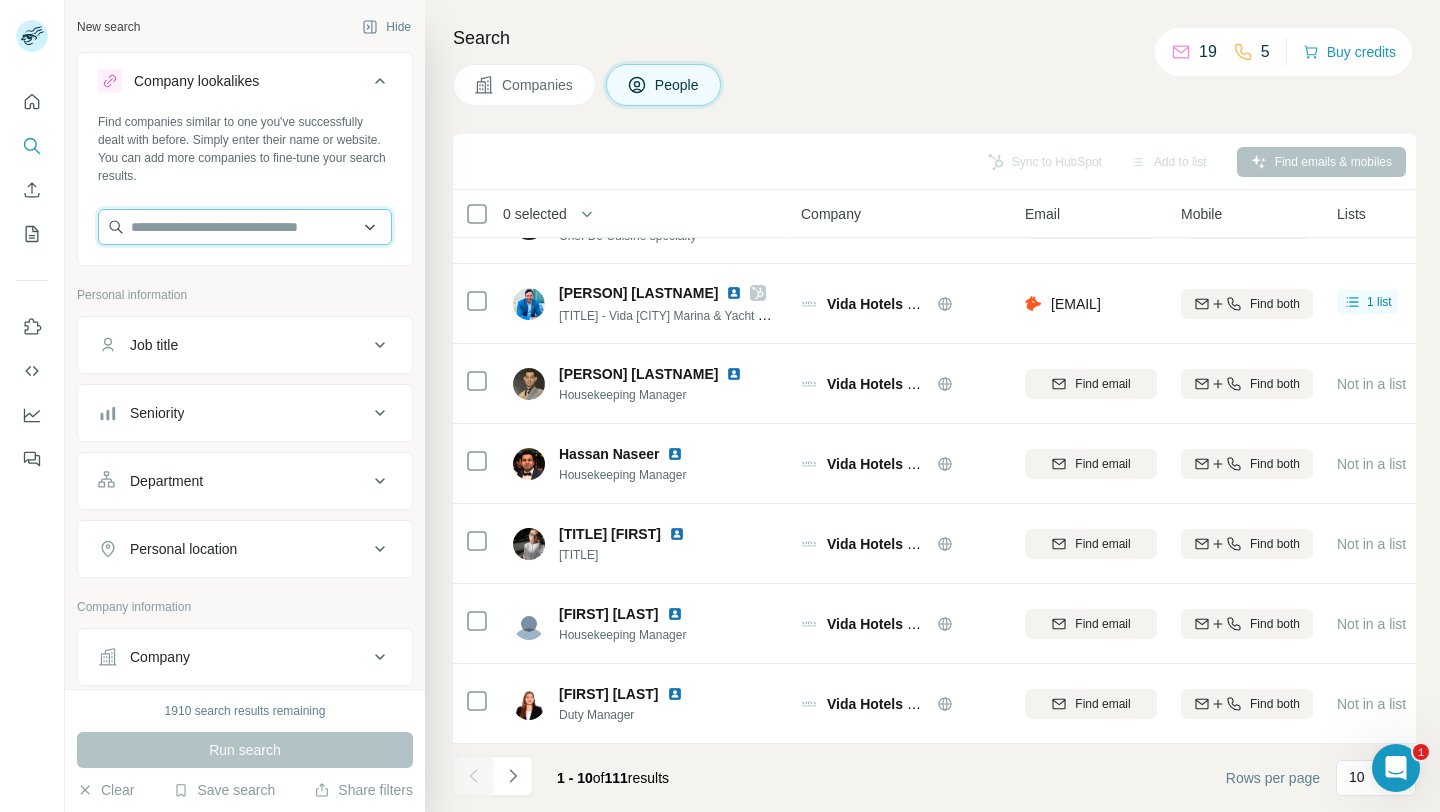 click at bounding box center [245, 227] 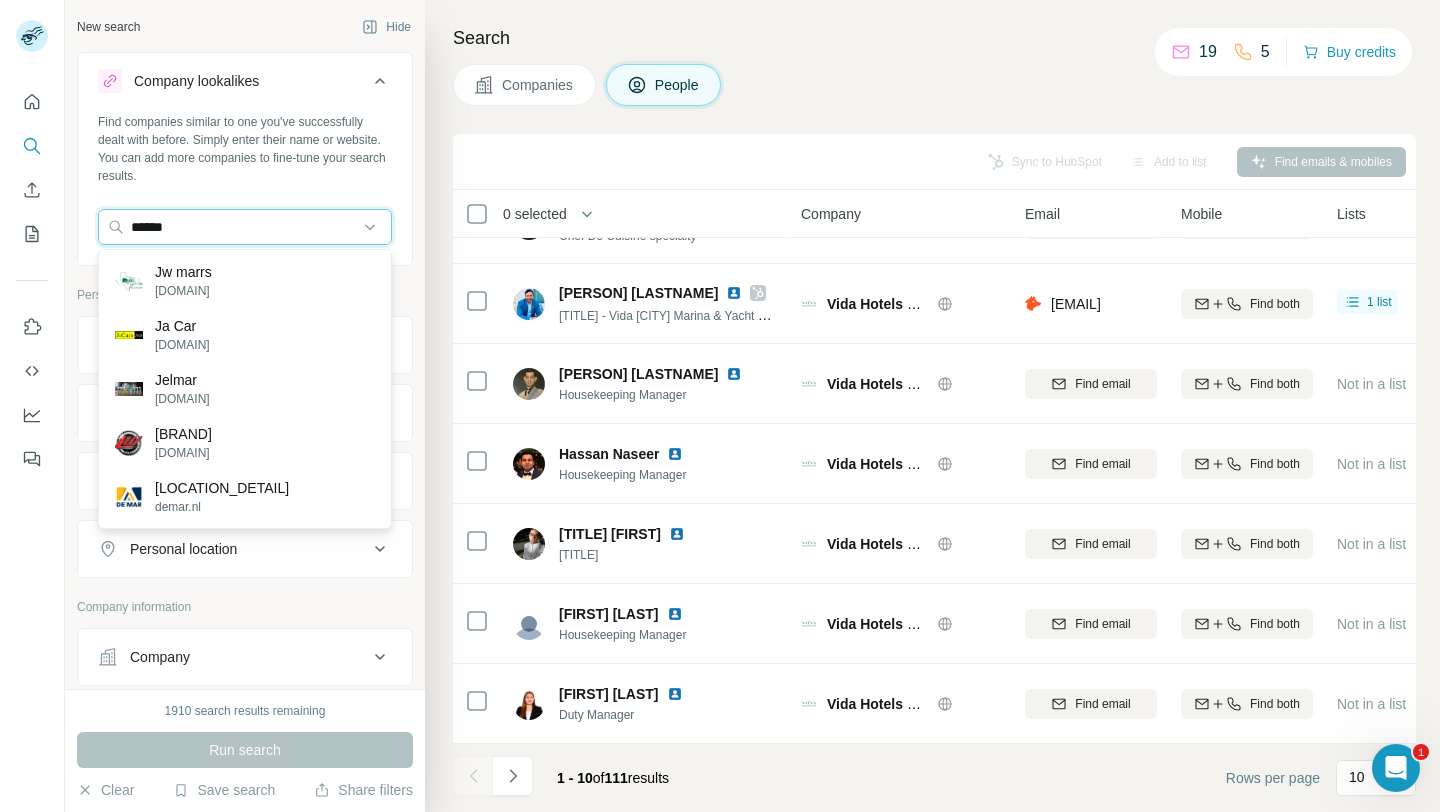 type on "******" 